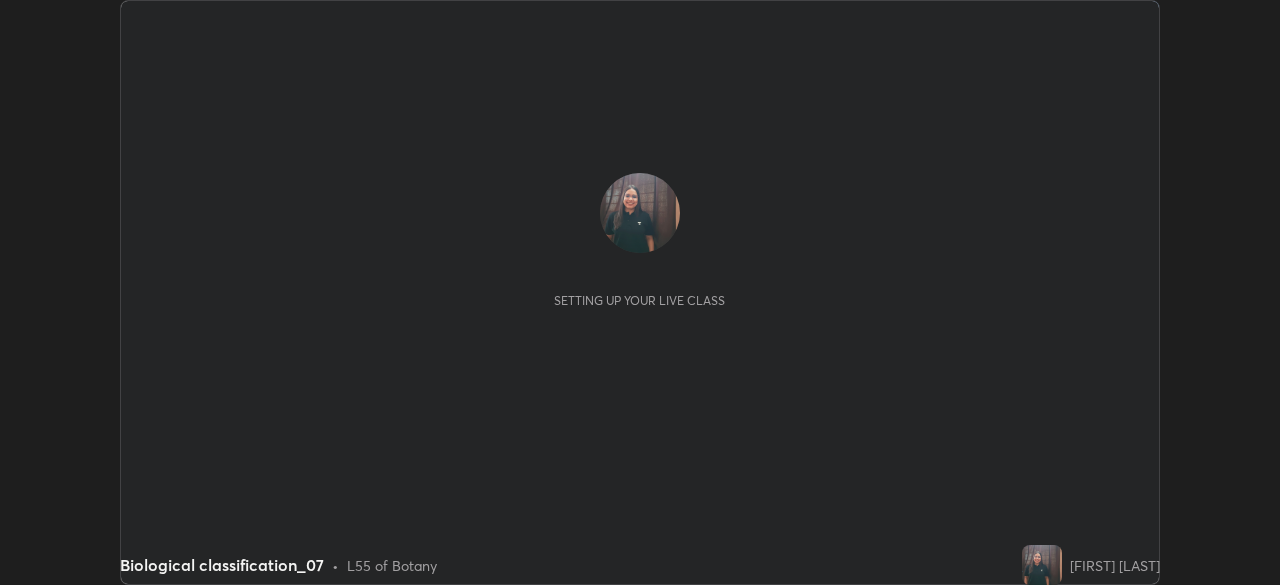 scroll, scrollTop: 0, scrollLeft: 0, axis: both 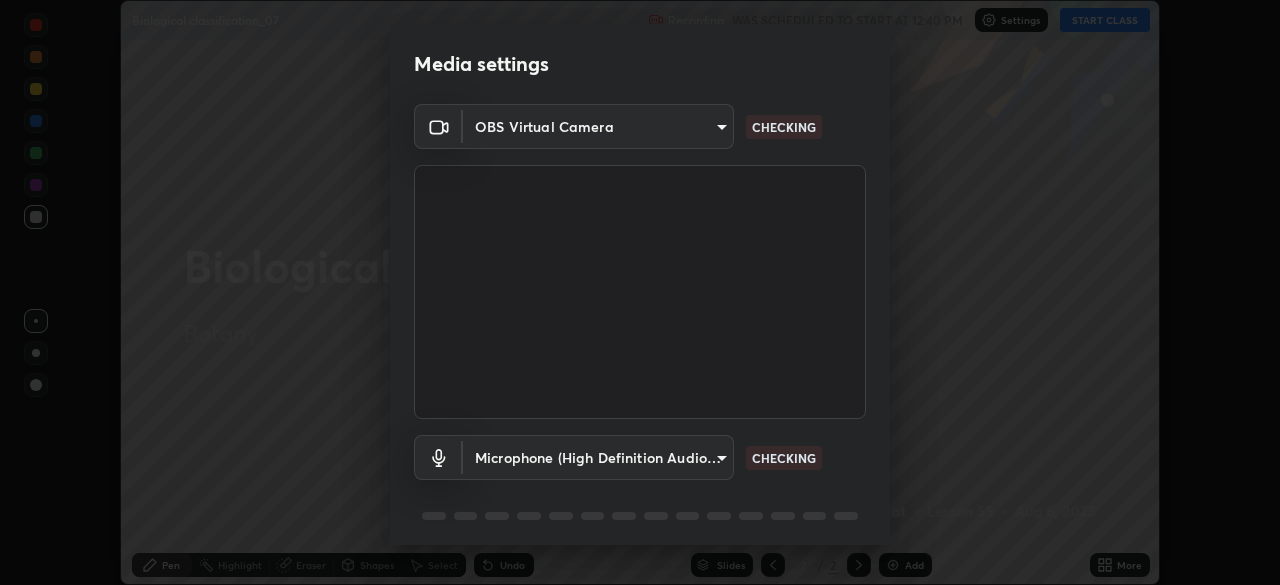 type on "55598c20c3627f74fde2fa62c56176c6afd958eb63f7086a397ce1464aa3371d" 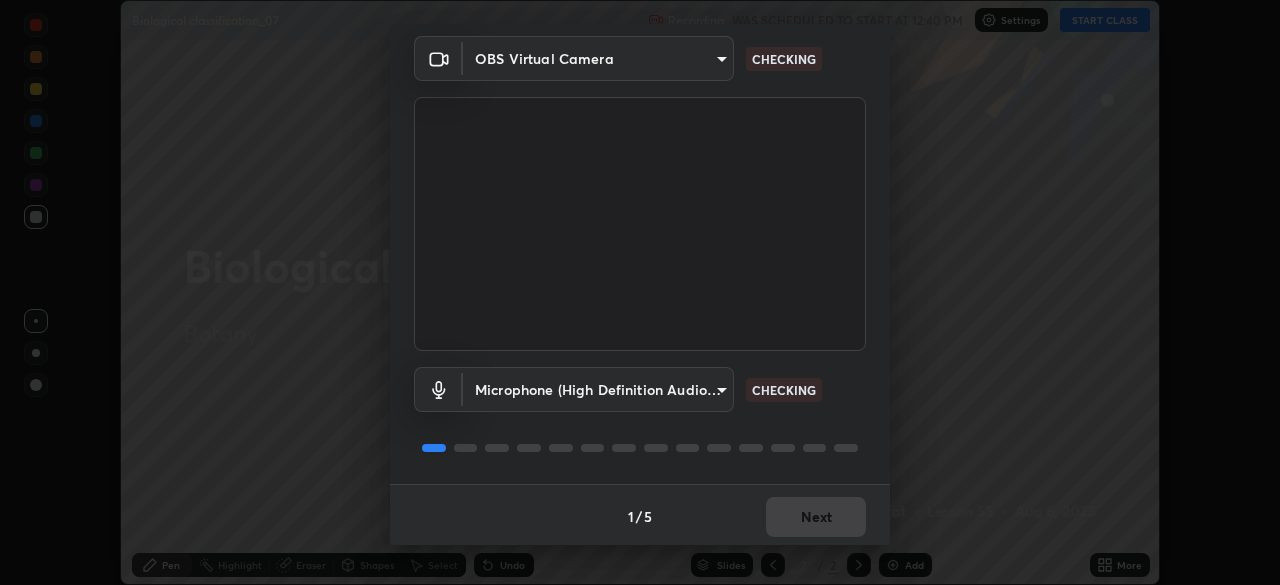 scroll, scrollTop: 70, scrollLeft: 0, axis: vertical 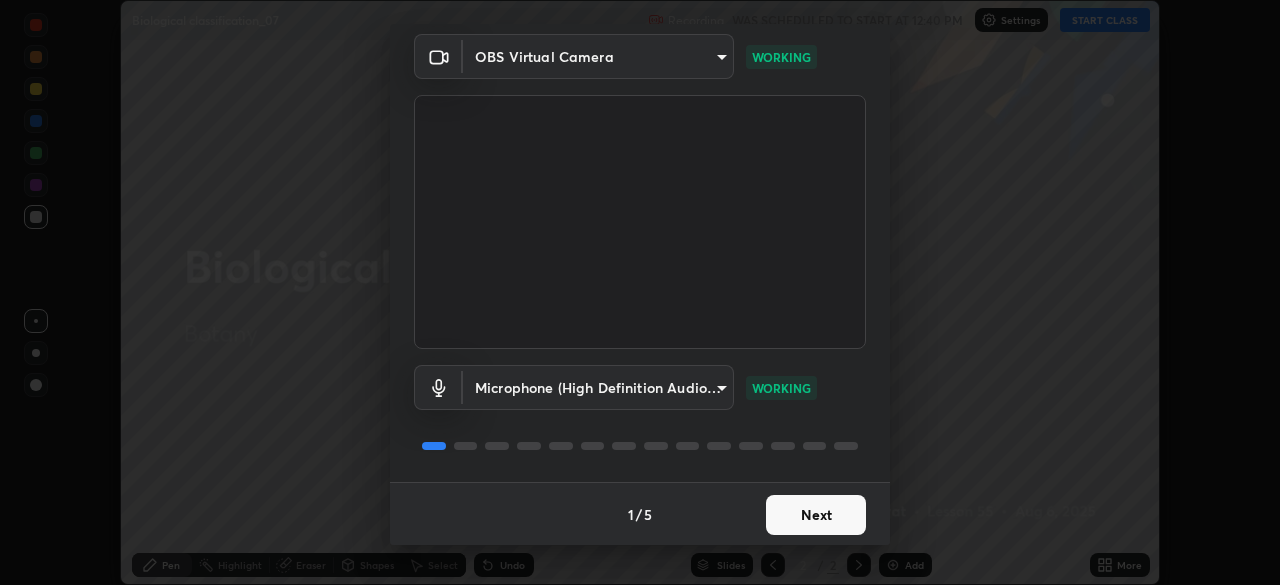 click on "Next" at bounding box center (816, 515) 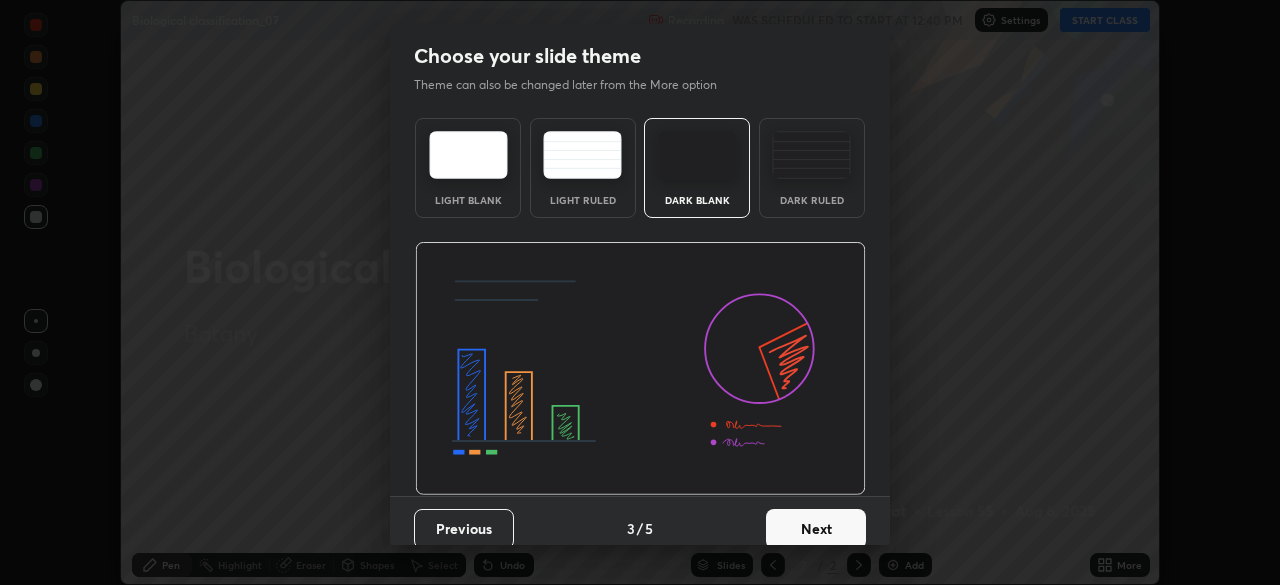 scroll, scrollTop: 14, scrollLeft: 0, axis: vertical 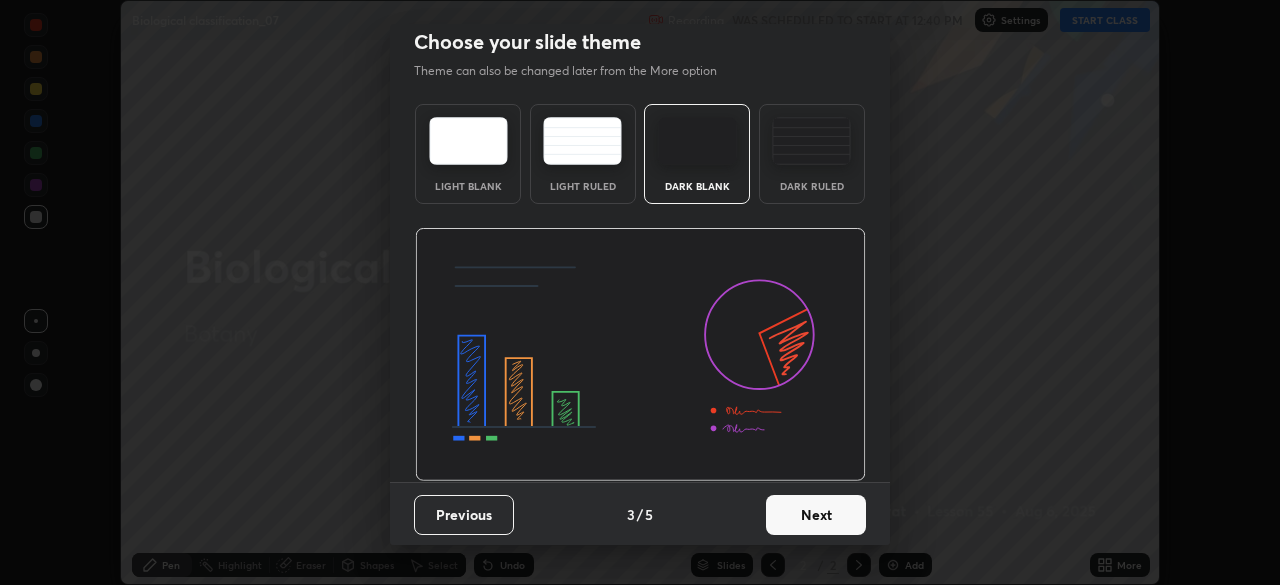 click on "Next" at bounding box center (816, 515) 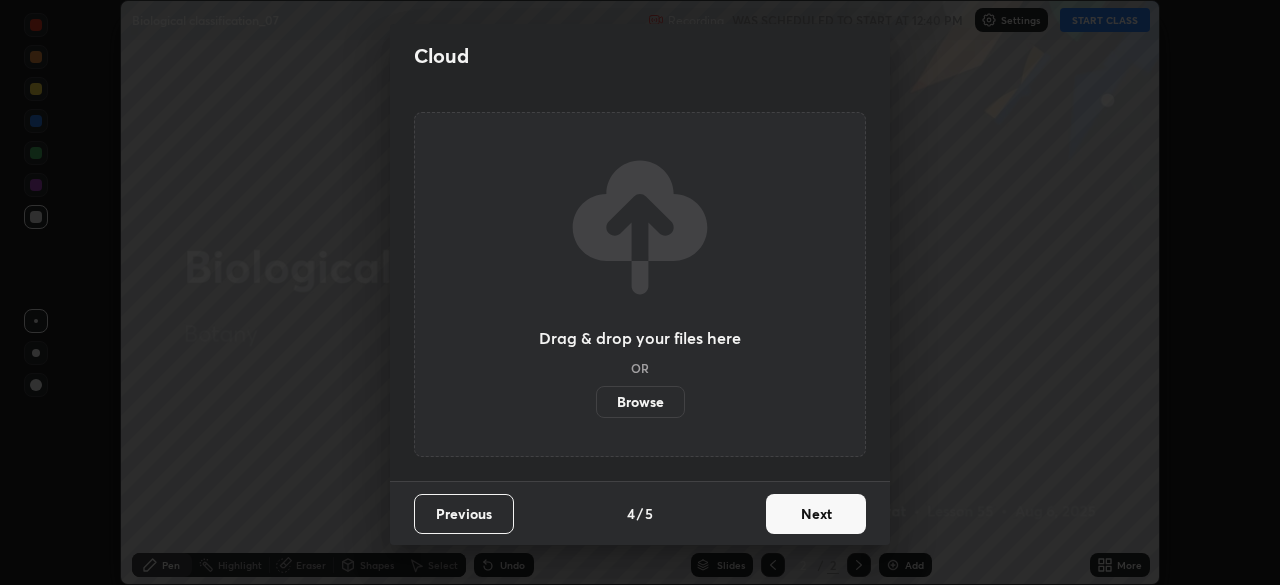 click on "Next" at bounding box center (816, 514) 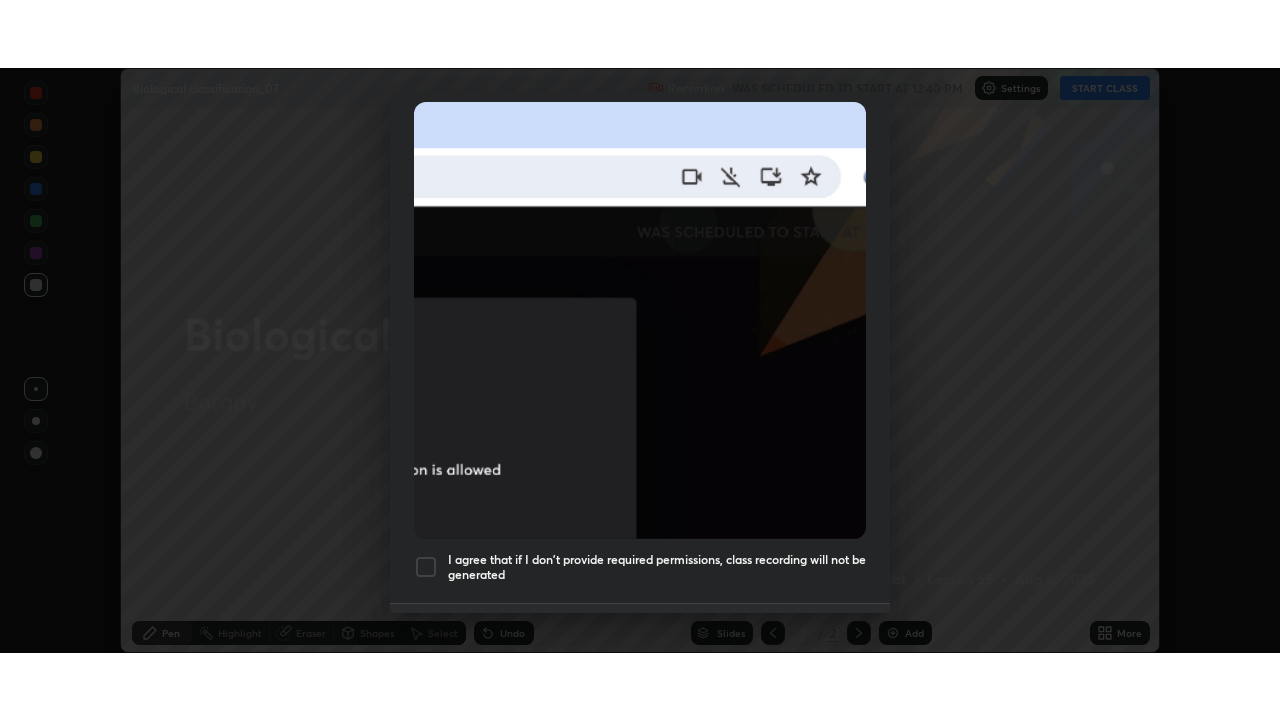 scroll, scrollTop: 478, scrollLeft: 0, axis: vertical 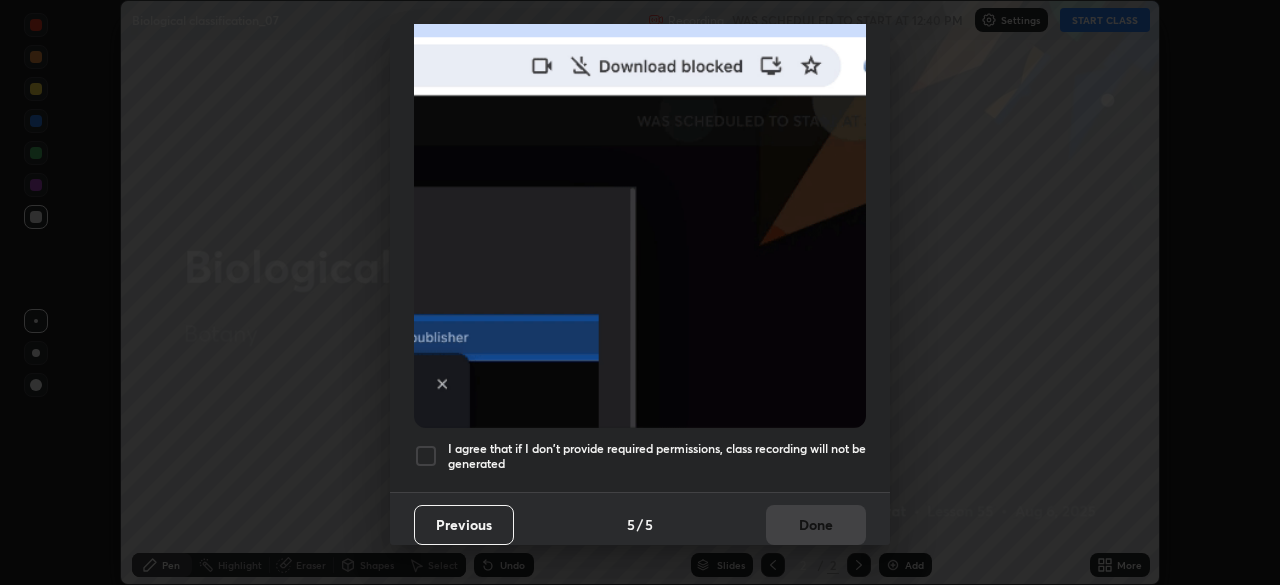 click at bounding box center [426, 456] 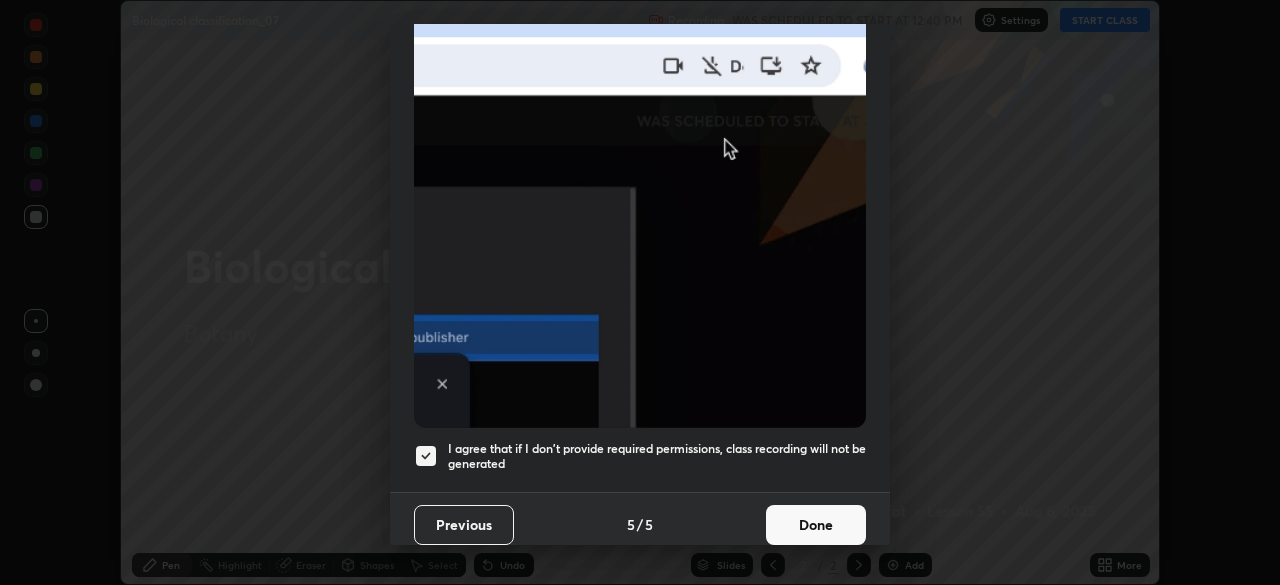 click on "Done" at bounding box center (816, 525) 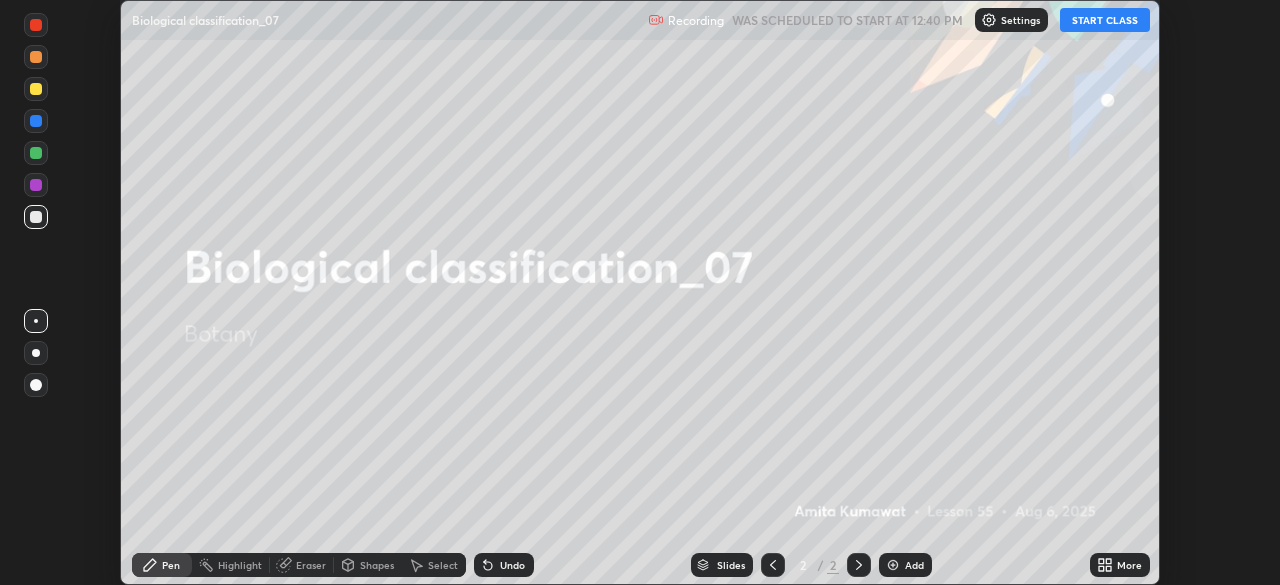 click on "START CLASS" at bounding box center (1105, 20) 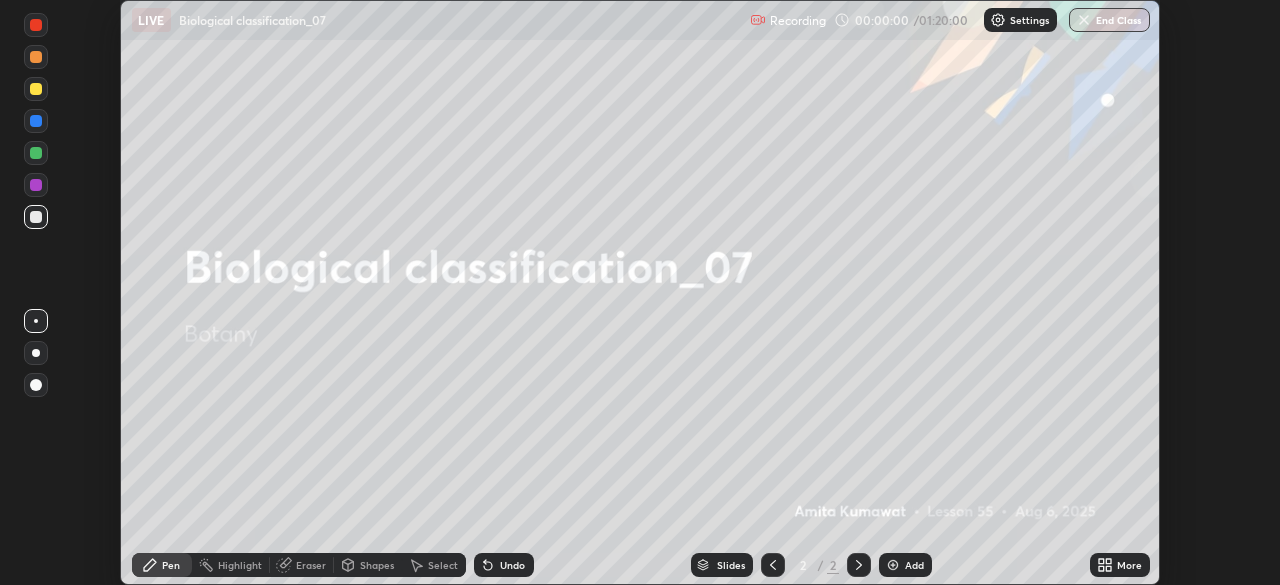 click 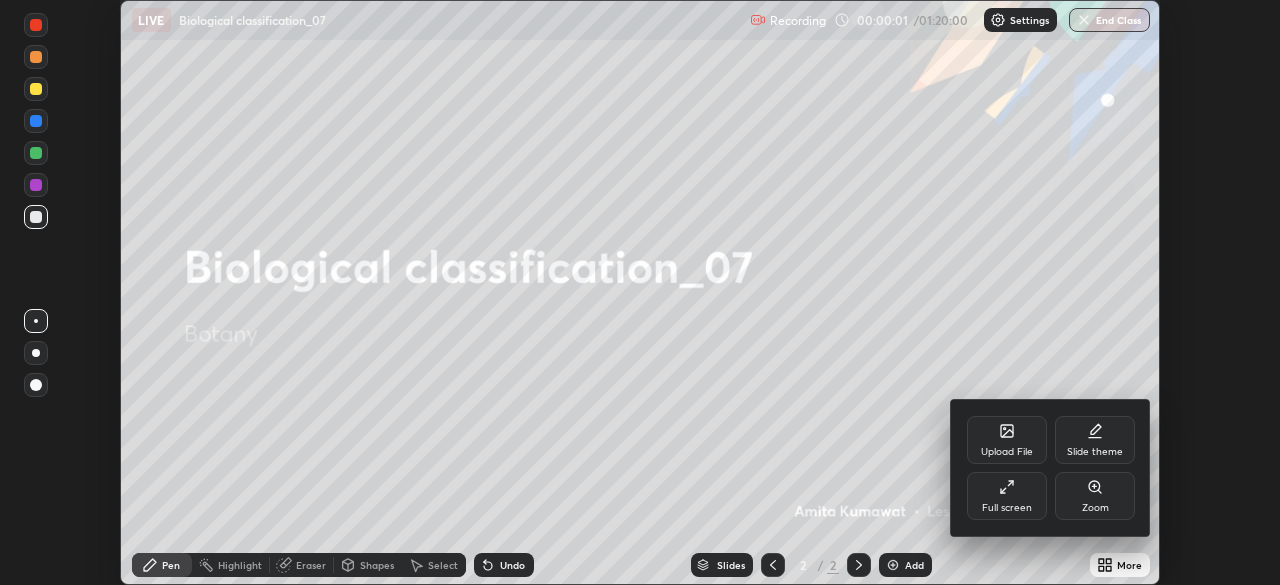 click on "Full screen" at bounding box center (1007, 496) 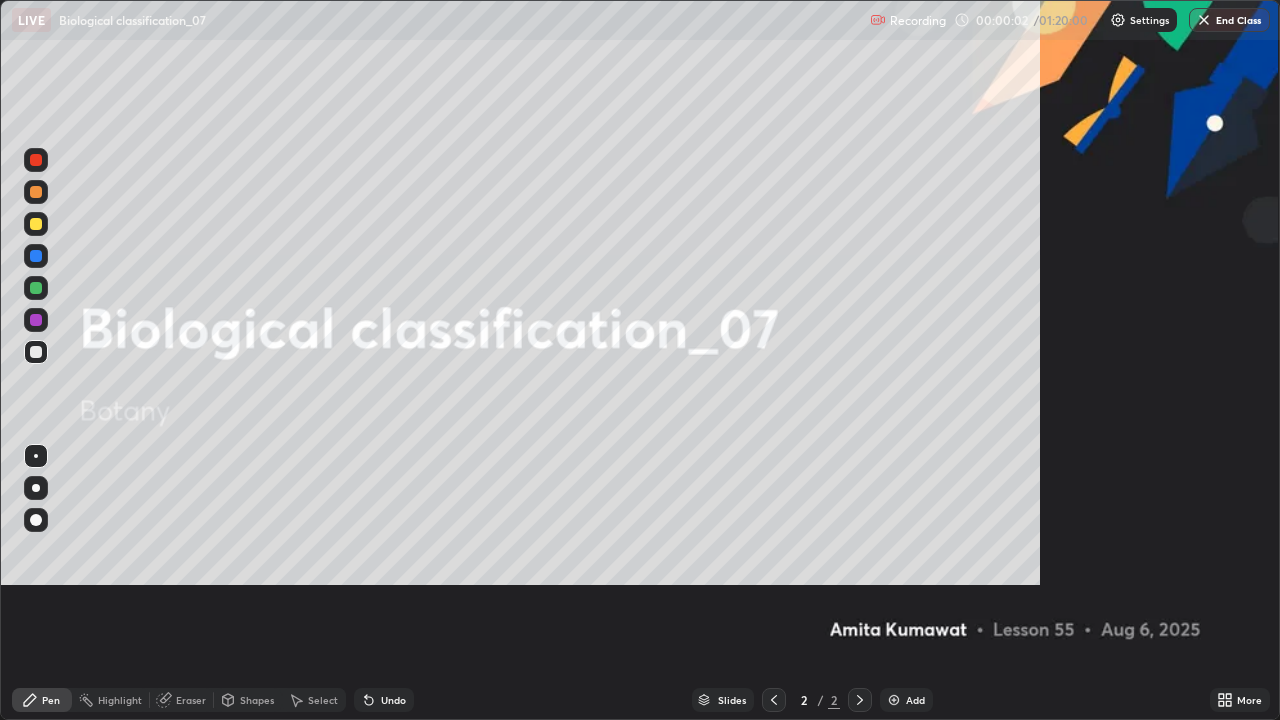 scroll, scrollTop: 99280, scrollLeft: 98720, axis: both 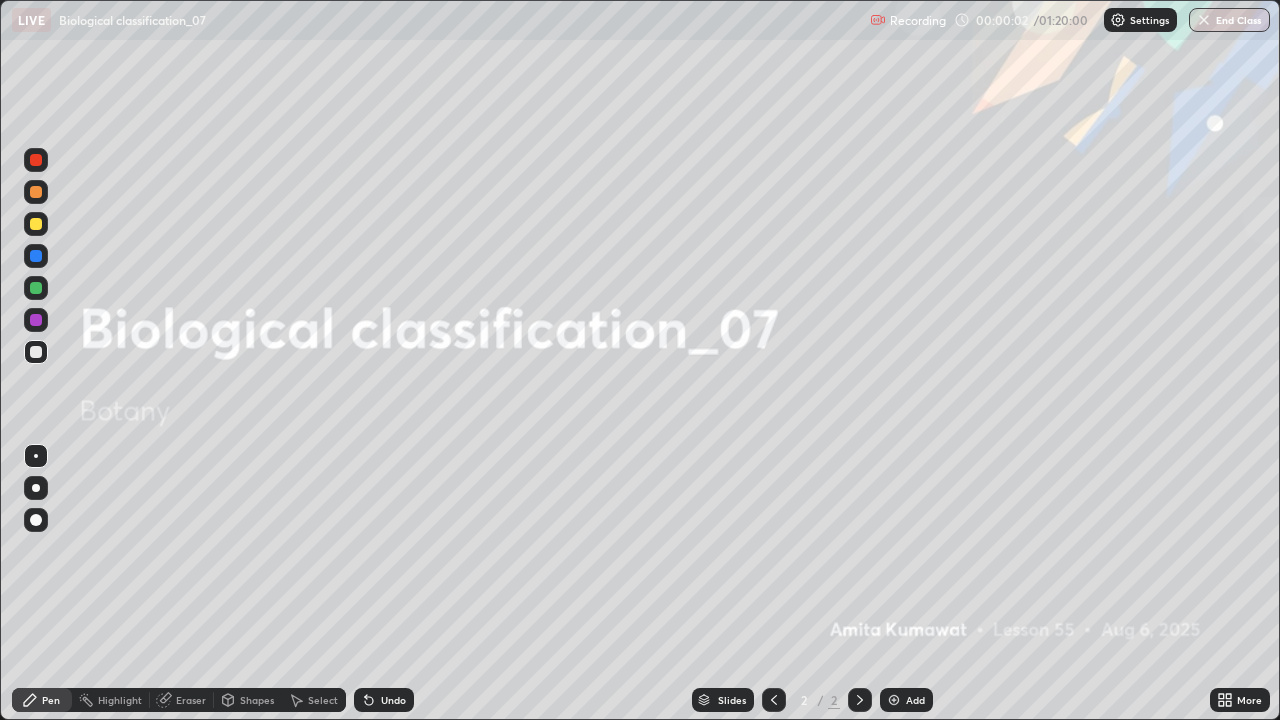 click at bounding box center (894, 700) 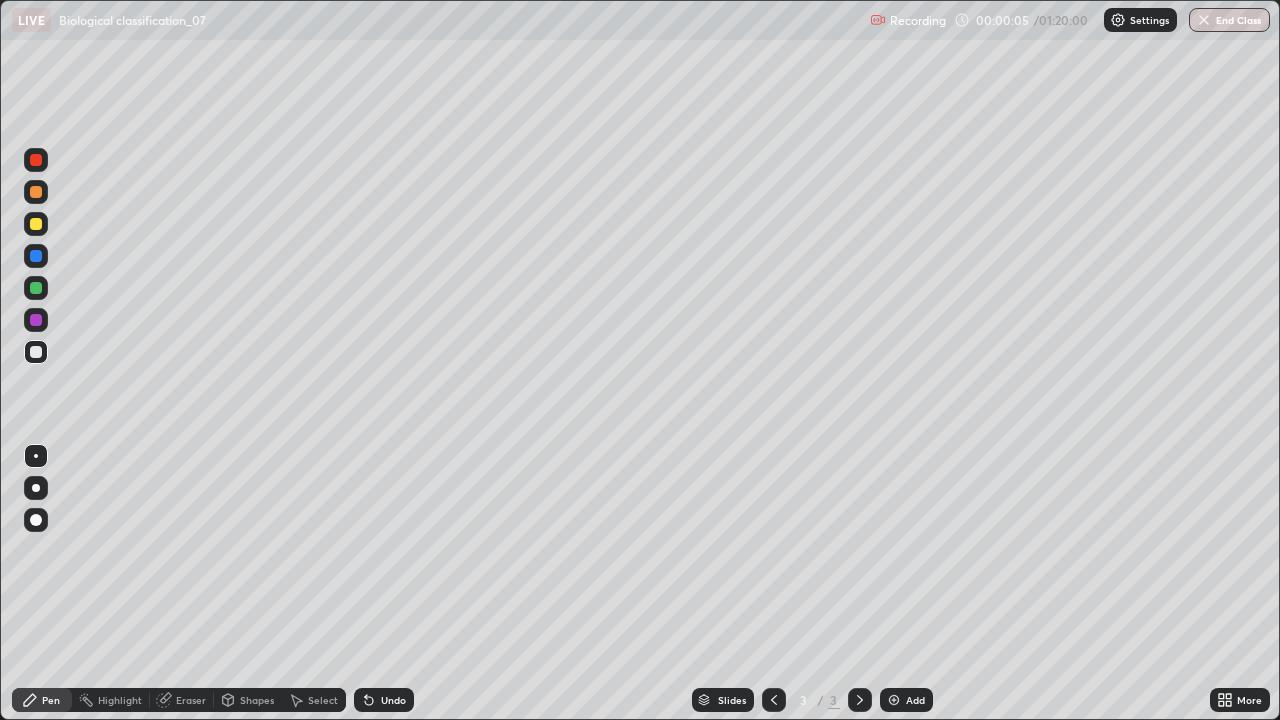 click at bounding box center (36, 488) 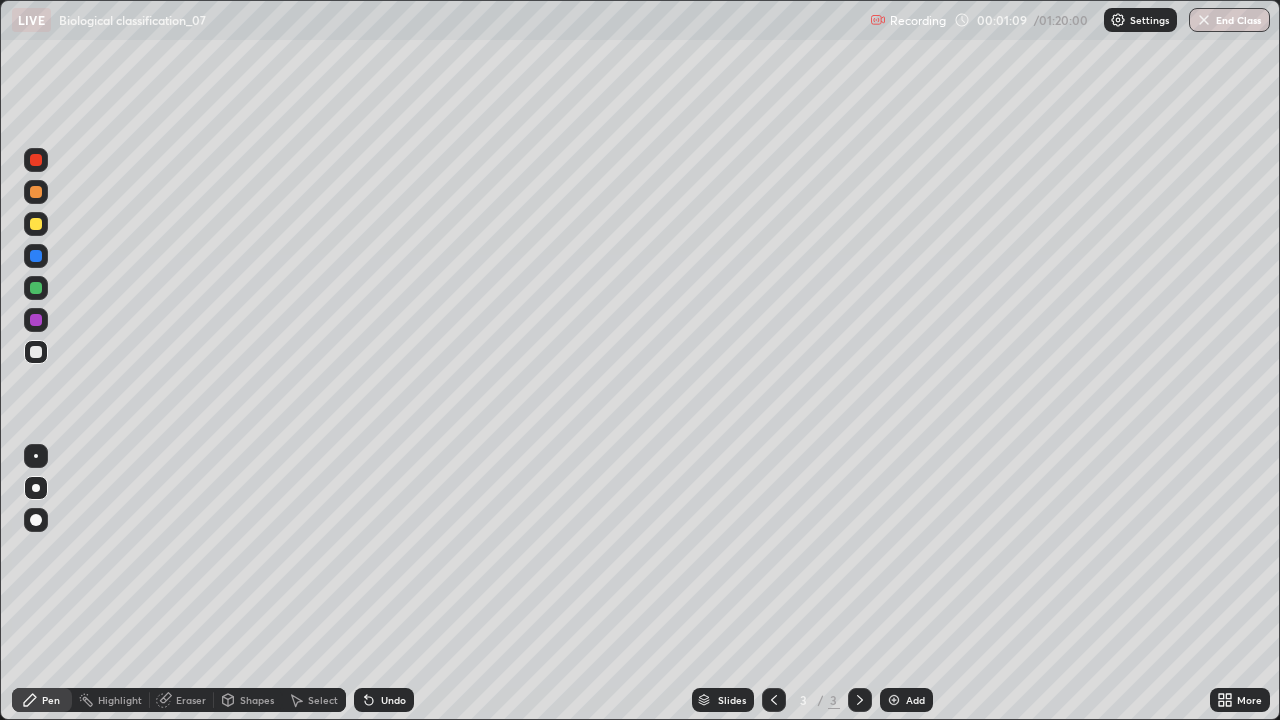 click at bounding box center (36, 488) 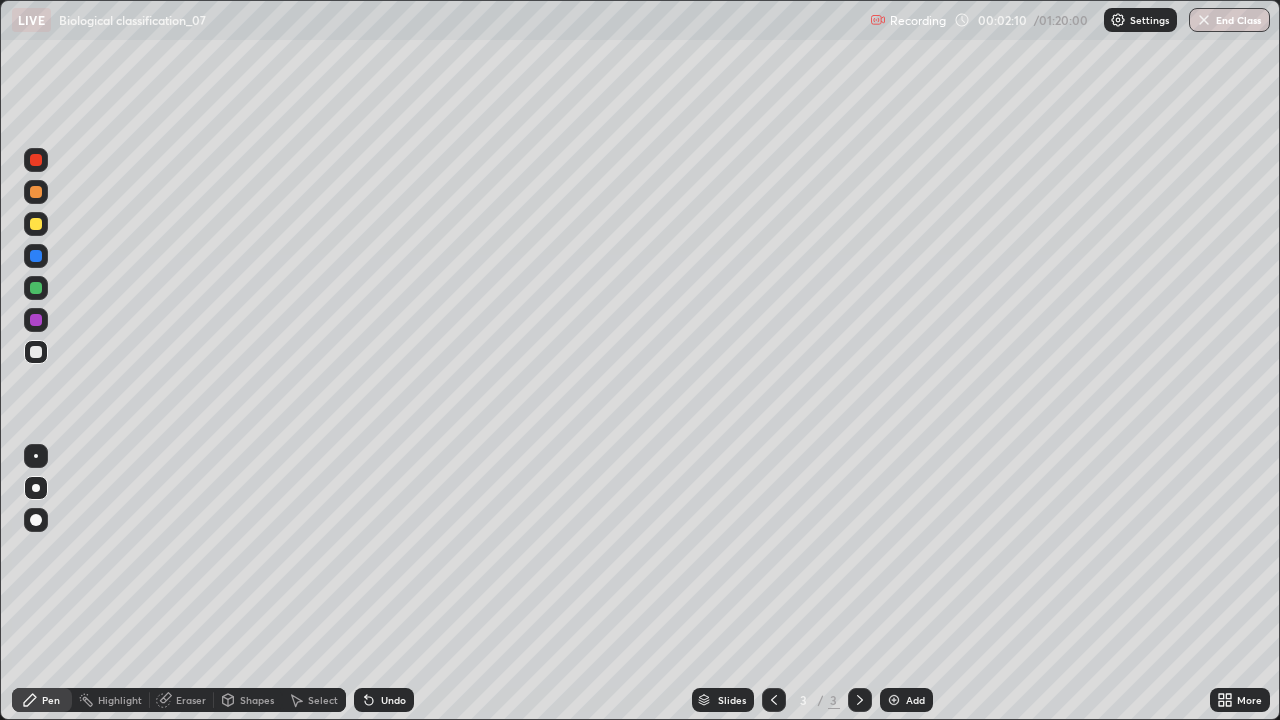 click at bounding box center [36, 320] 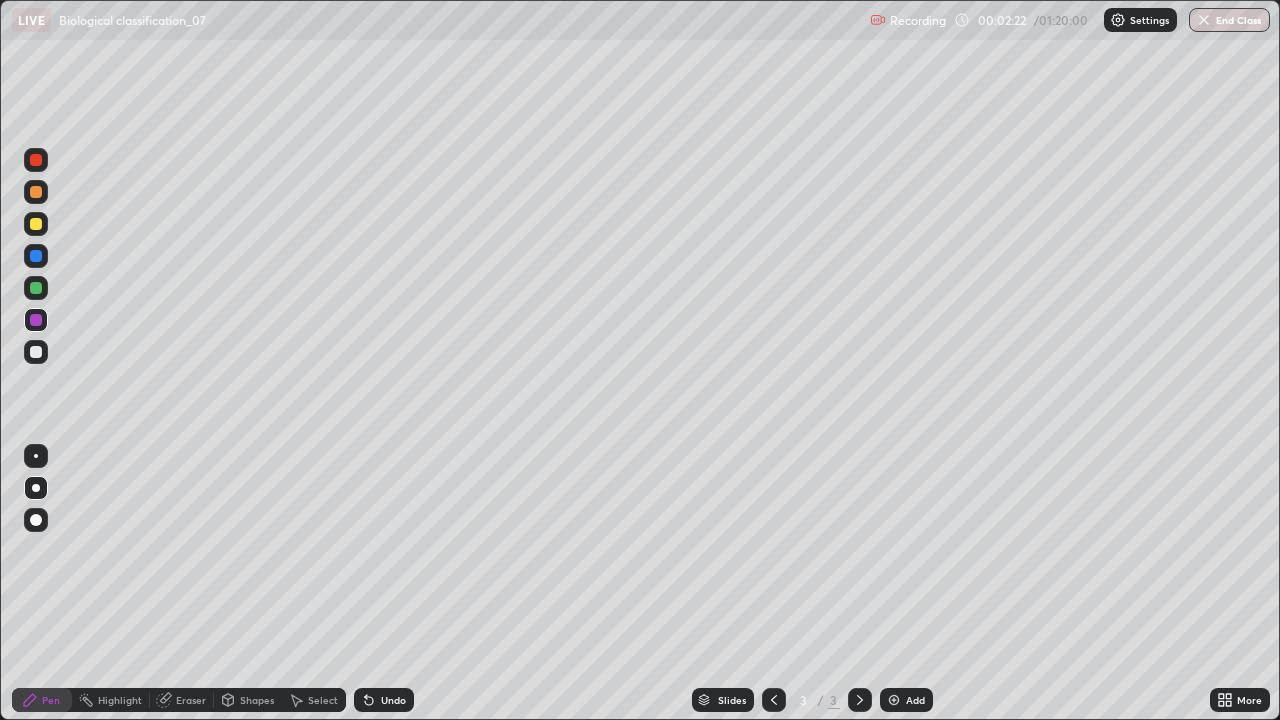 click on "Undo" at bounding box center (393, 700) 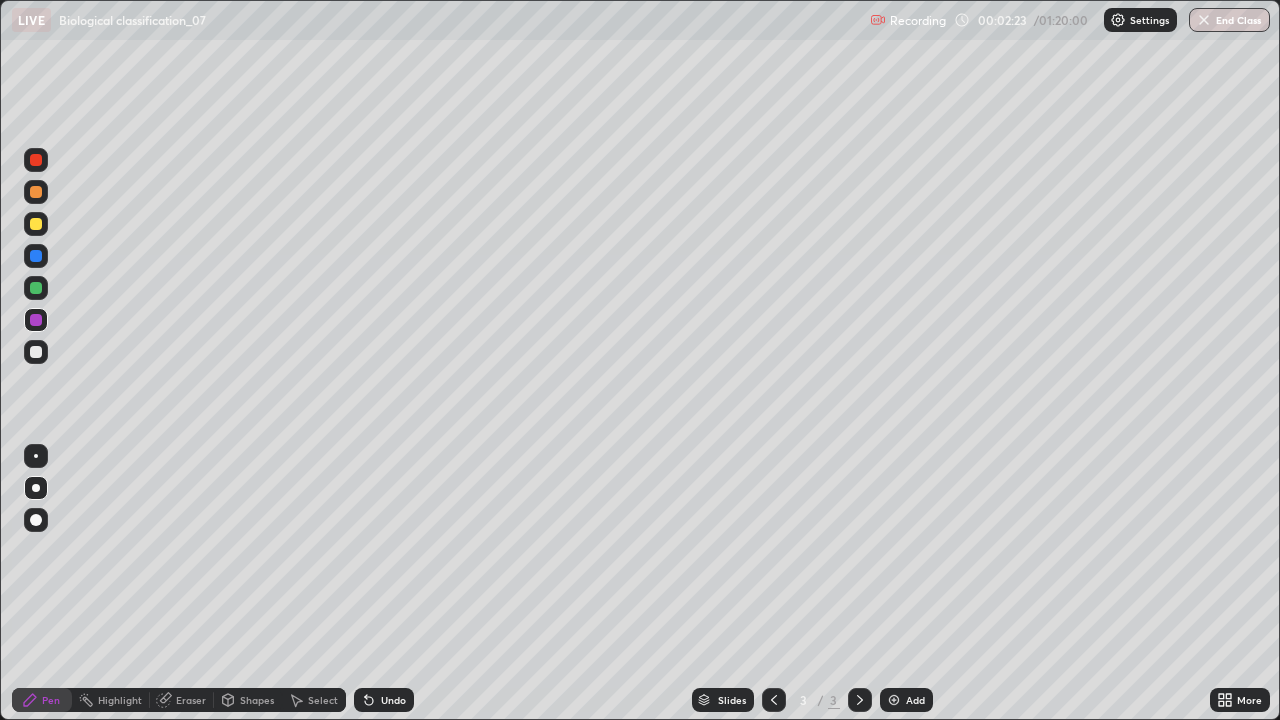 click on "Undo" at bounding box center (393, 700) 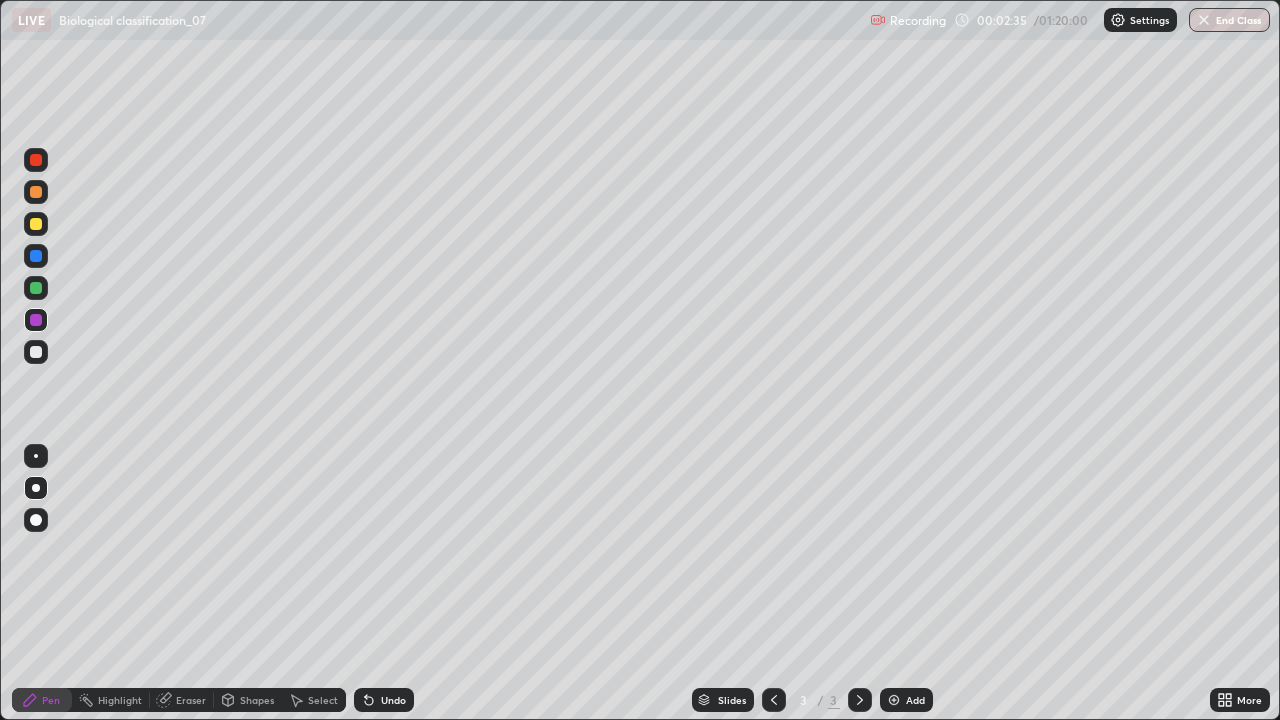 click at bounding box center (36, 320) 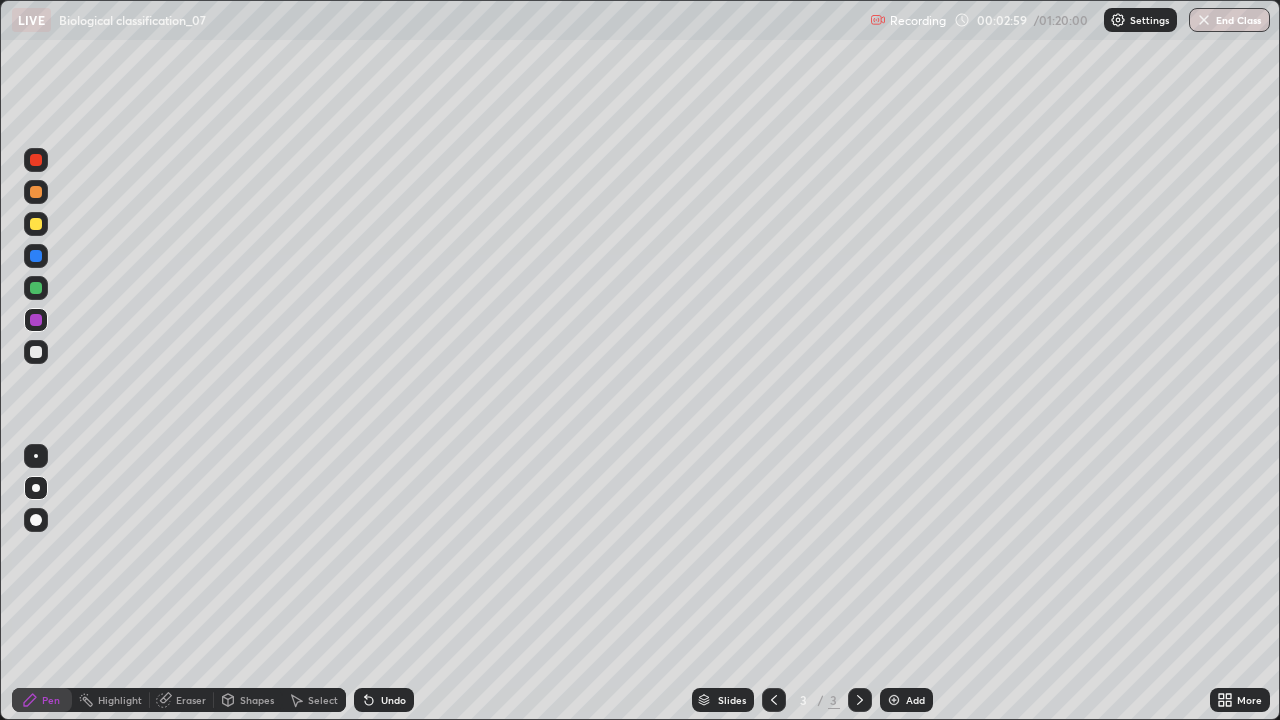 click at bounding box center (36, 288) 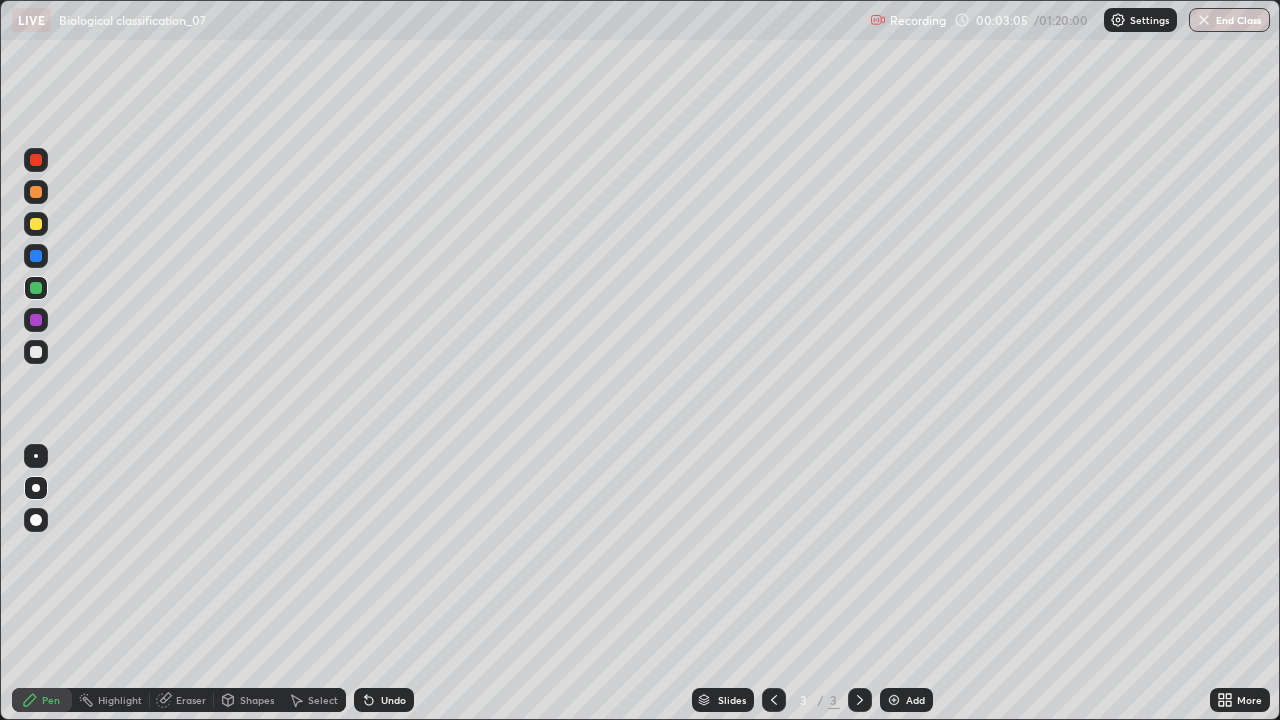 click at bounding box center [36, 352] 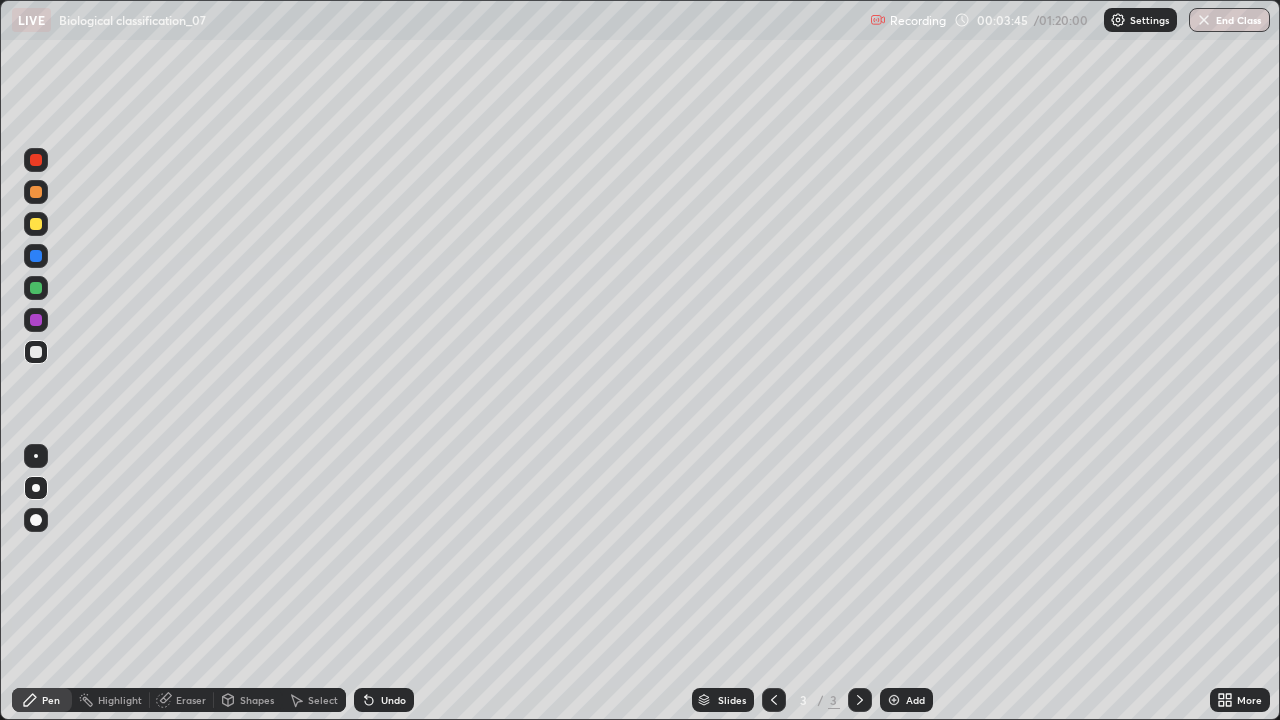 click on "Undo" at bounding box center (384, 700) 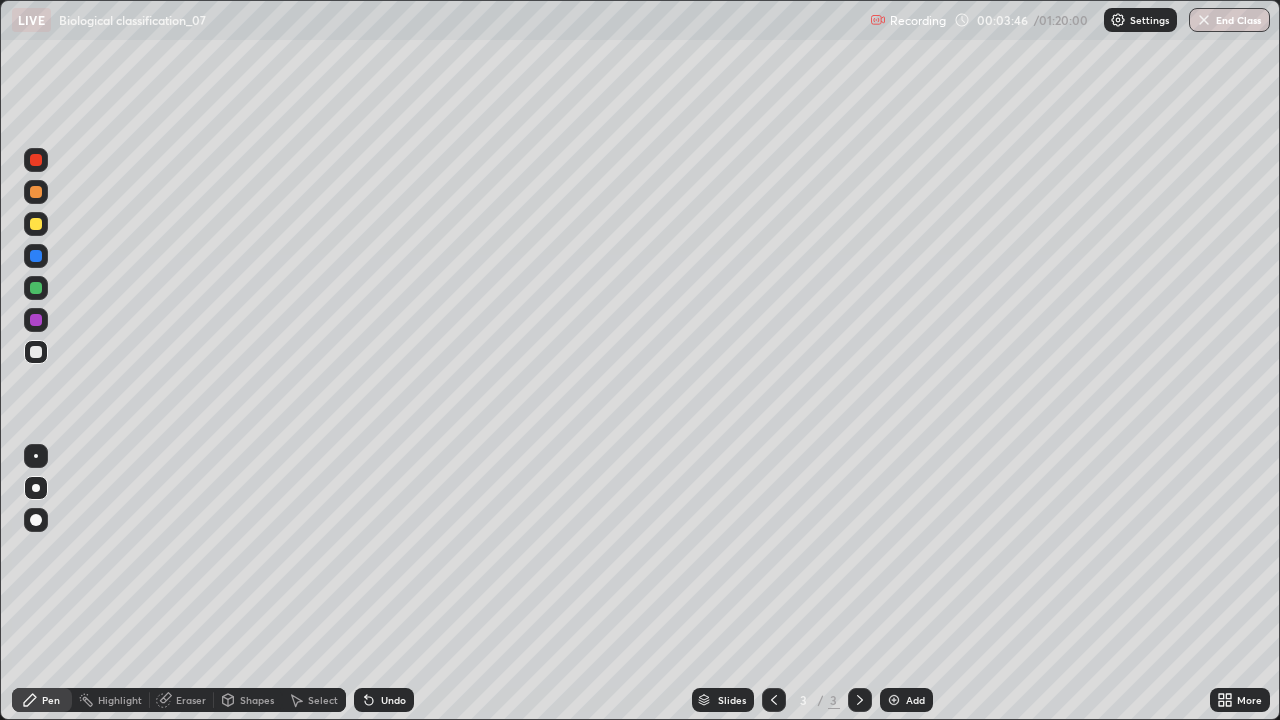 click on "Undo" at bounding box center [384, 700] 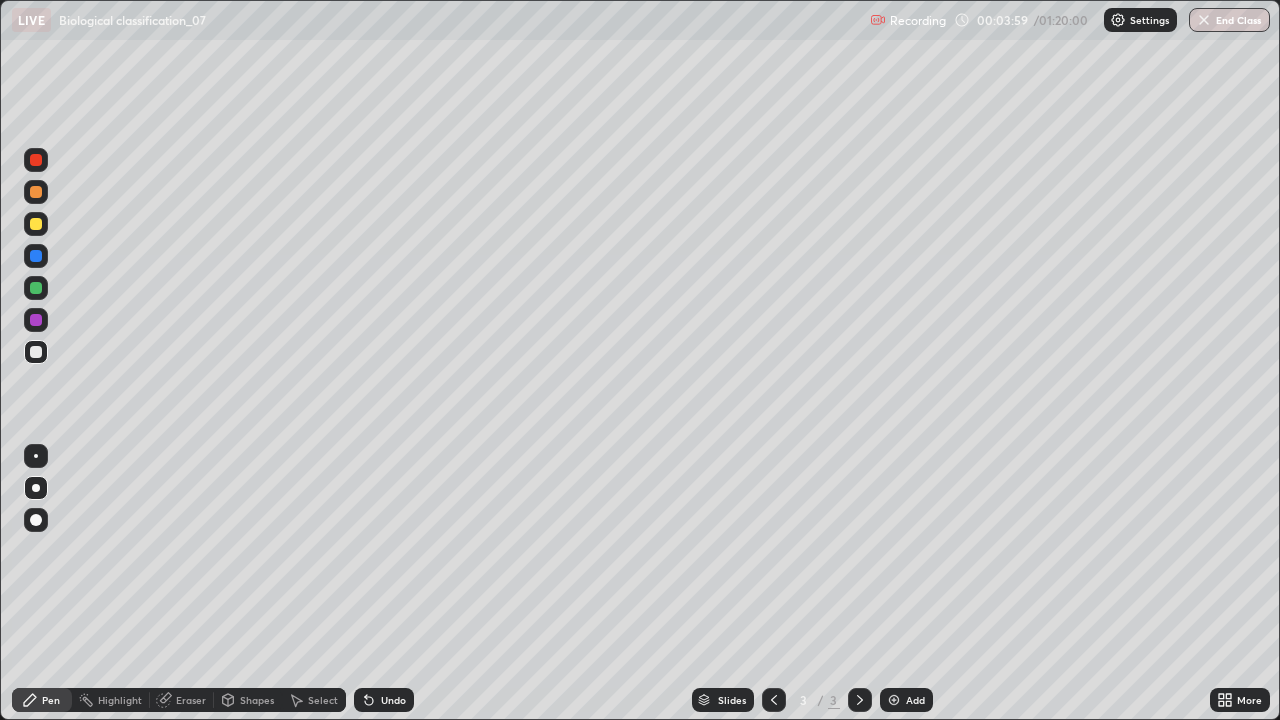 click on "Slides 3 / 3 Add" at bounding box center (812, 700) 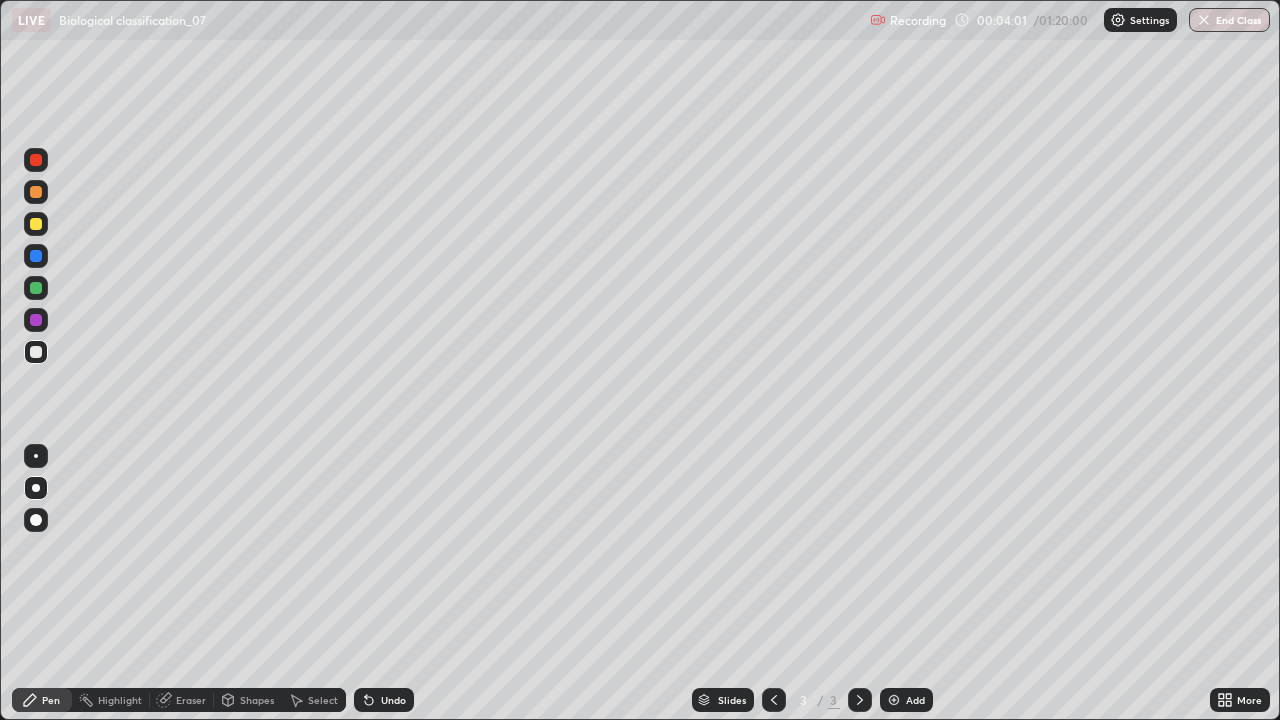 click on "Undo" at bounding box center [393, 700] 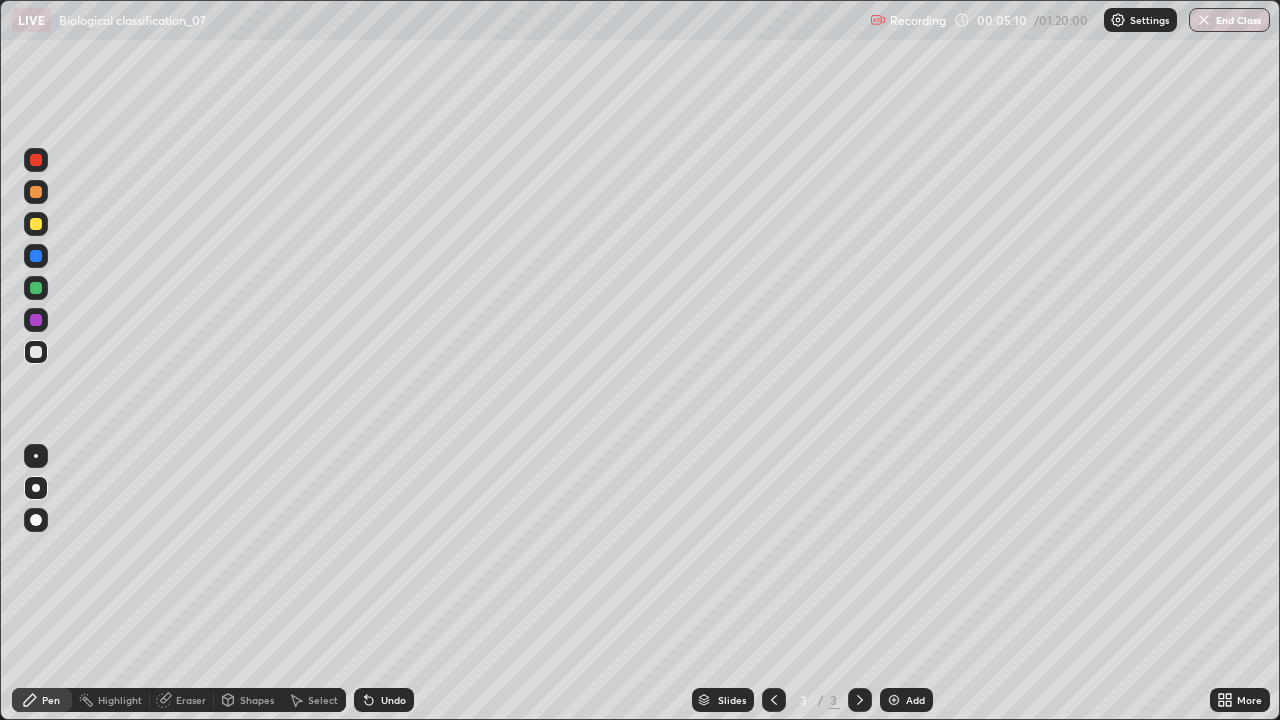 click at bounding box center [36, 320] 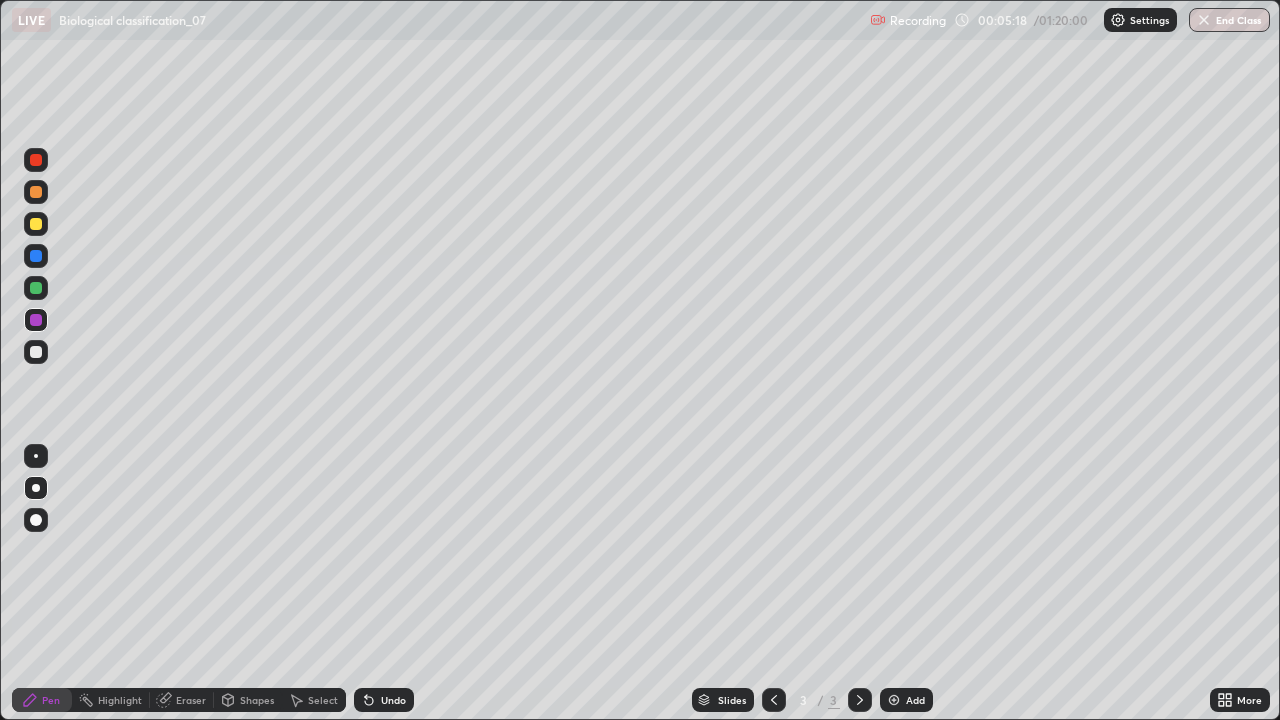 click at bounding box center (36, 288) 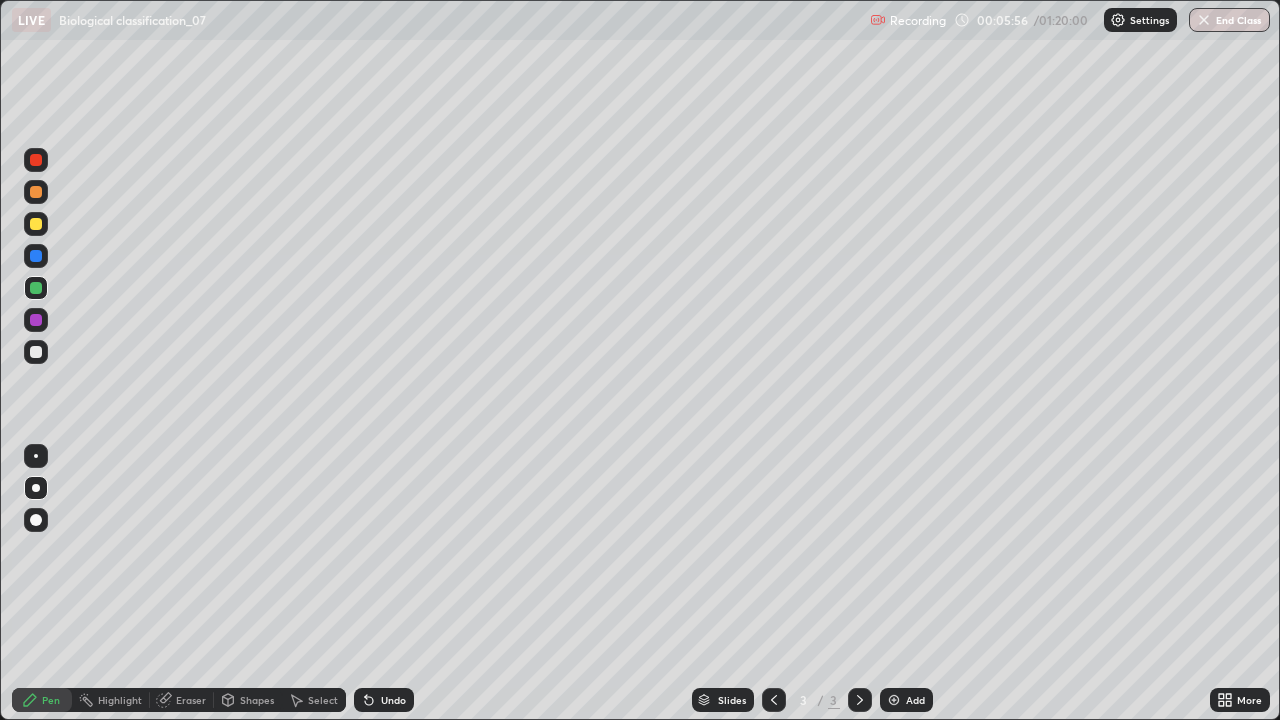 click at bounding box center (36, 352) 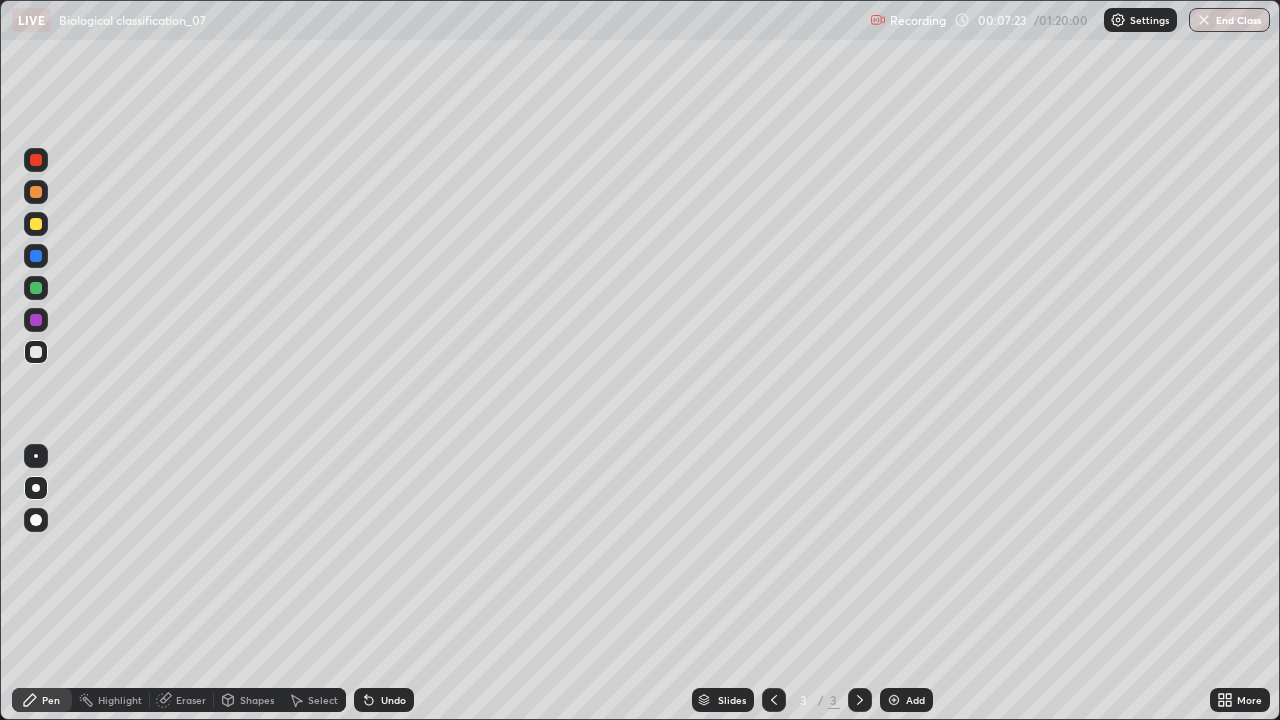 click at bounding box center [894, 700] 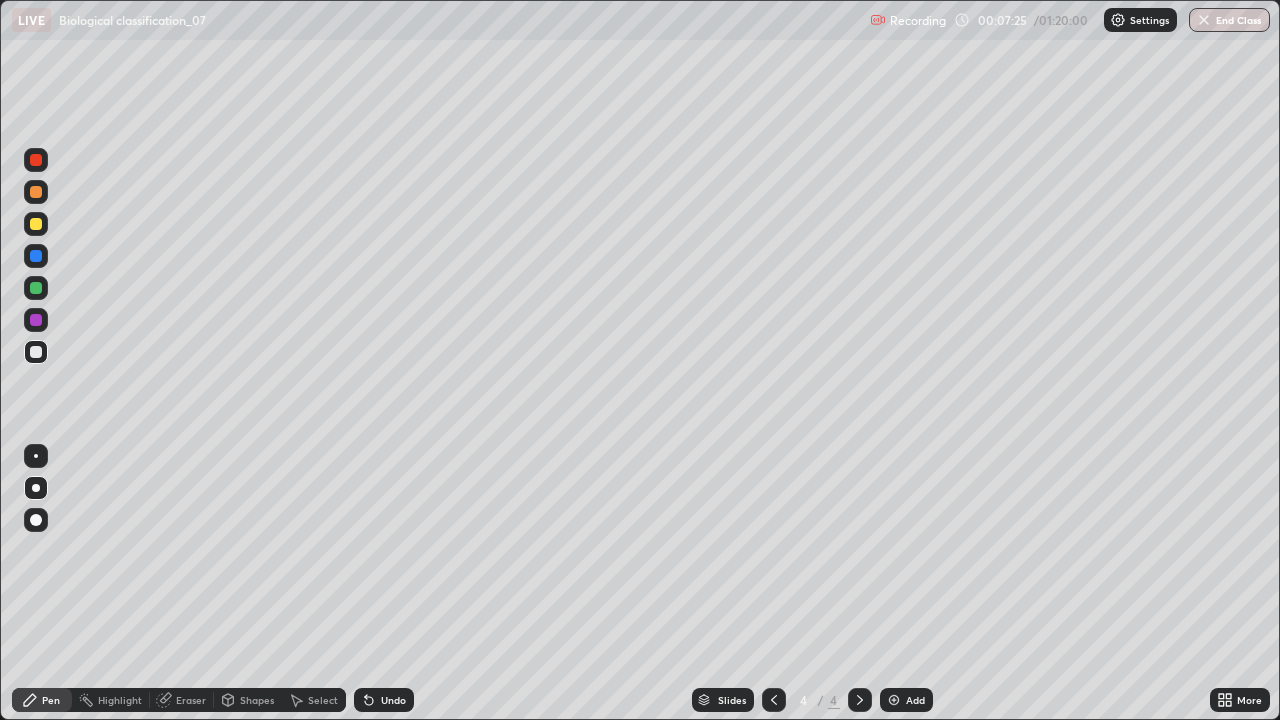click at bounding box center [36, 320] 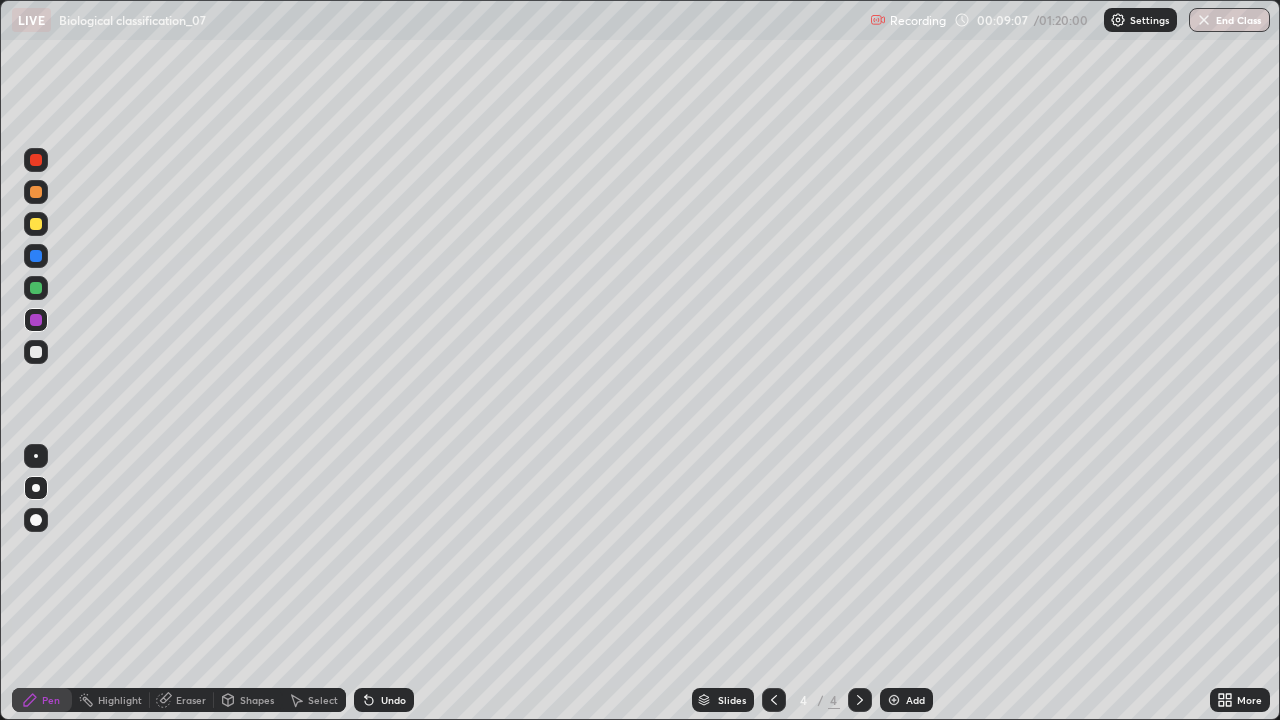 click at bounding box center [36, 256] 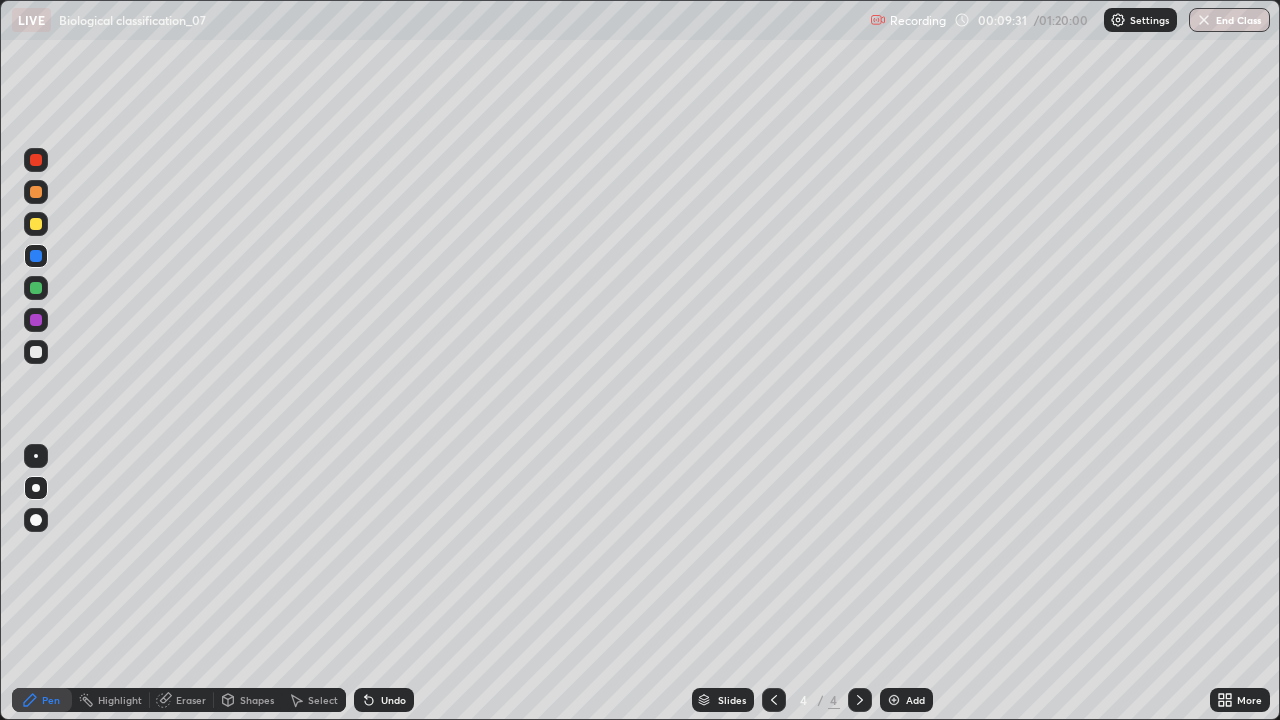 click at bounding box center [774, 700] 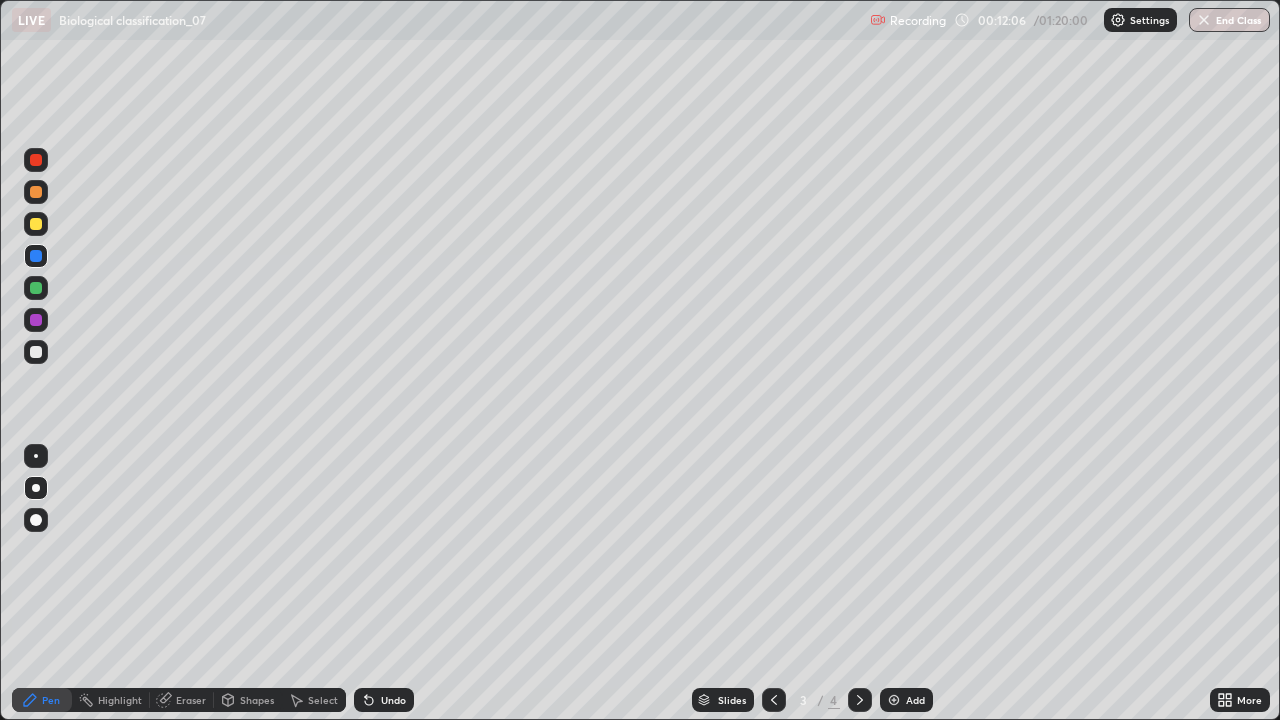 click 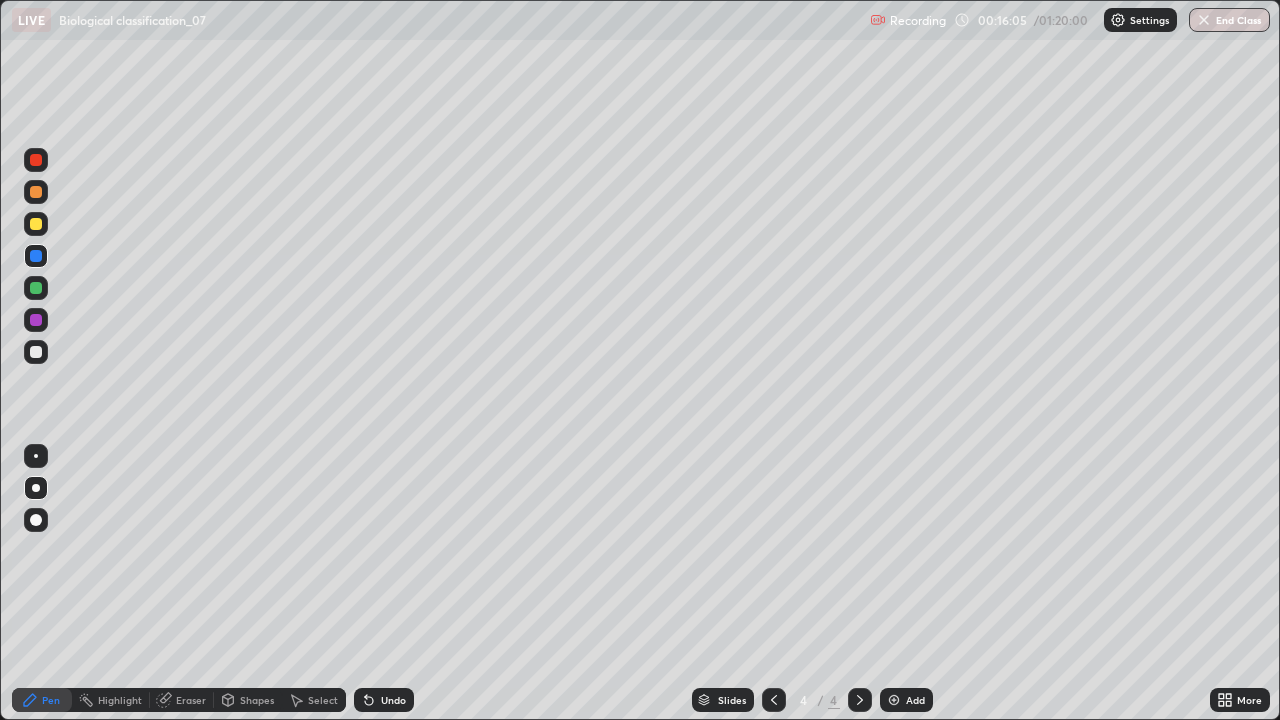 click at bounding box center [36, 192] 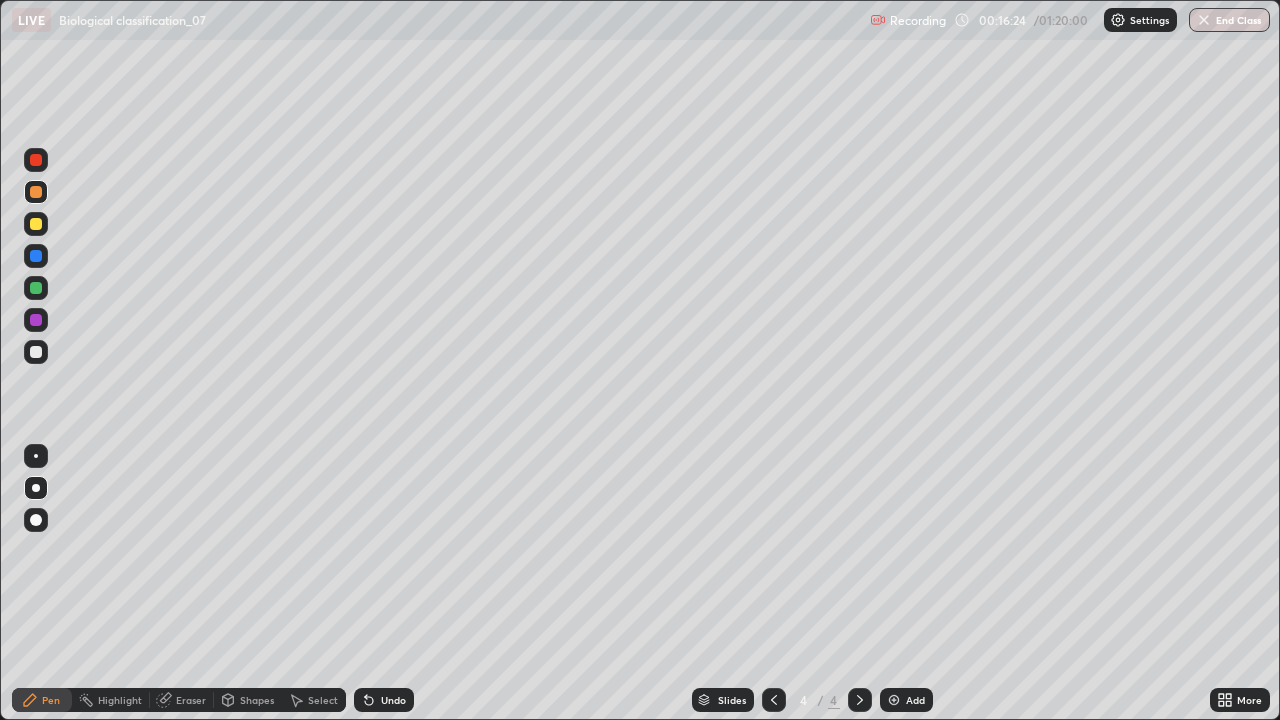 click at bounding box center [36, 352] 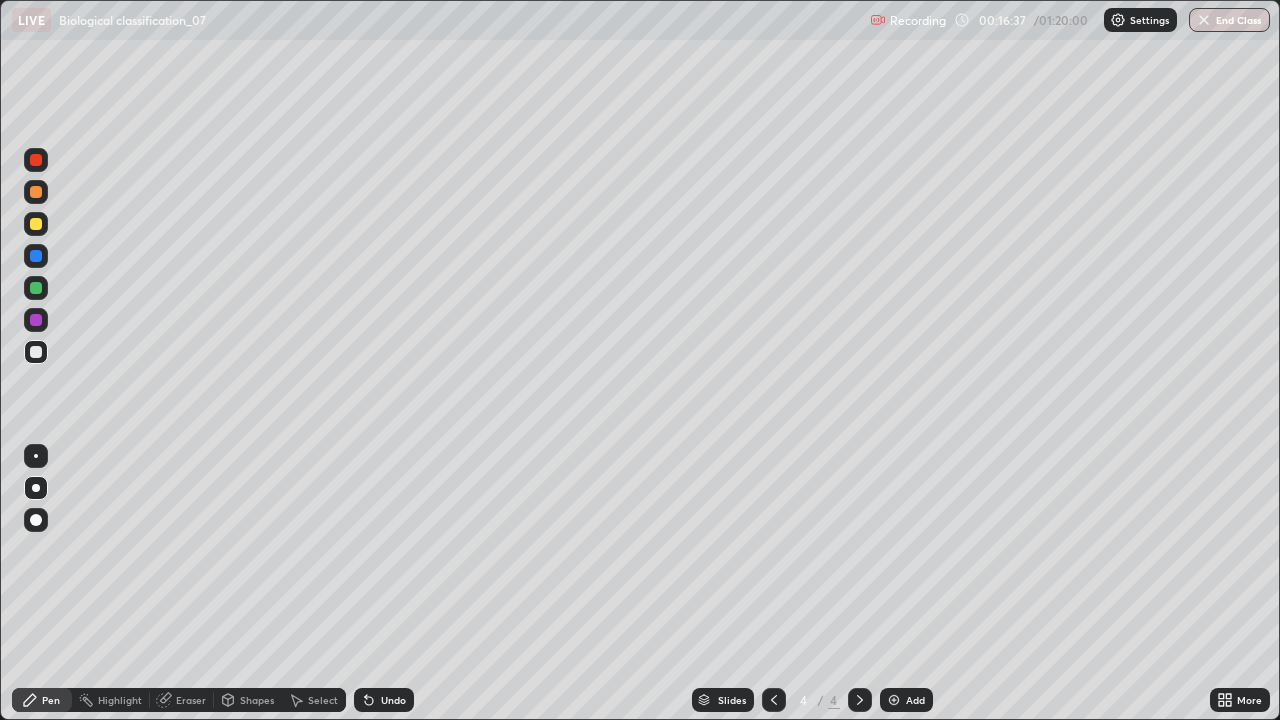 click at bounding box center [36, 320] 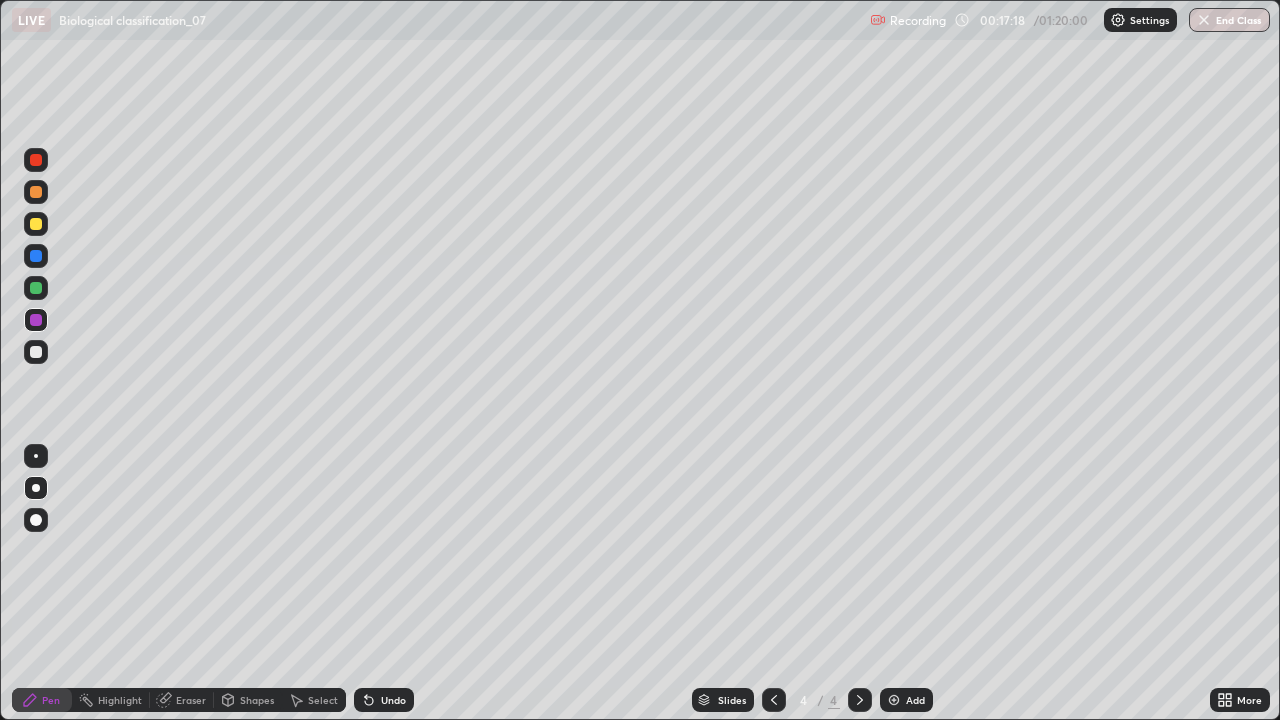 click on "Undo" at bounding box center (393, 700) 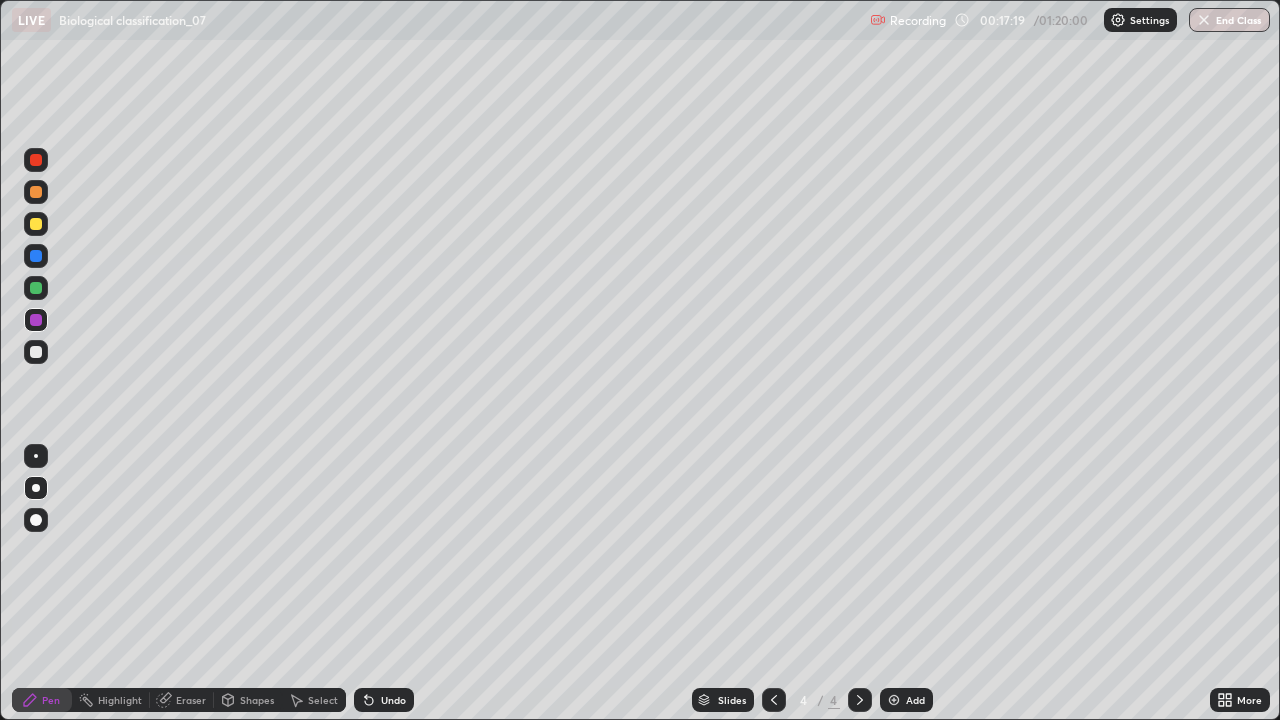 click on "Undo" at bounding box center (384, 700) 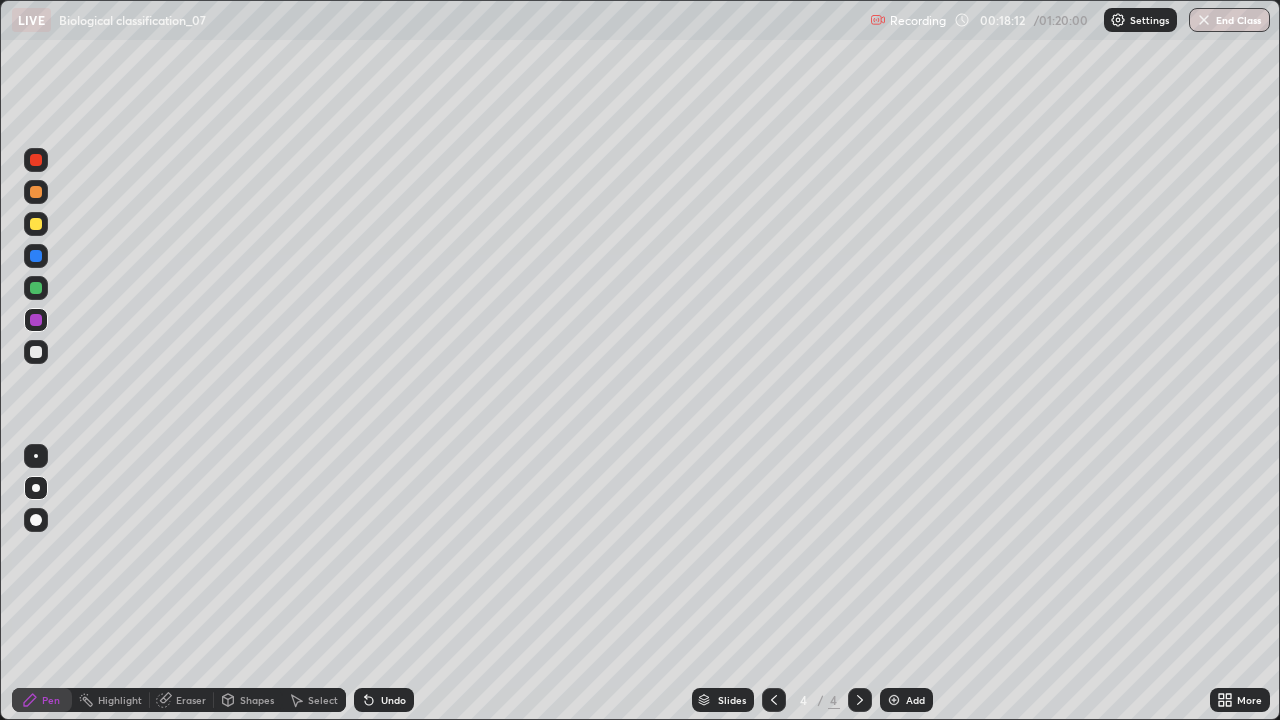 click at bounding box center [36, 160] 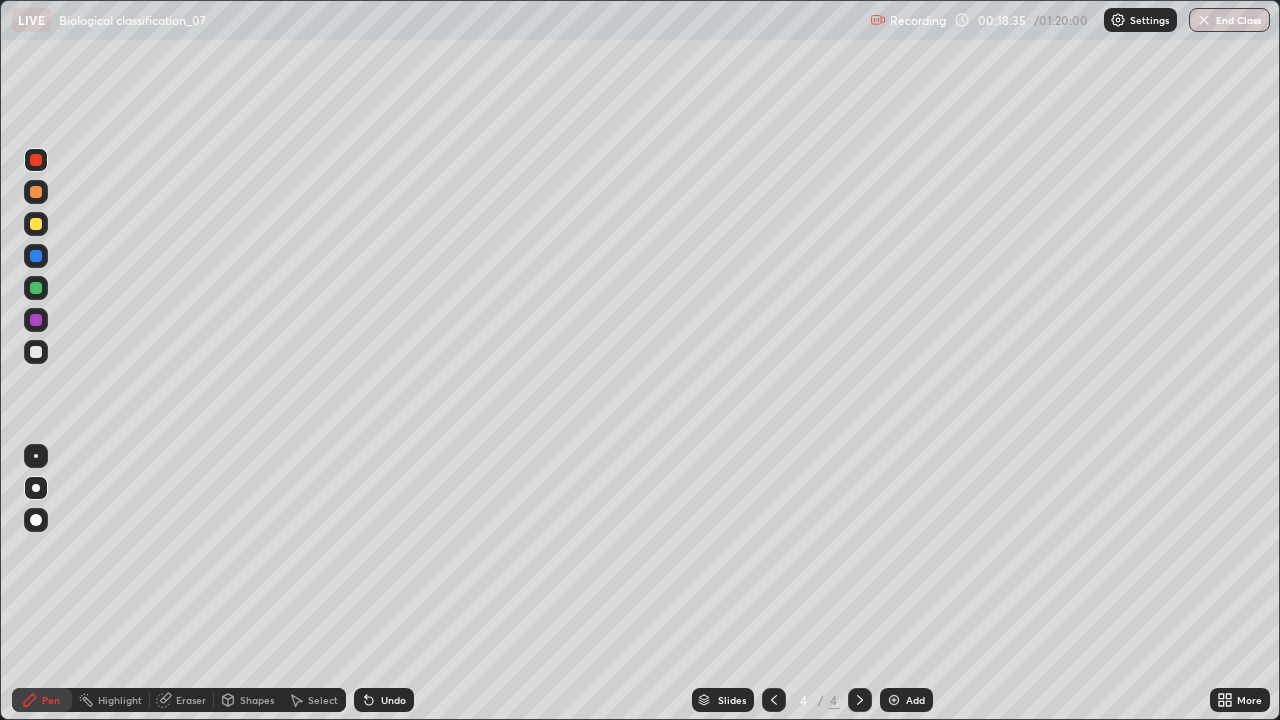 click on "Undo" at bounding box center [393, 700] 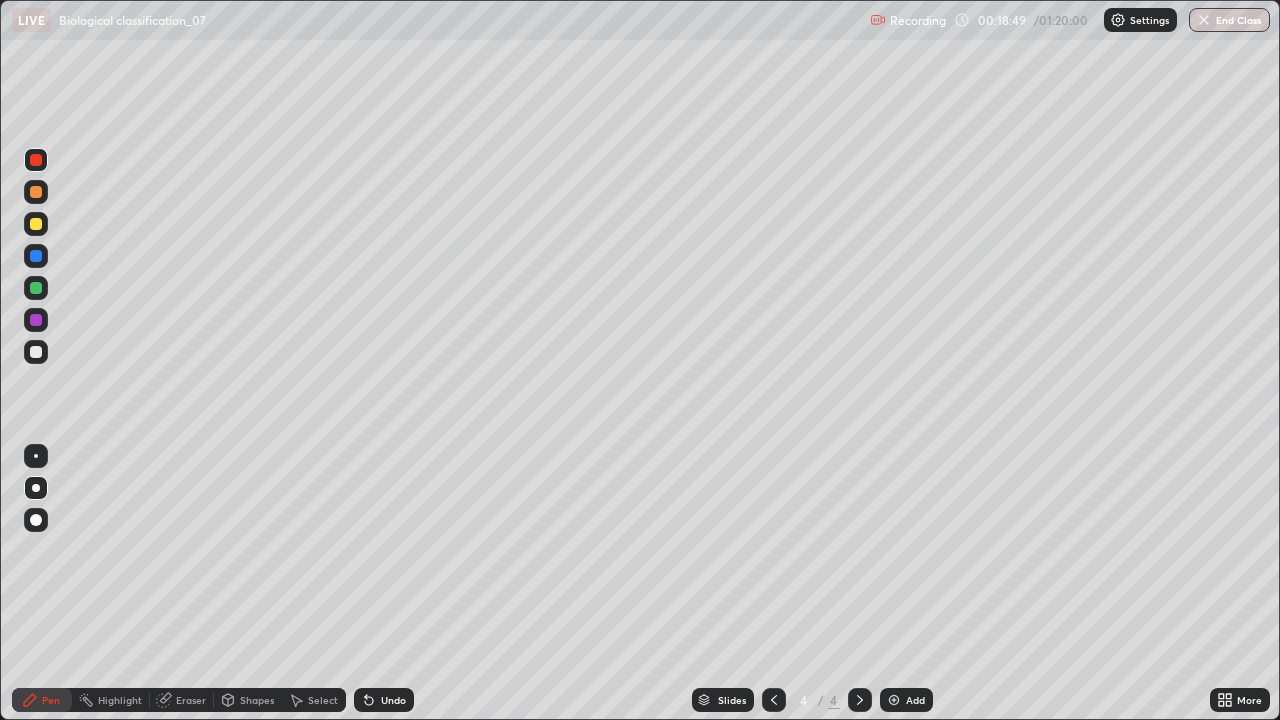 click at bounding box center [36, 352] 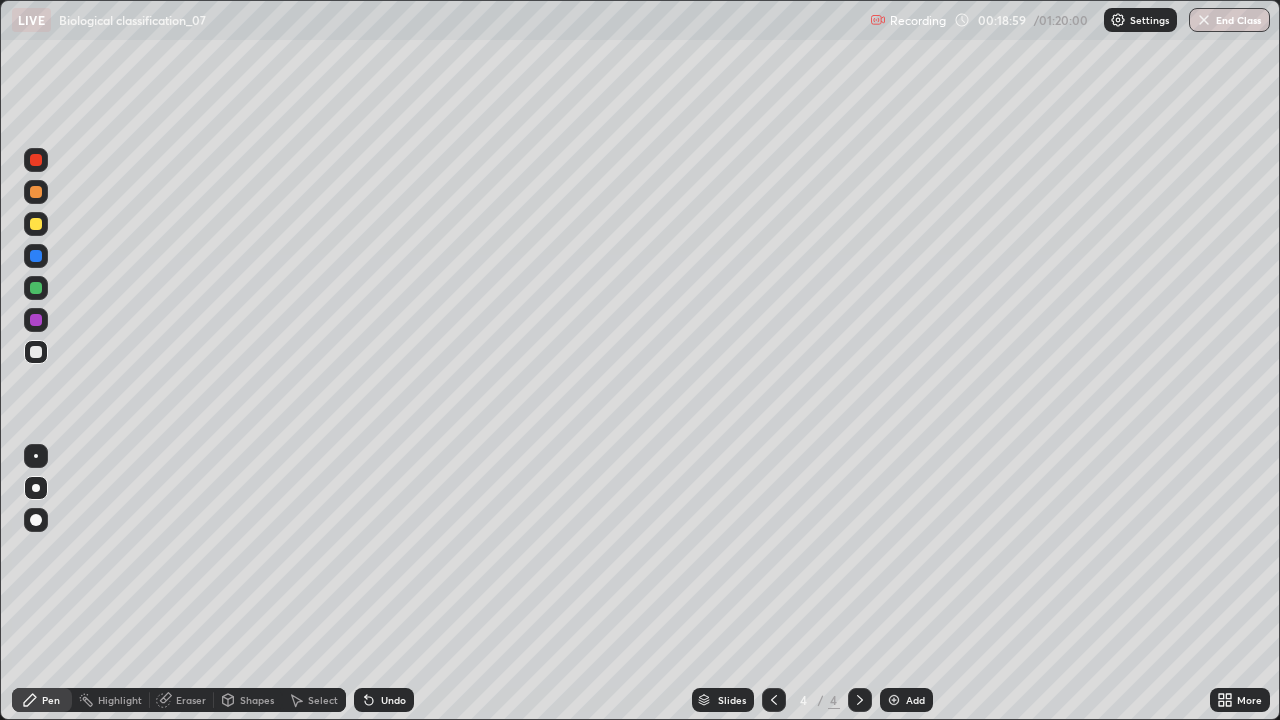 click at bounding box center (894, 700) 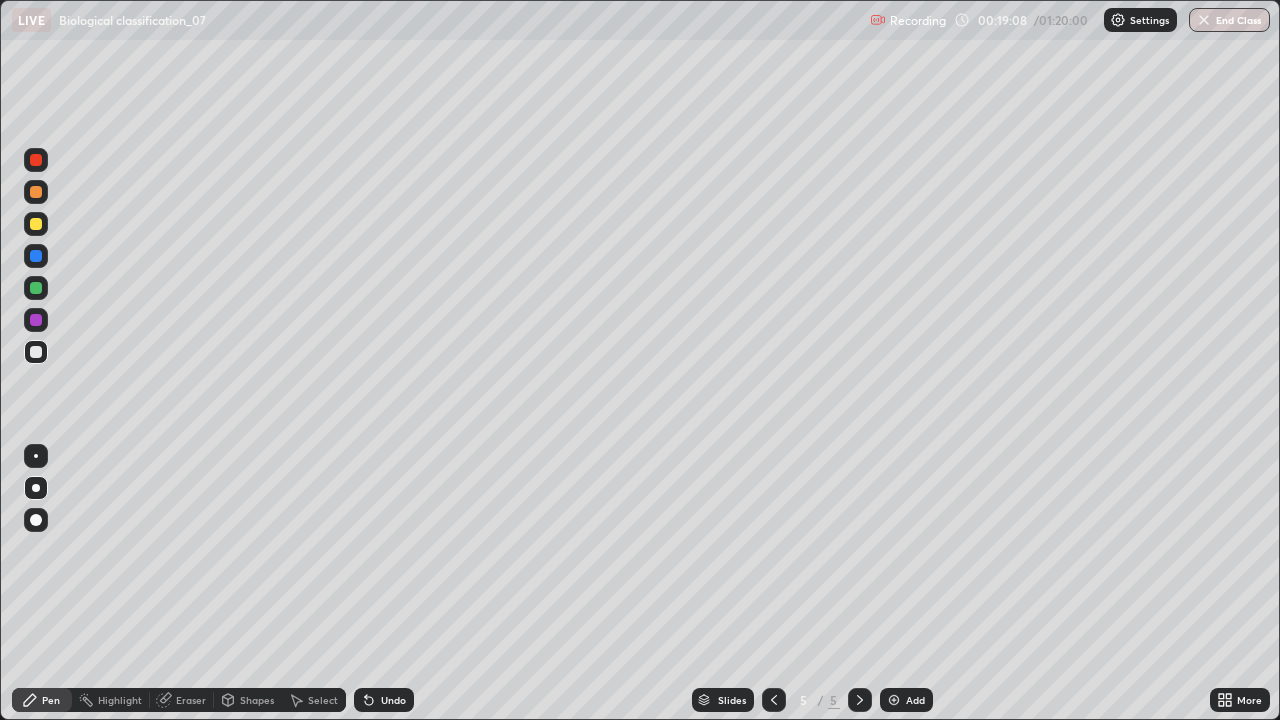 click at bounding box center (36, 320) 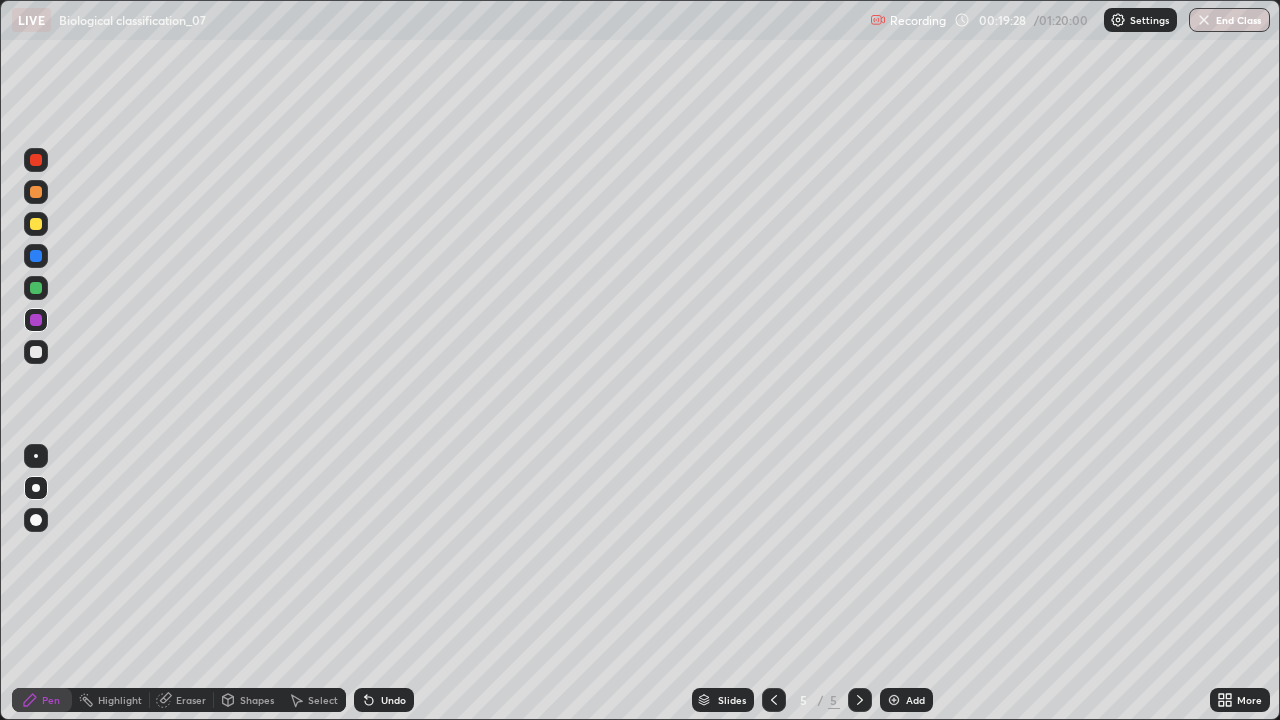click 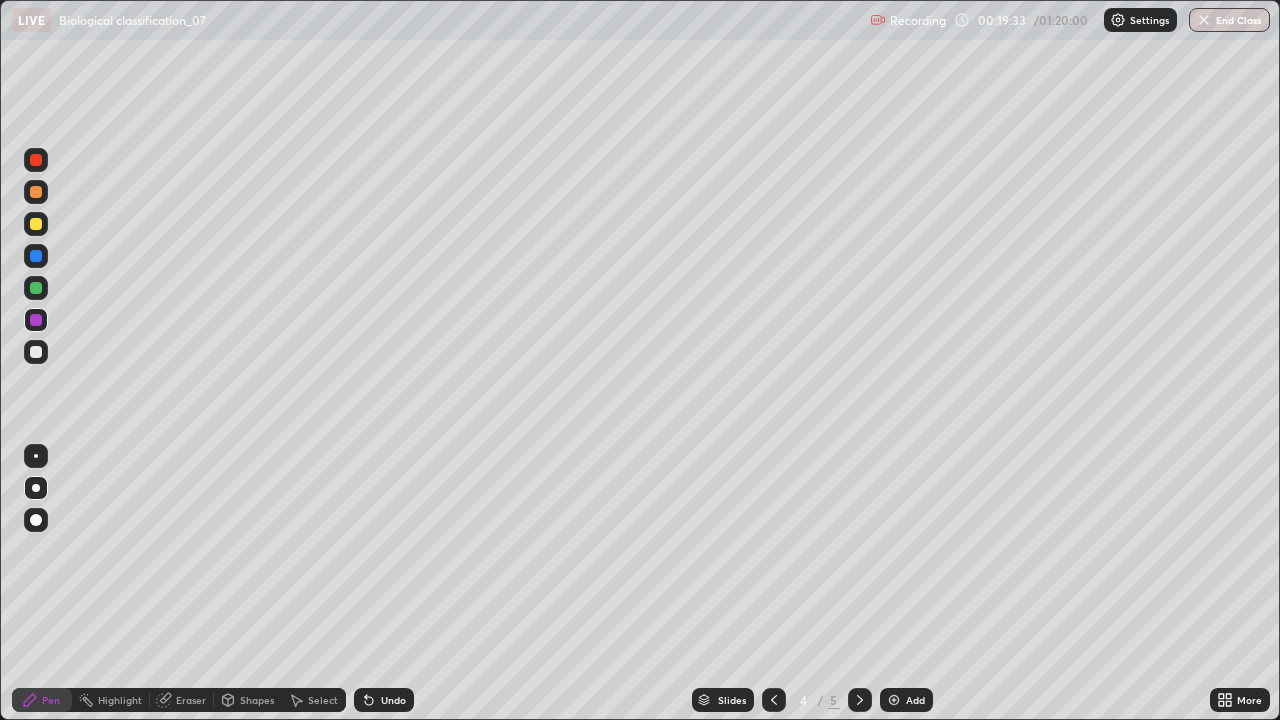 click 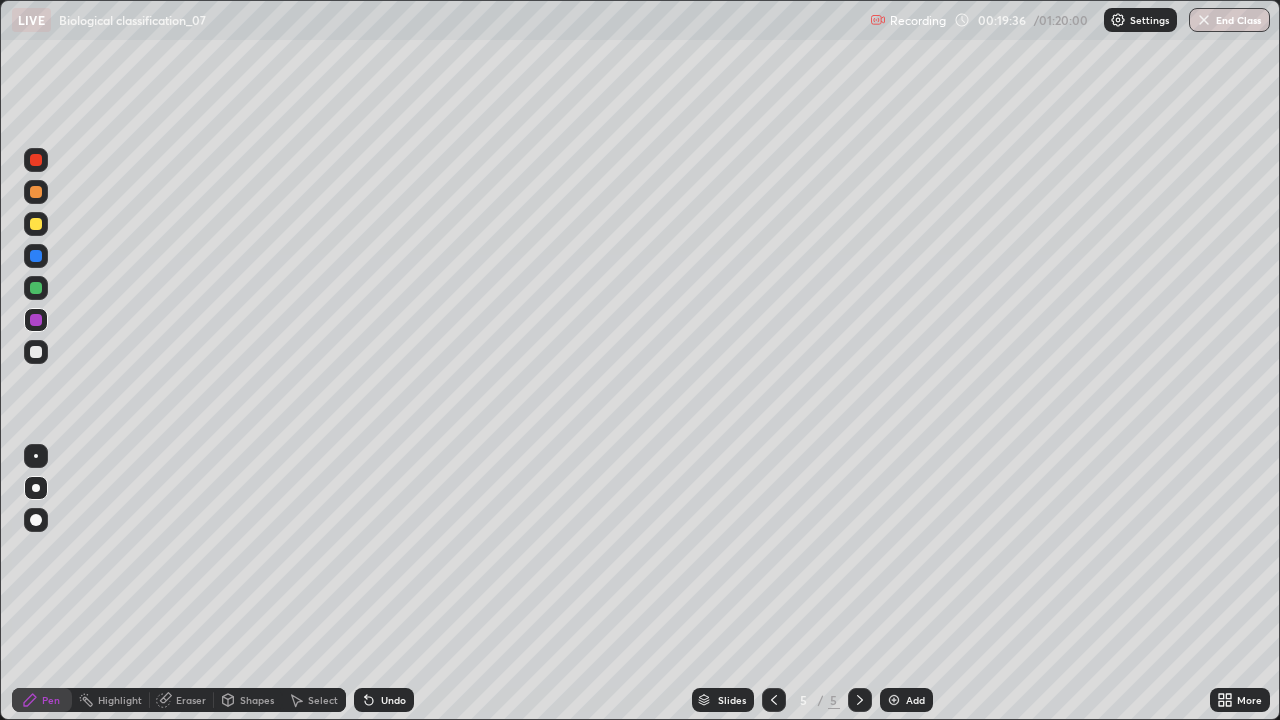 click at bounding box center (36, 352) 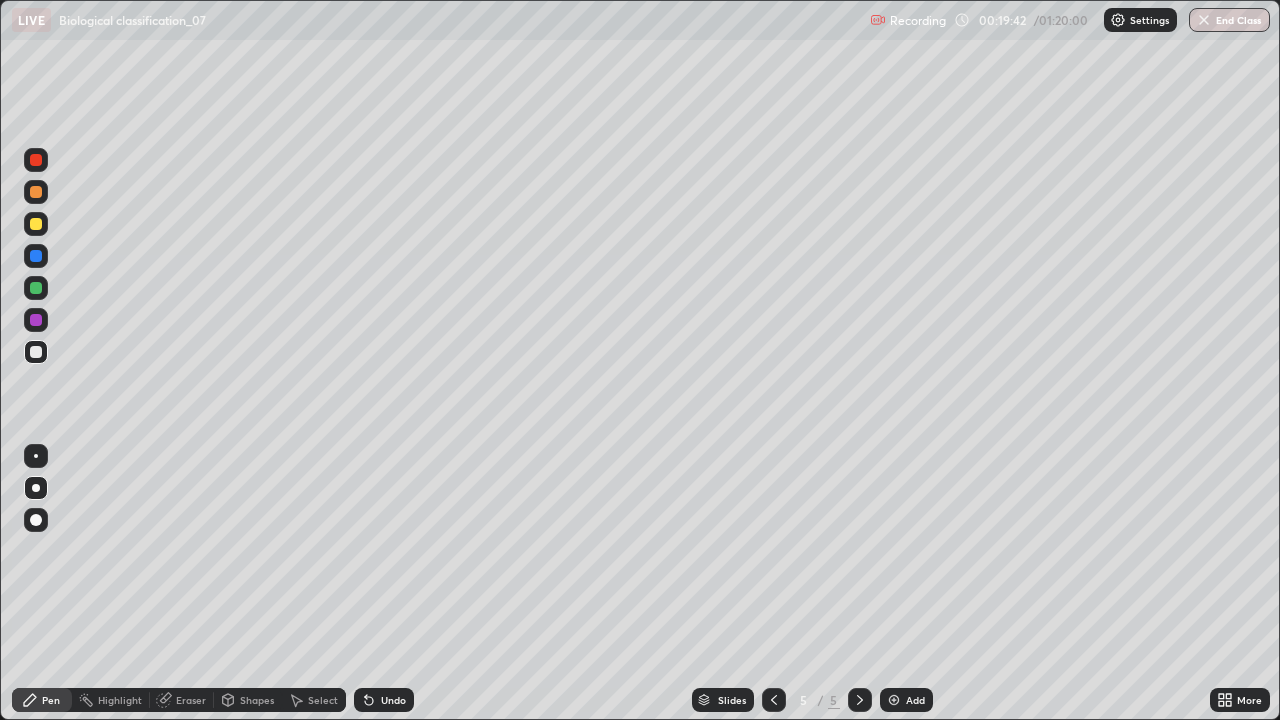 click at bounding box center [36, 288] 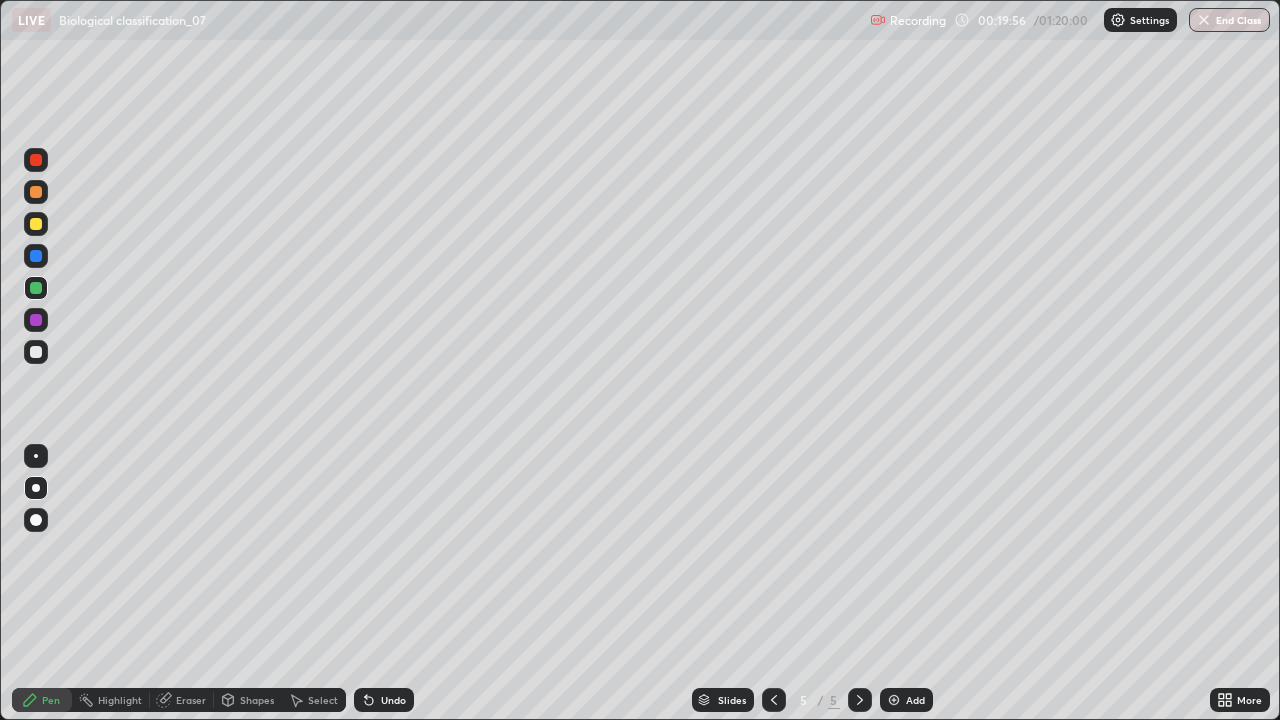 click at bounding box center (36, 320) 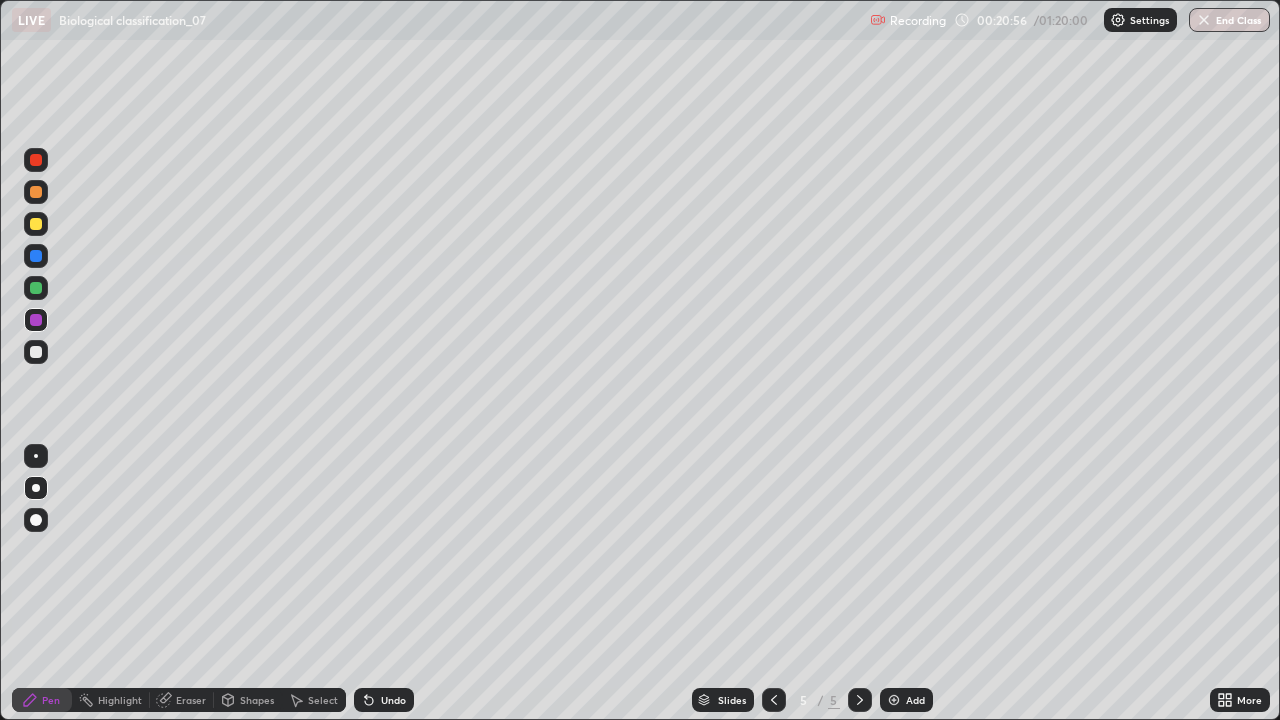 click 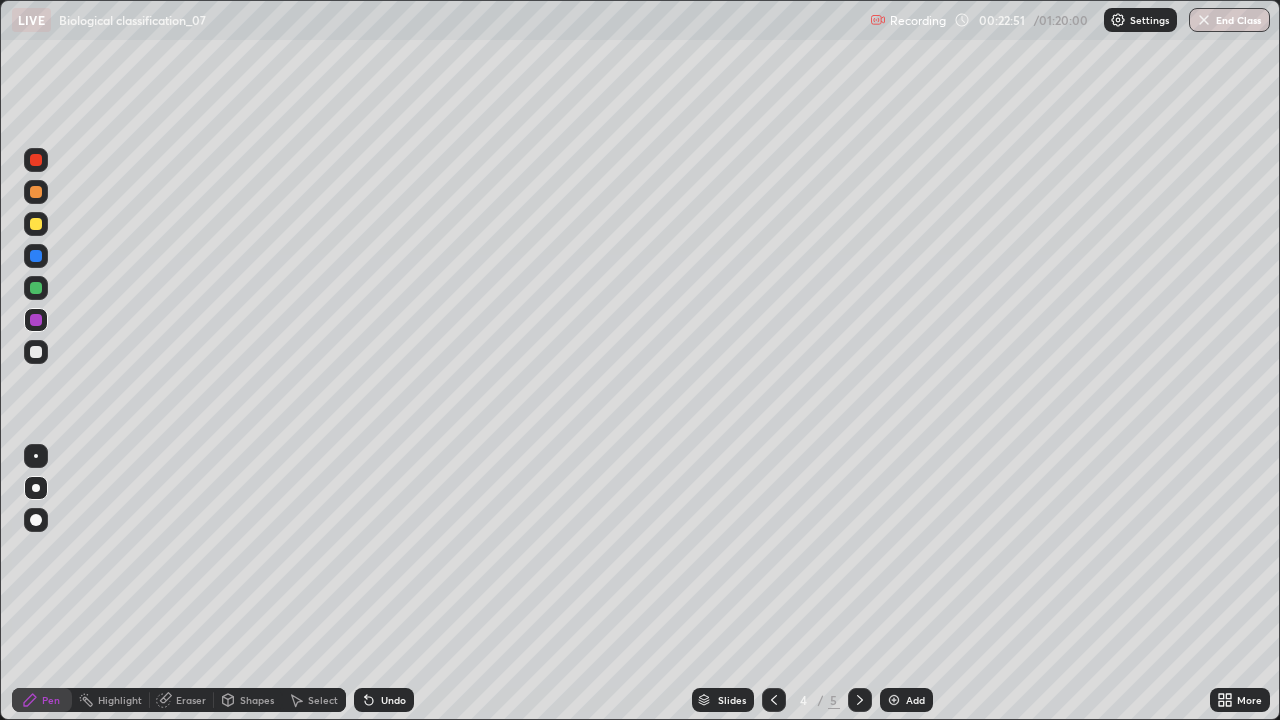 click 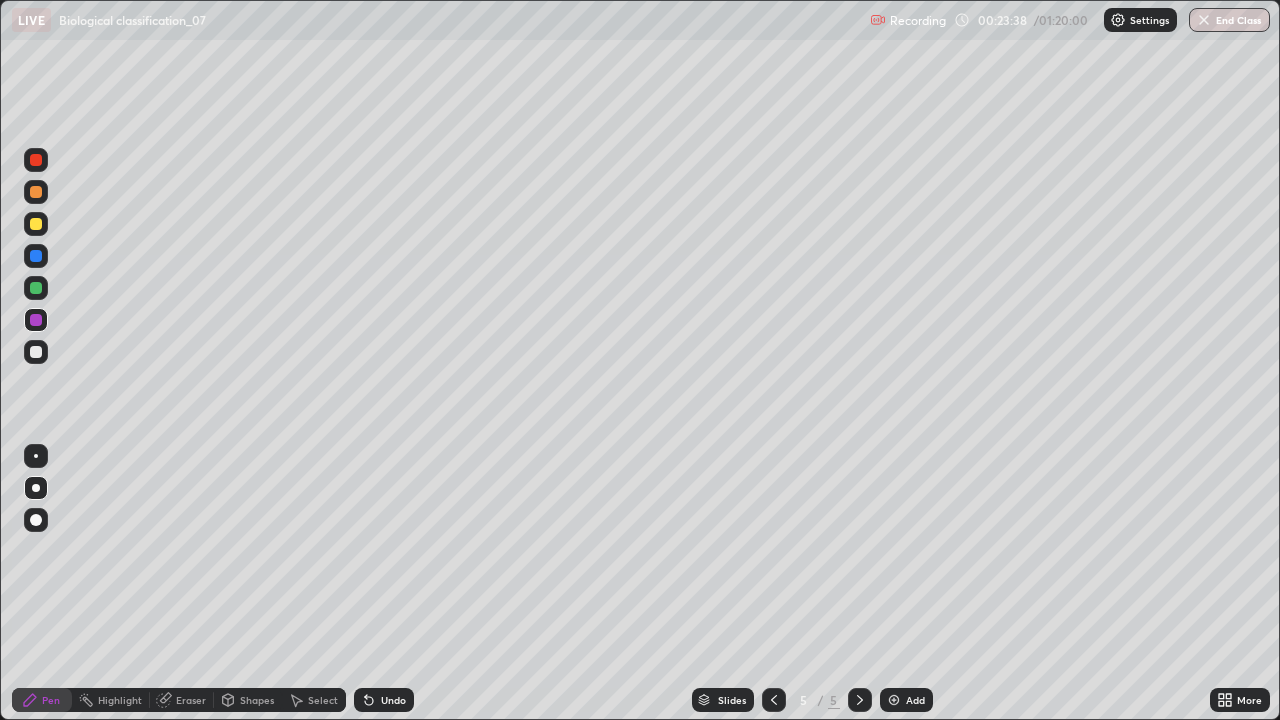 click at bounding box center (36, 256) 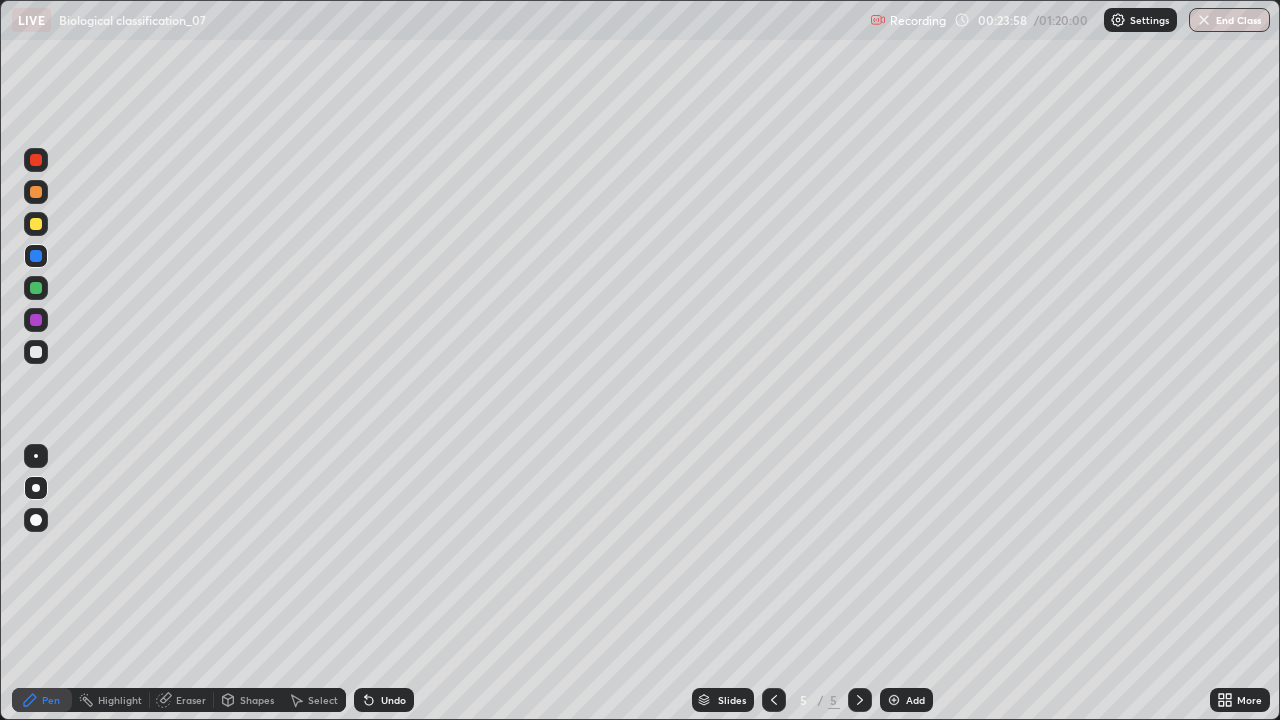 click at bounding box center [36, 352] 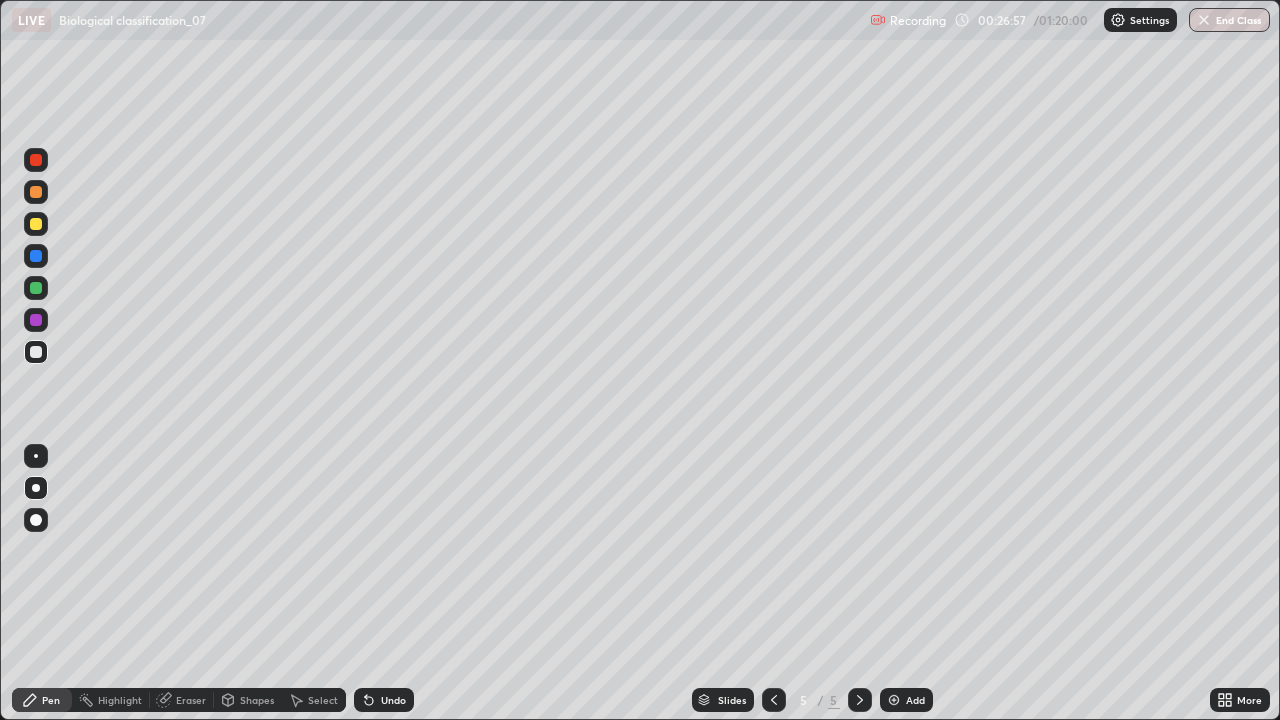 click at bounding box center (894, 700) 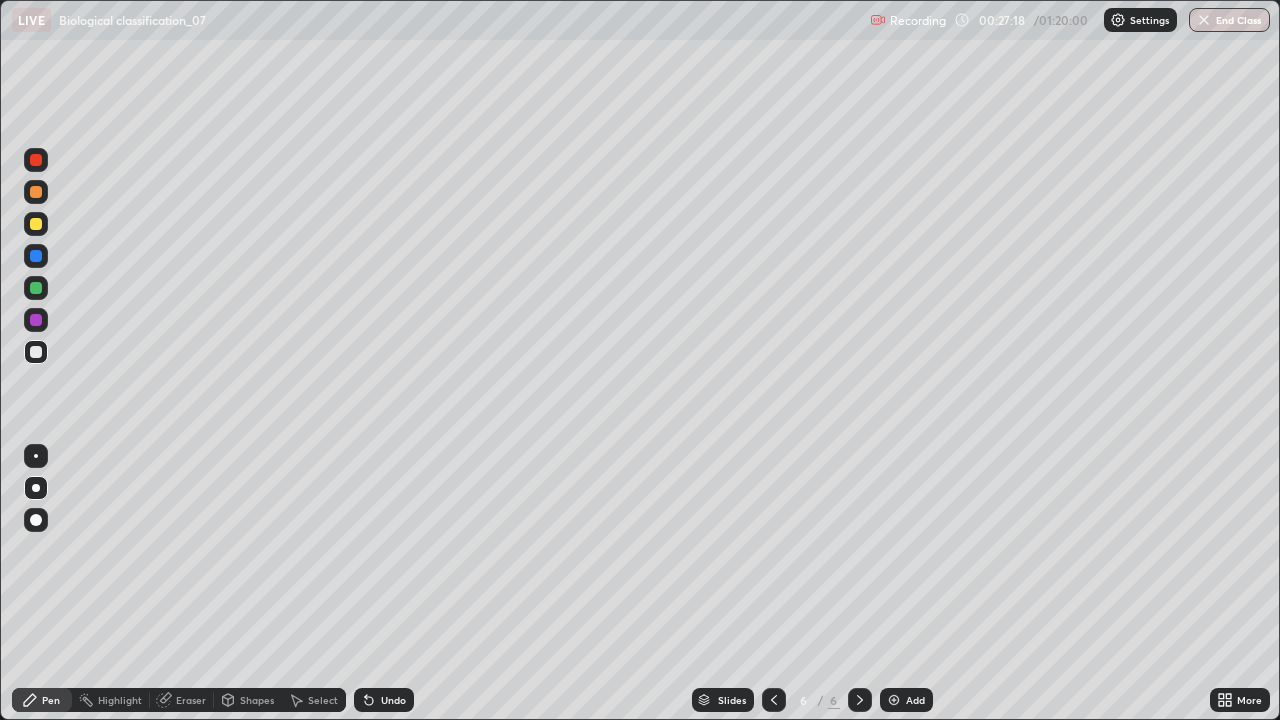click at bounding box center [36, 320] 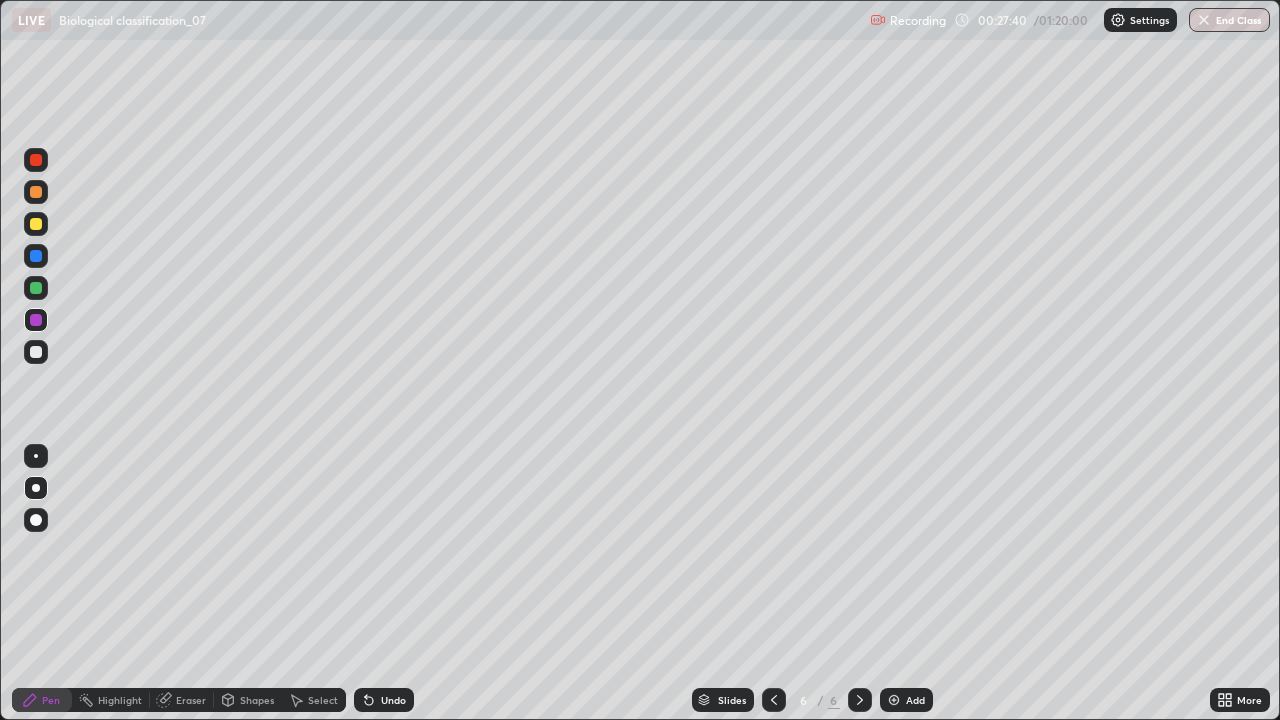 click at bounding box center [36, 256] 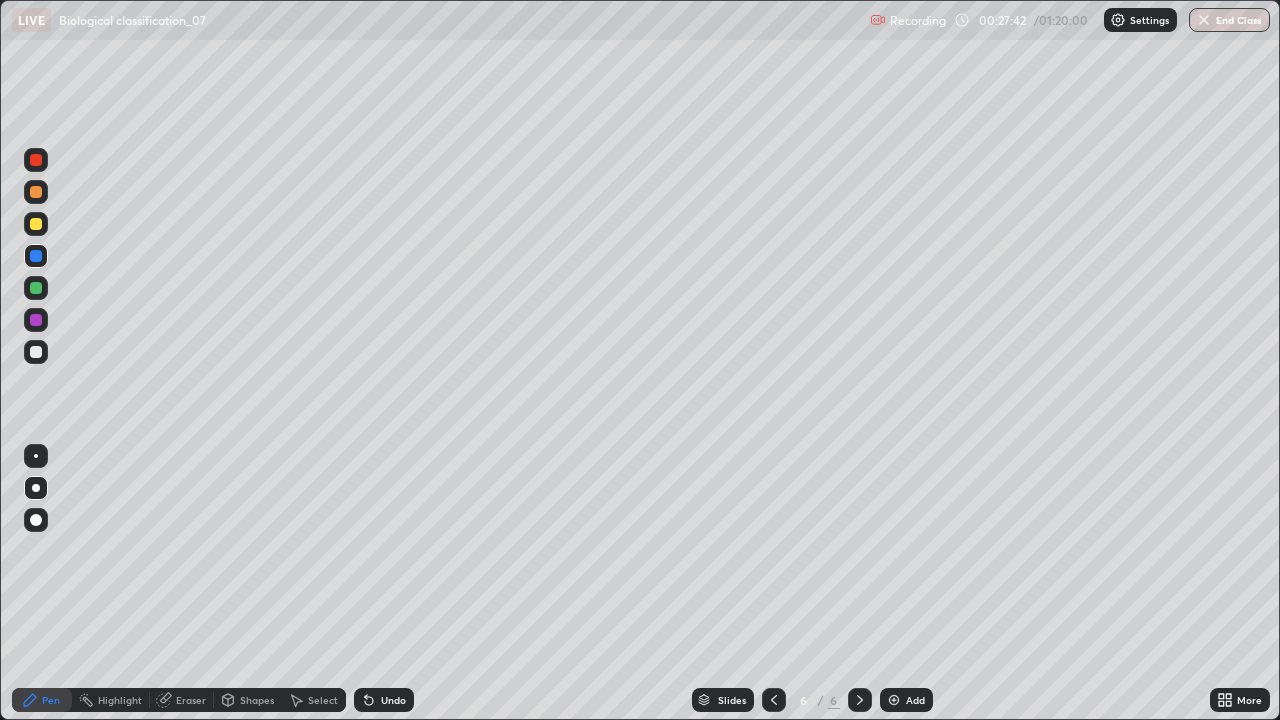 click 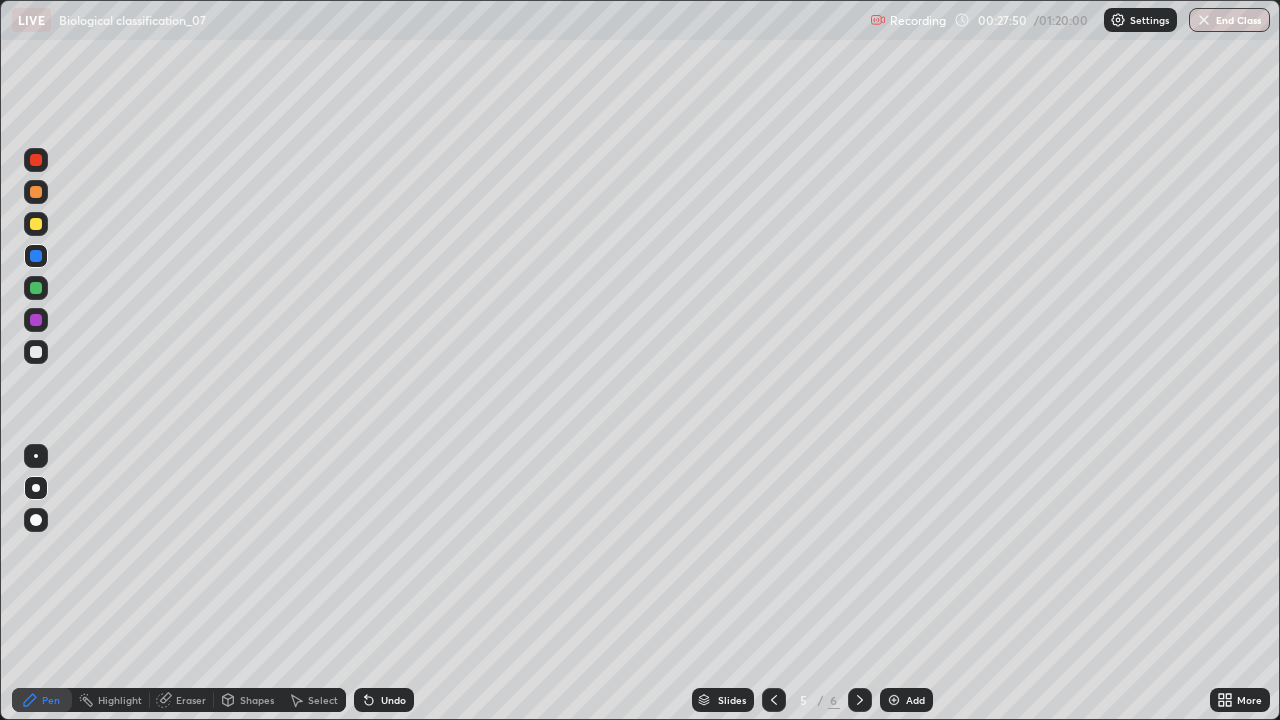 click 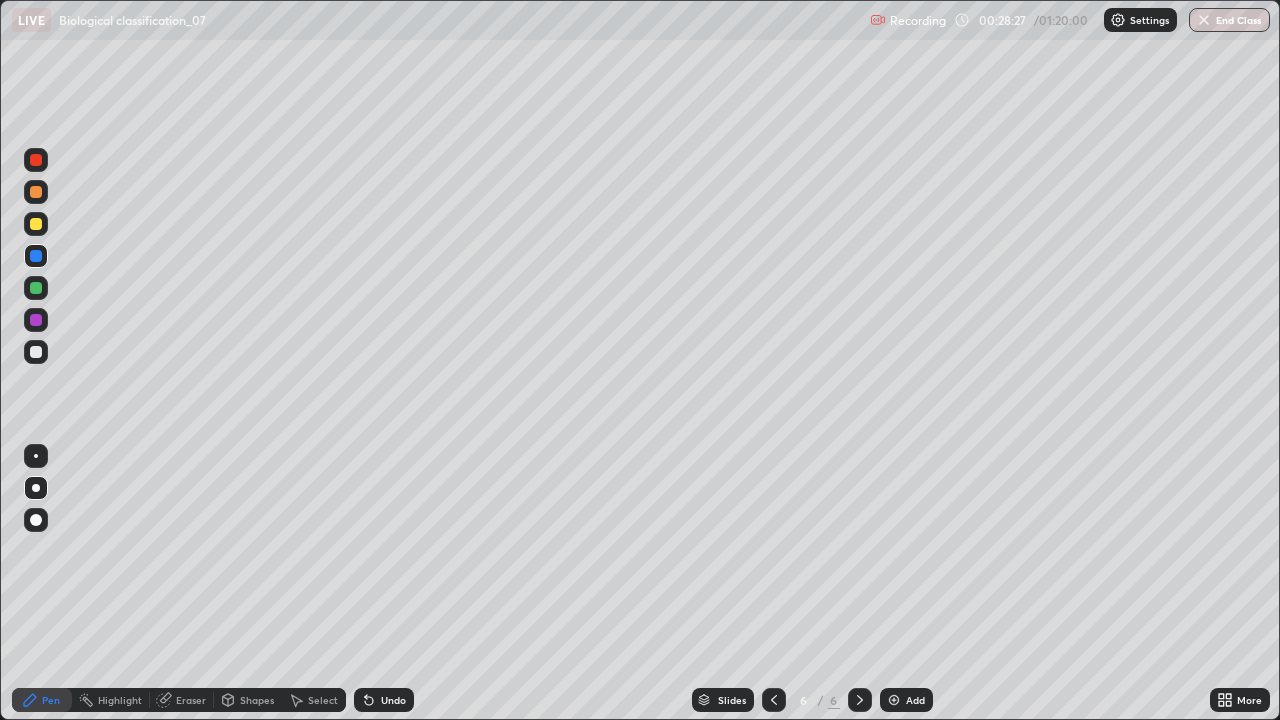 click at bounding box center [36, 288] 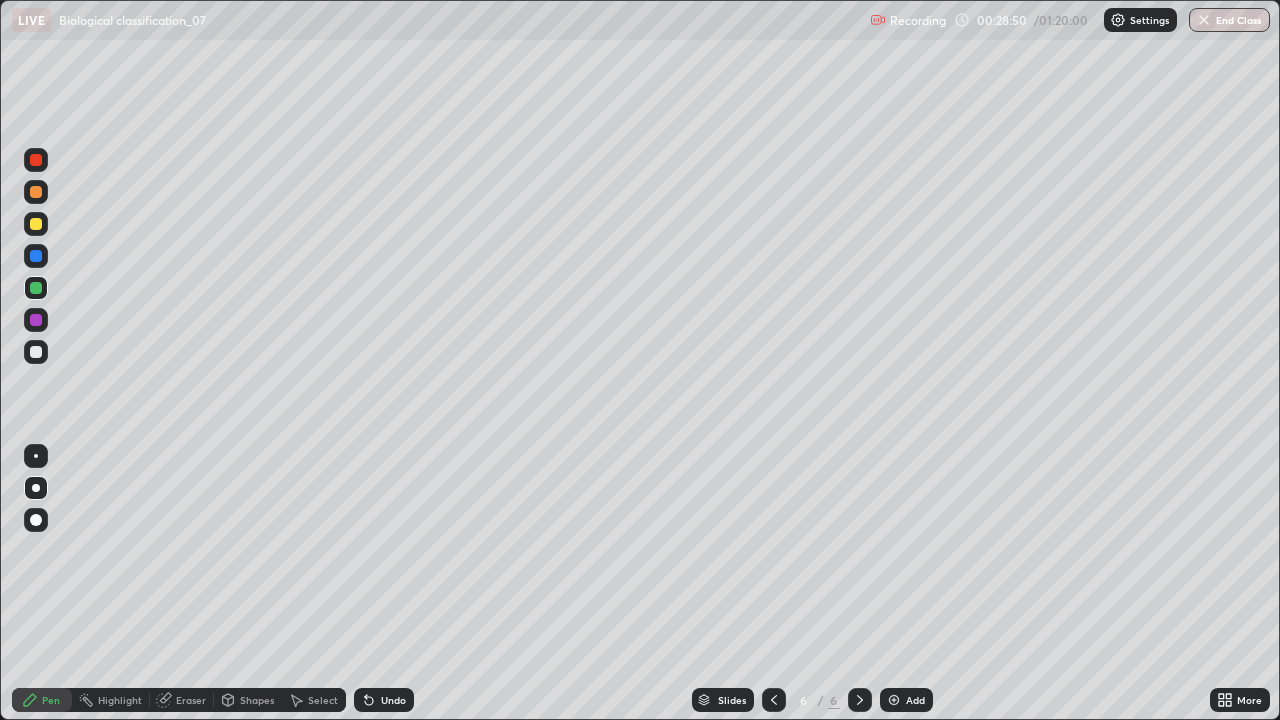 click at bounding box center (36, 352) 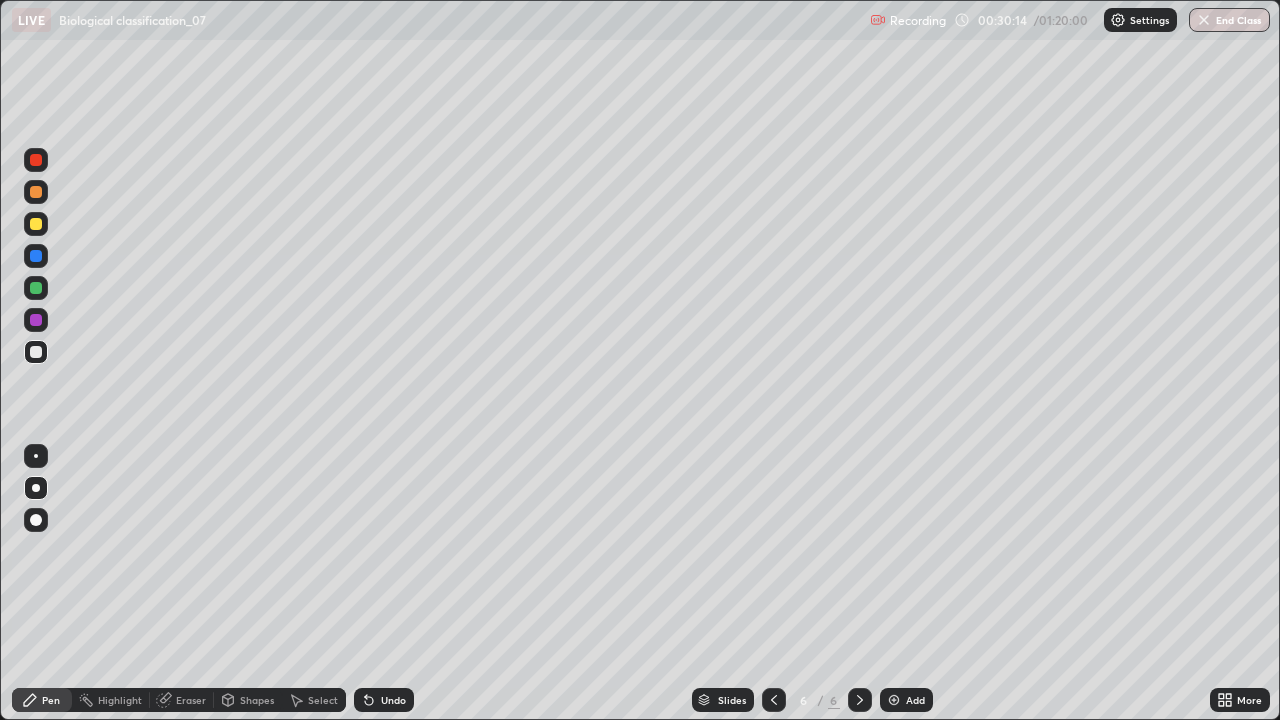 click at bounding box center [36, 192] 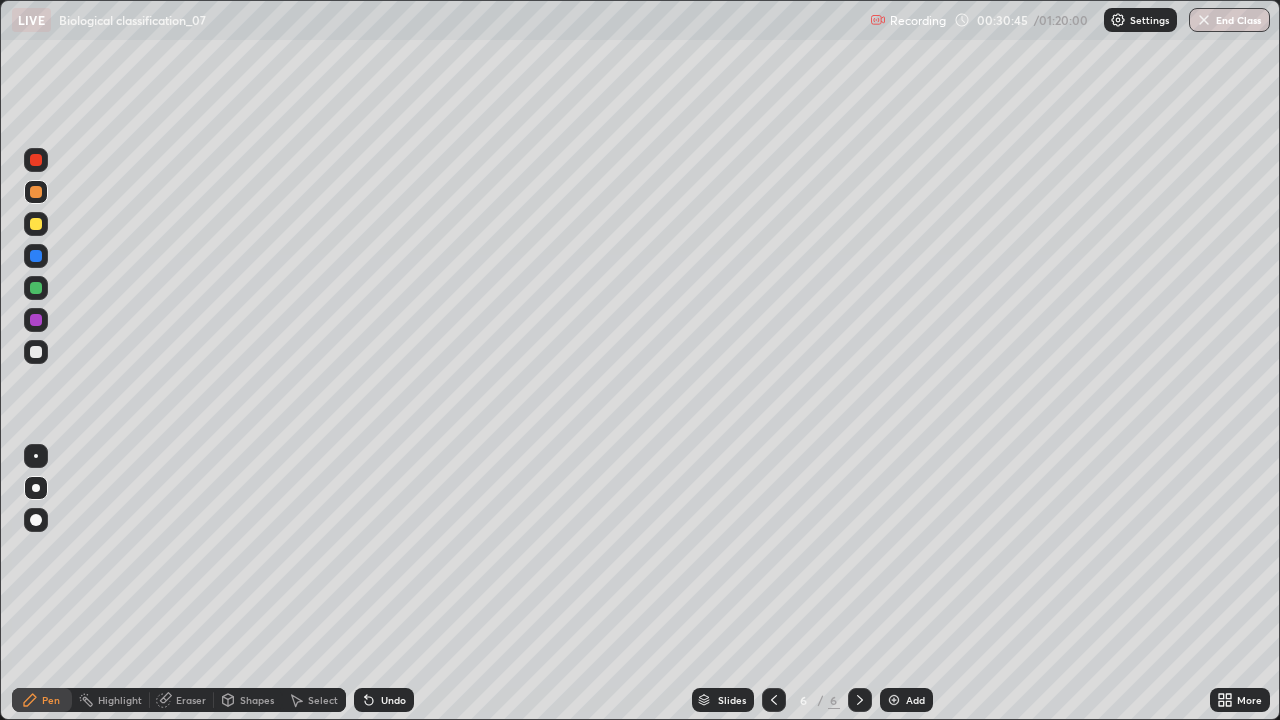 click at bounding box center [894, 700] 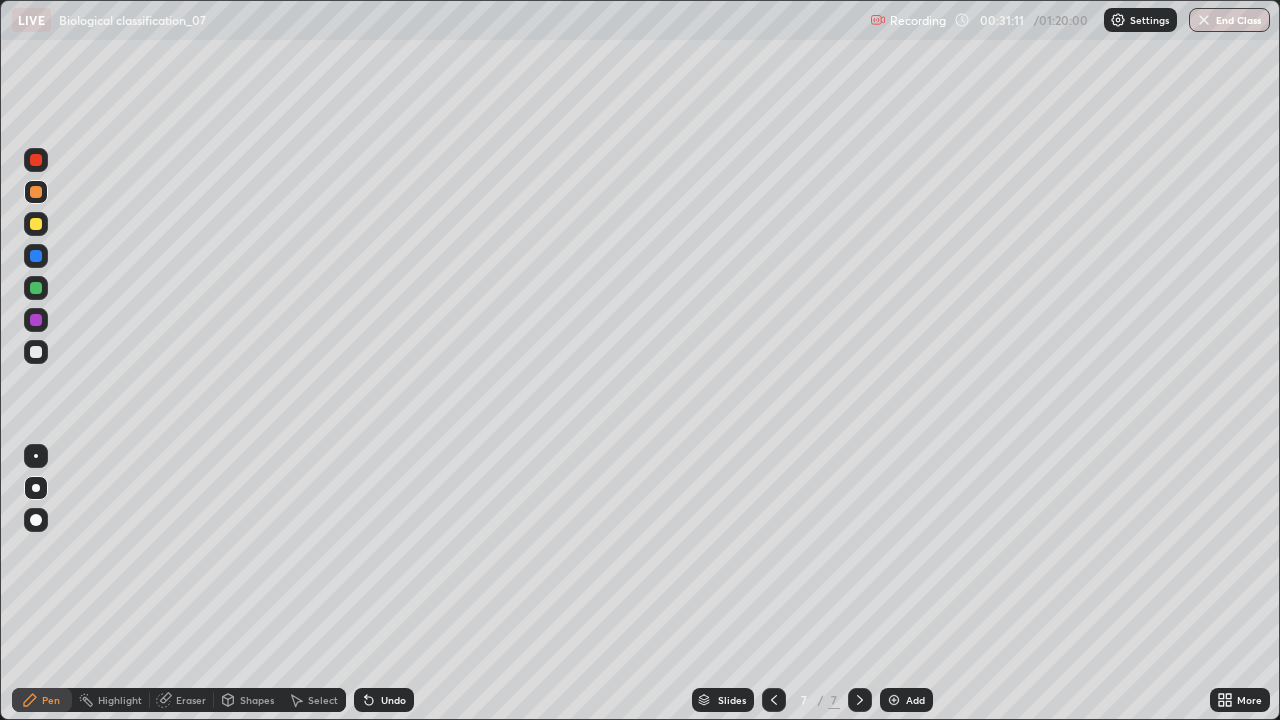 click at bounding box center (36, 320) 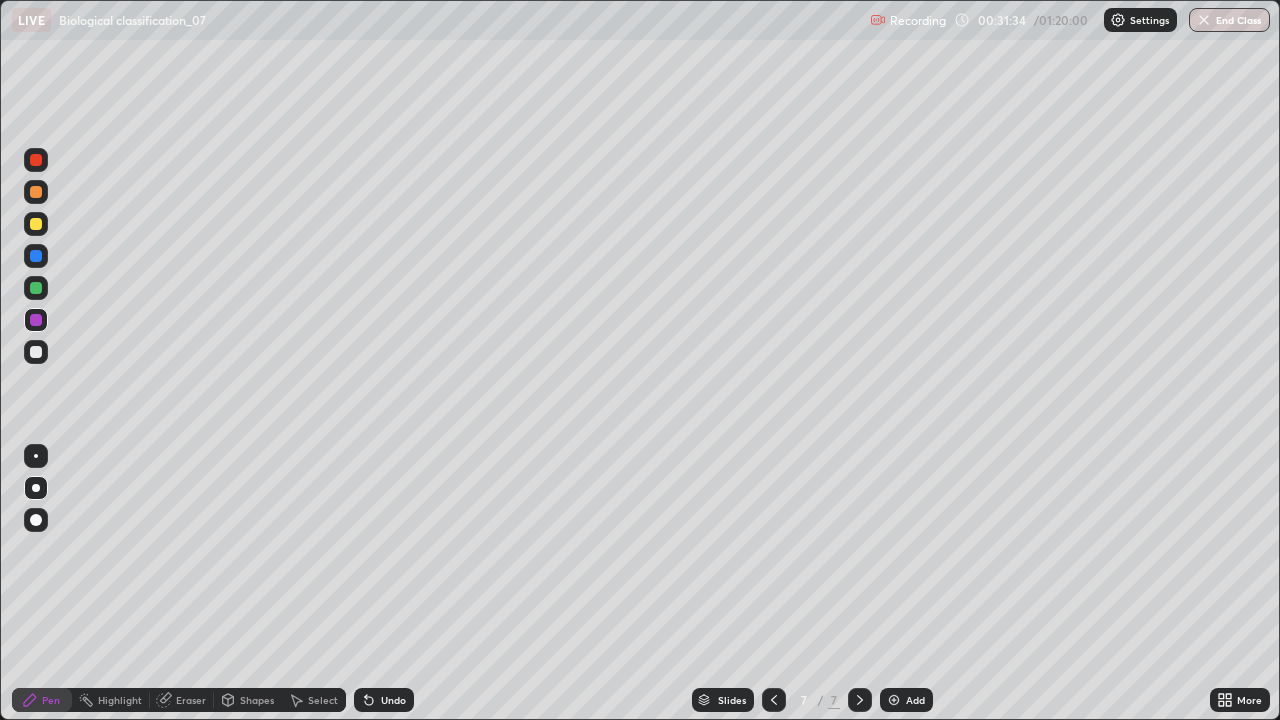 click at bounding box center (36, 256) 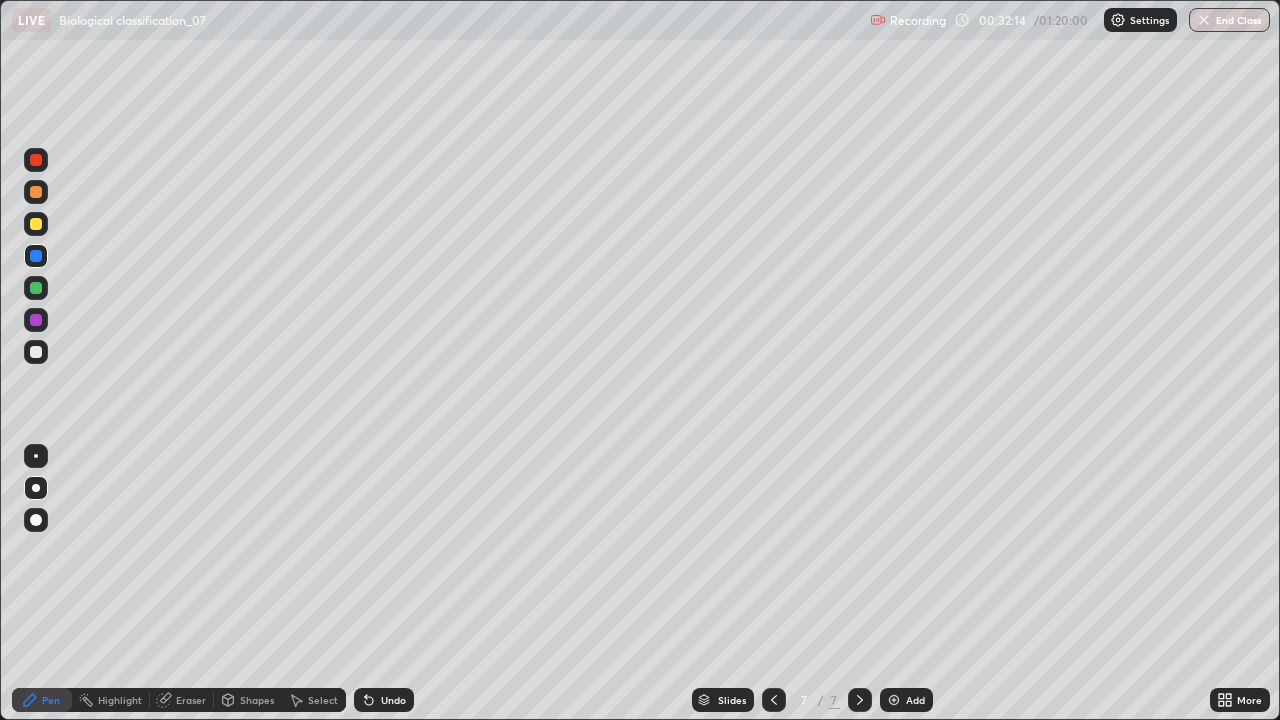 click at bounding box center (36, 352) 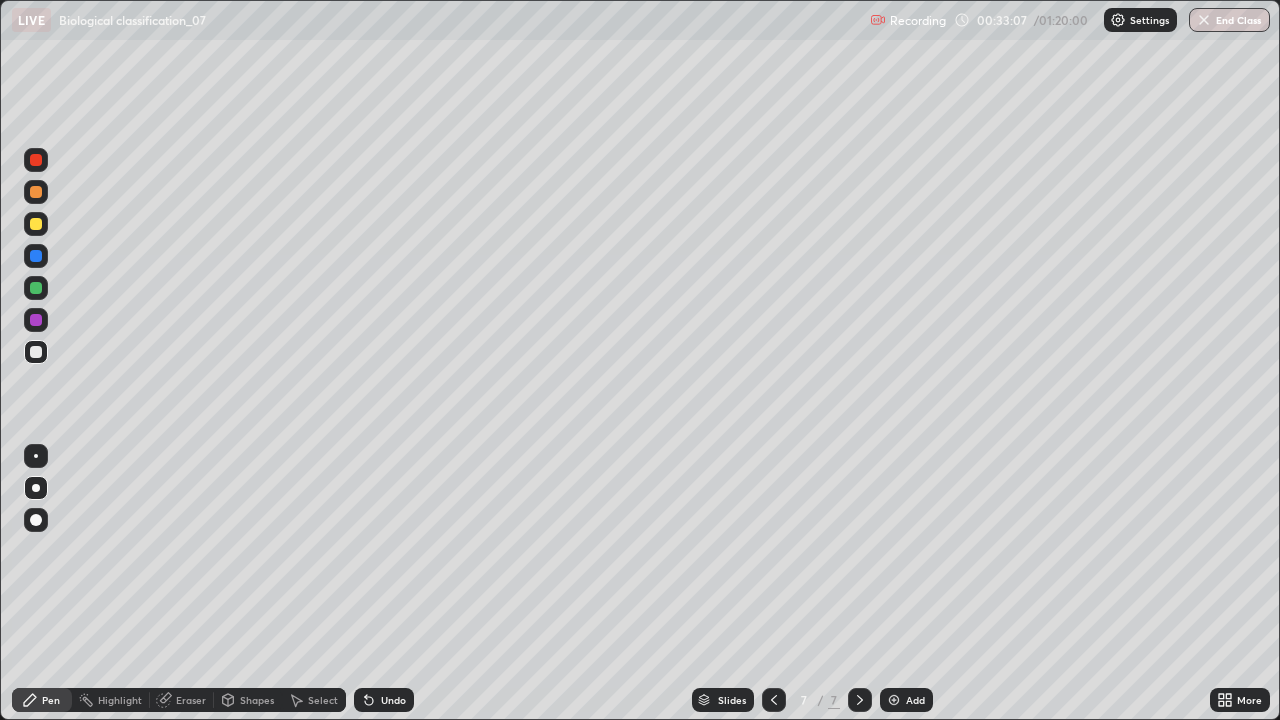 click 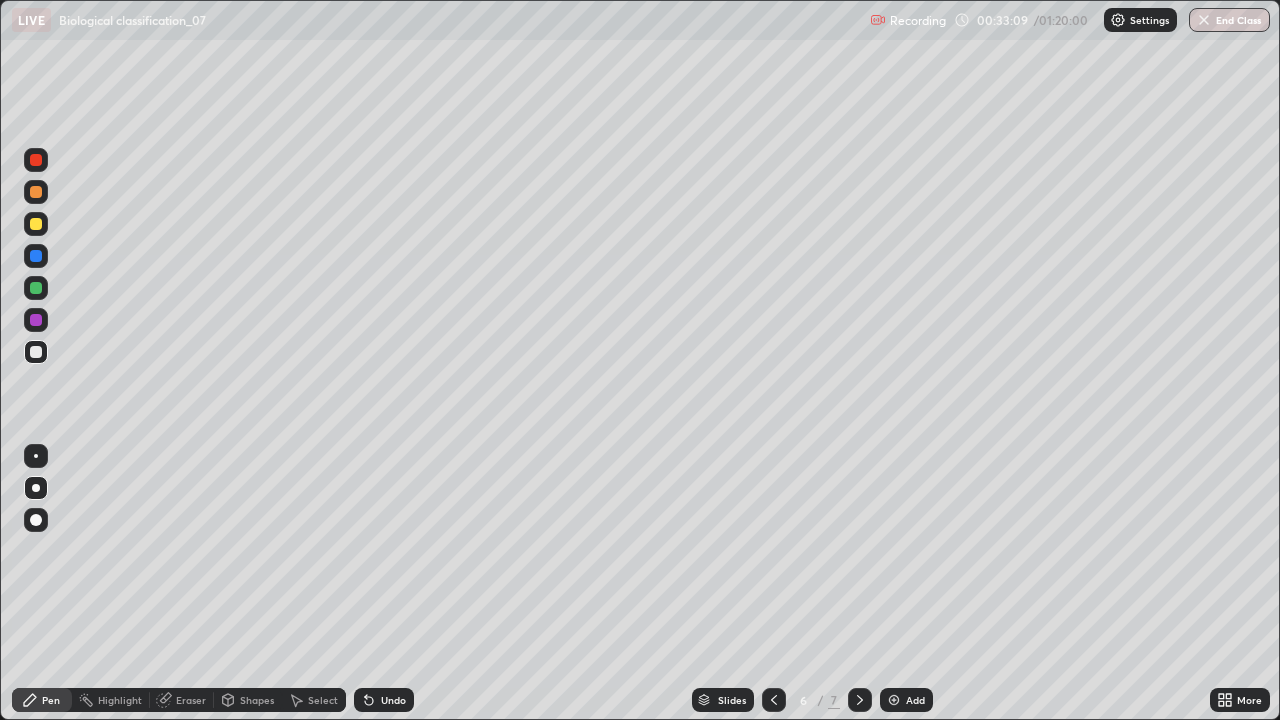 click 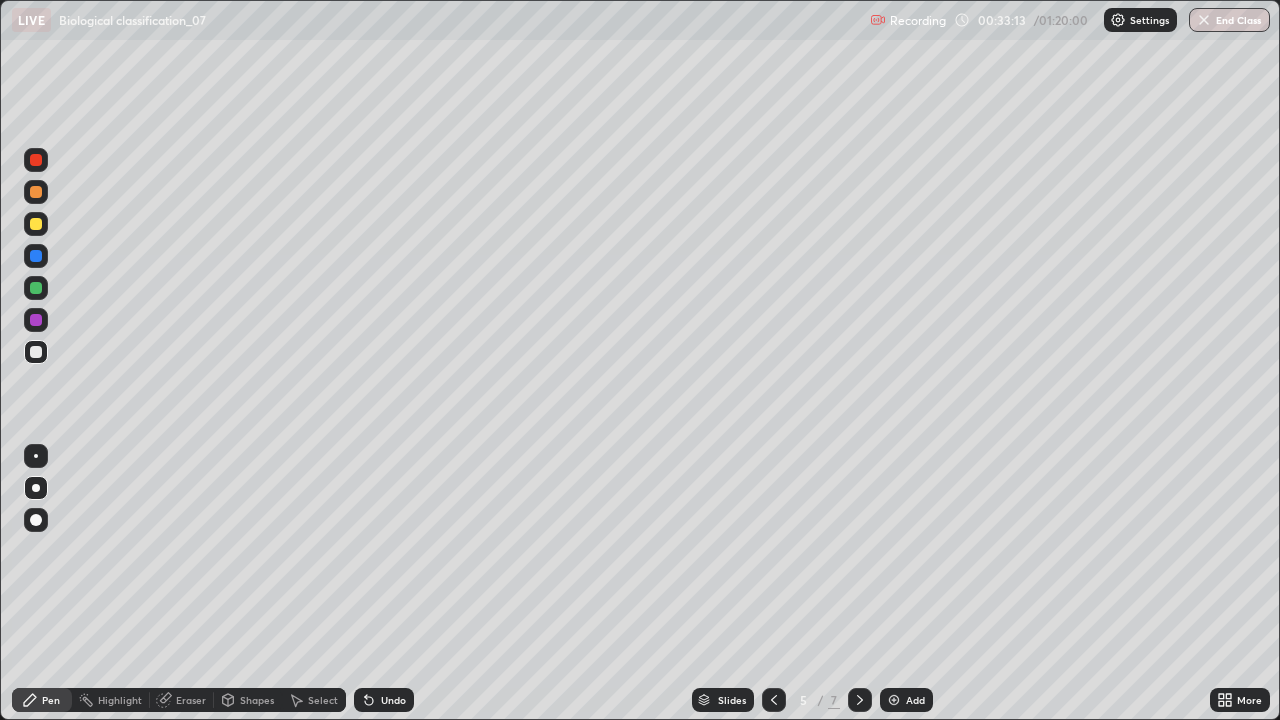 click 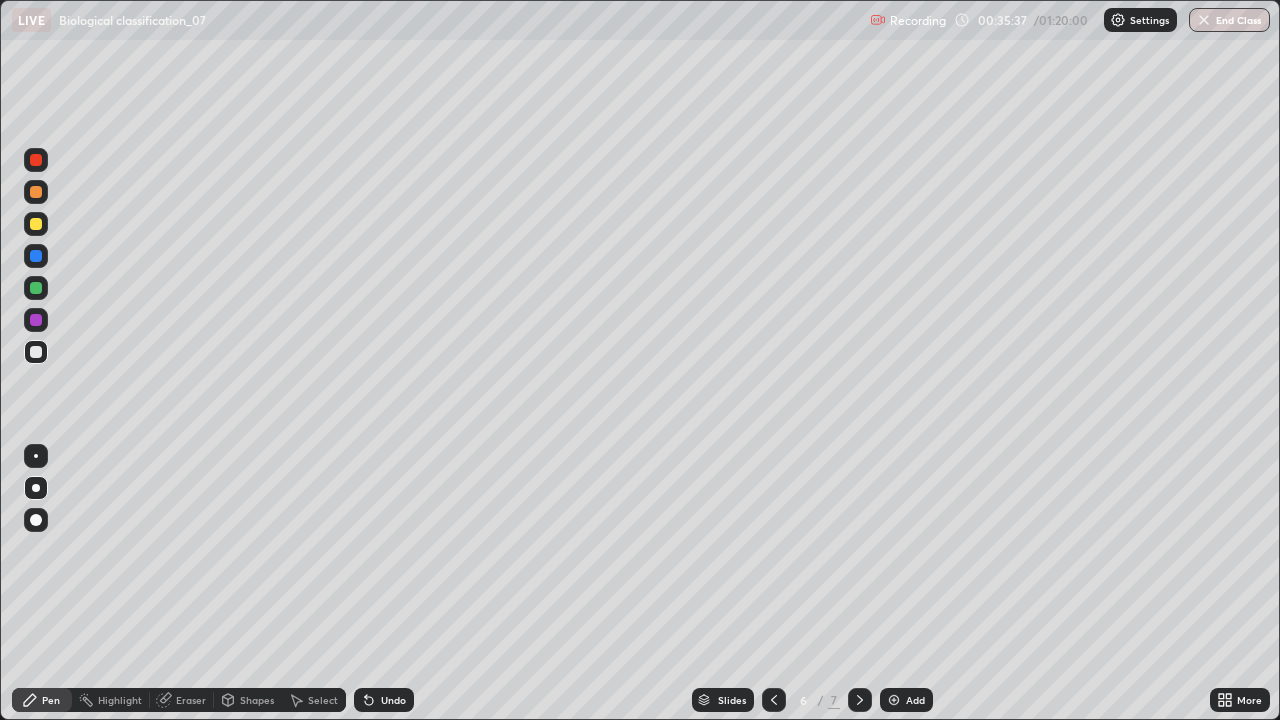 click 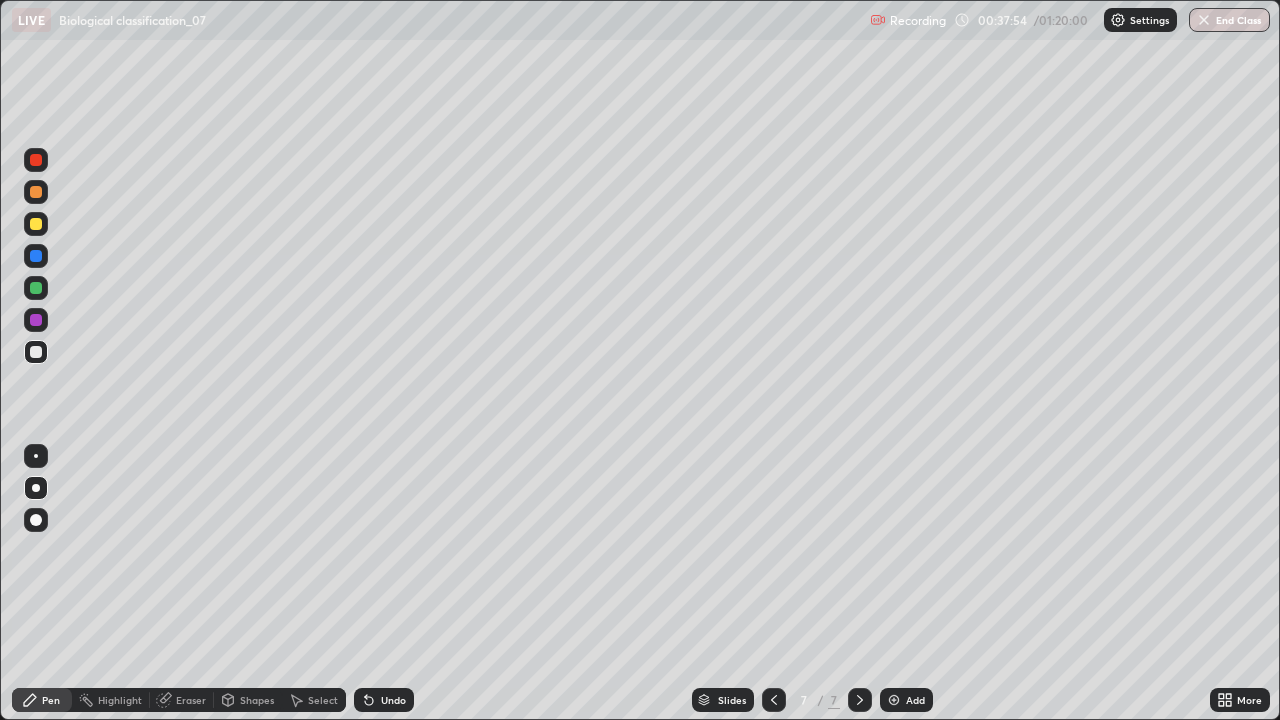 click at bounding box center (36, 320) 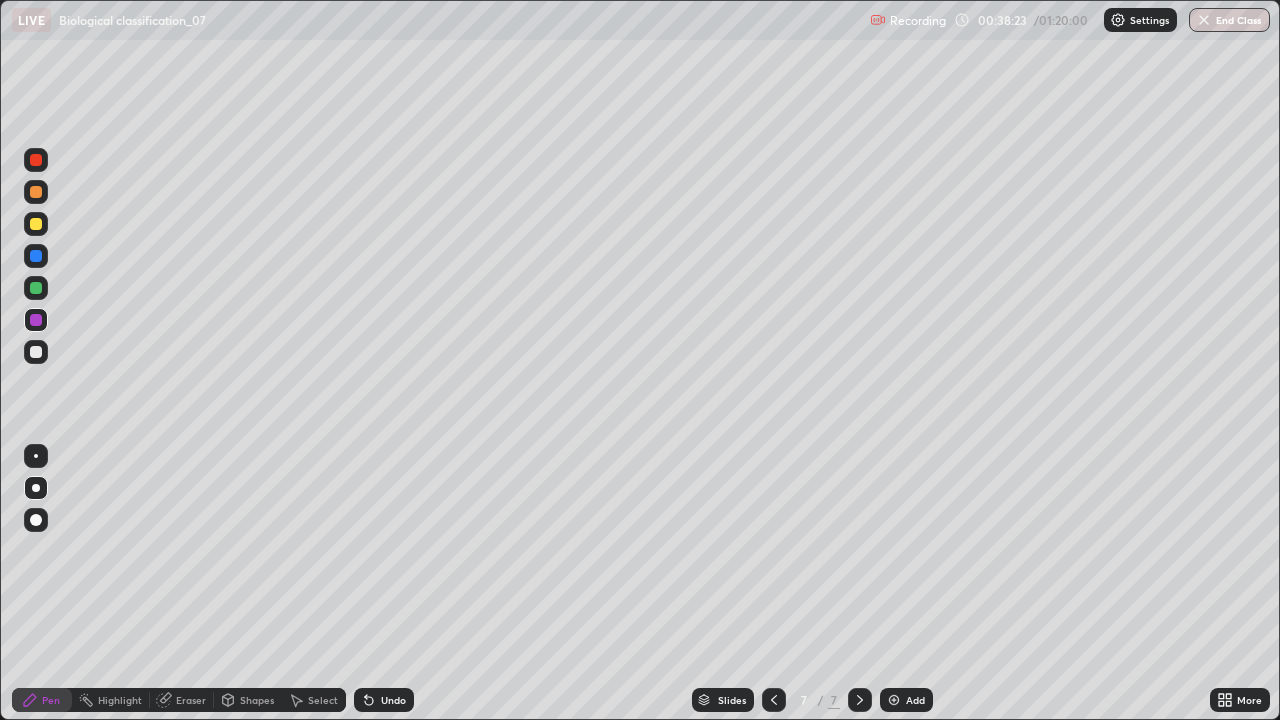 click at bounding box center (36, 288) 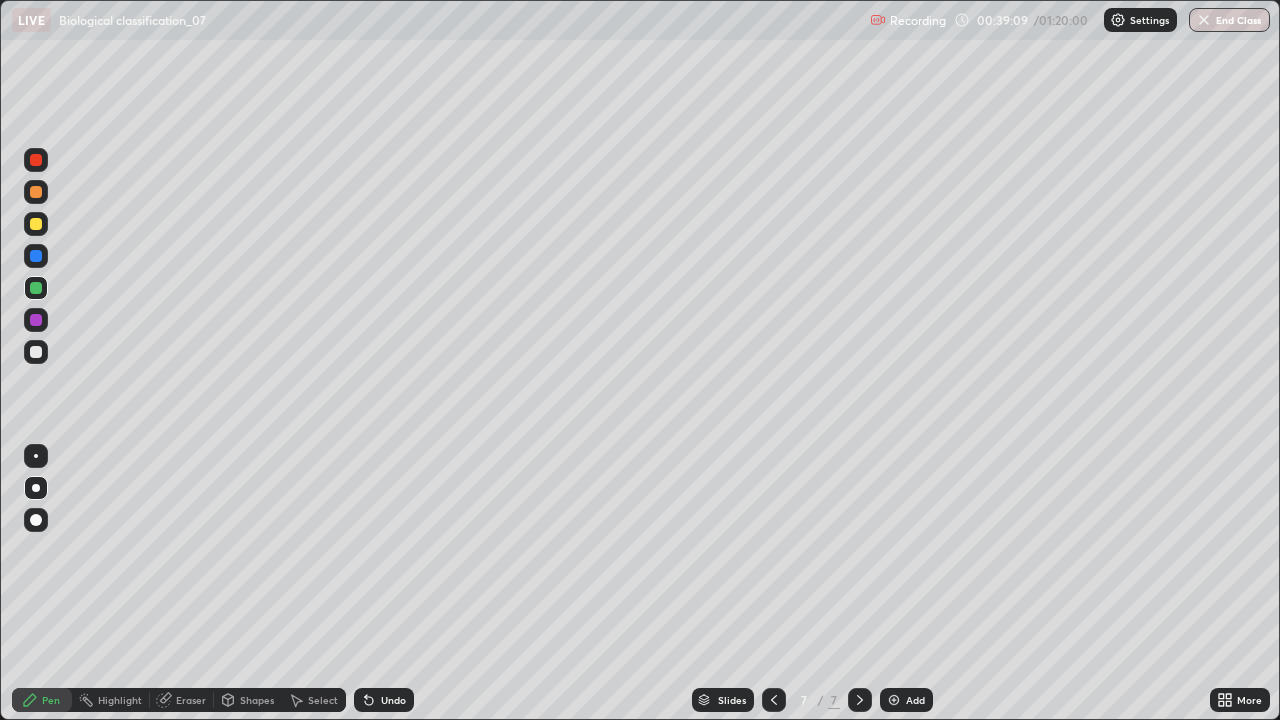 click on "Slides 7 / 7 Add" at bounding box center [812, 700] 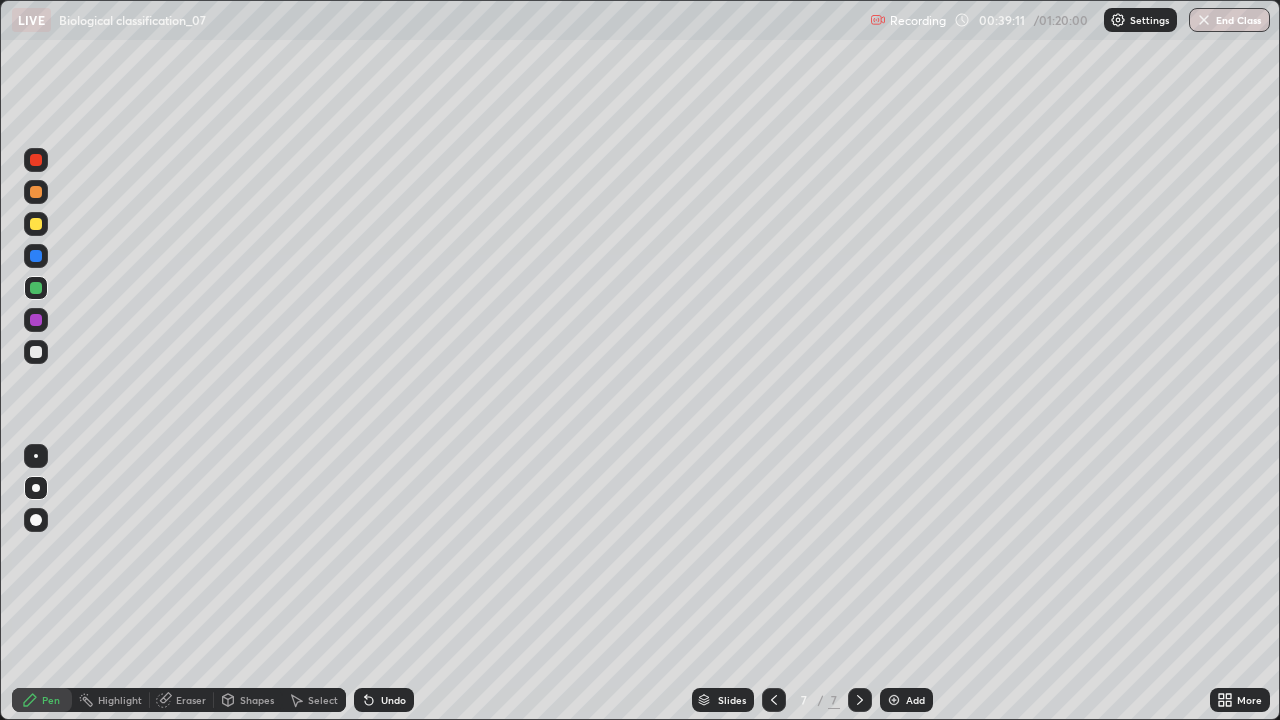 click on "Slides 7 / 7 Add" at bounding box center (812, 700) 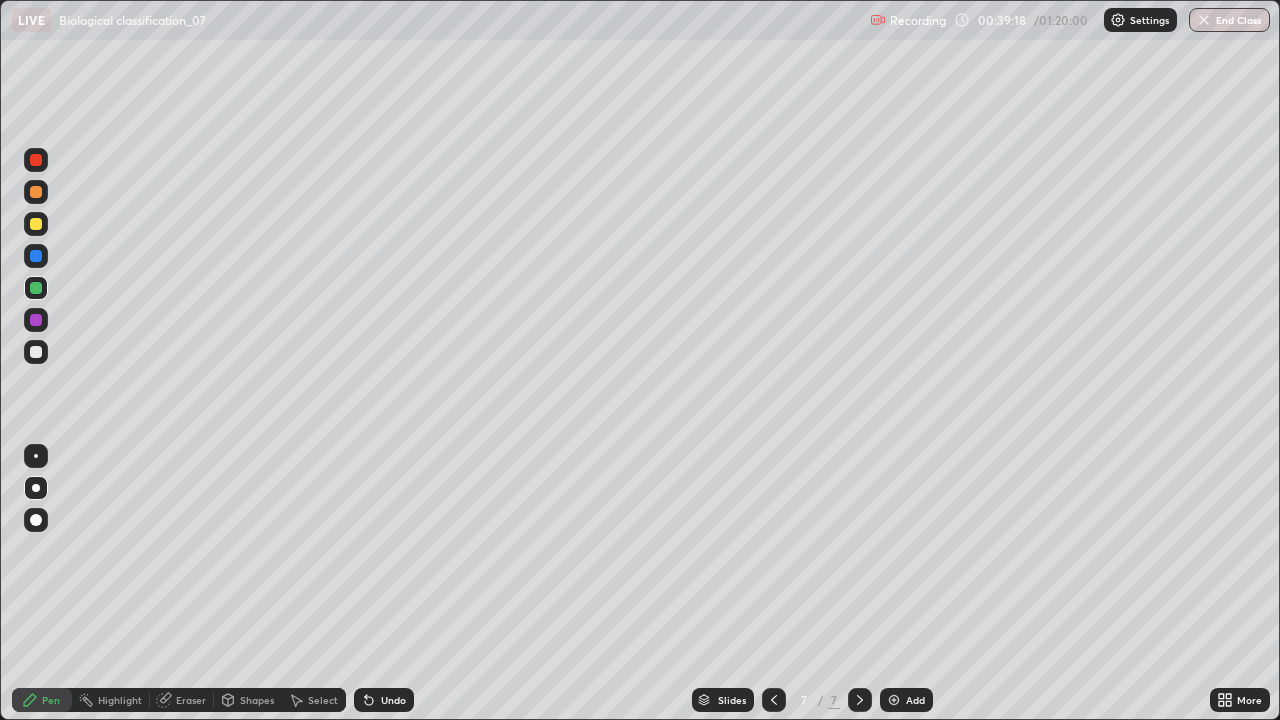 click on "Slides 7 / 7 Add" at bounding box center [812, 700] 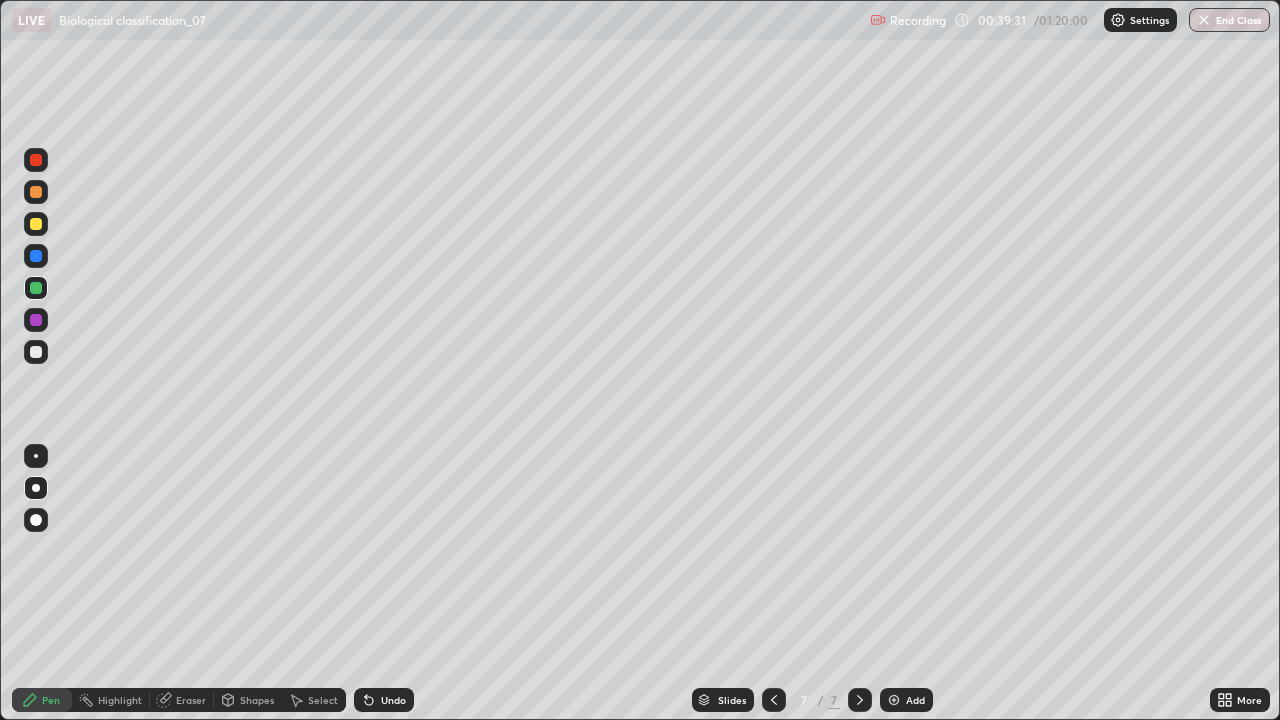 click at bounding box center (894, 700) 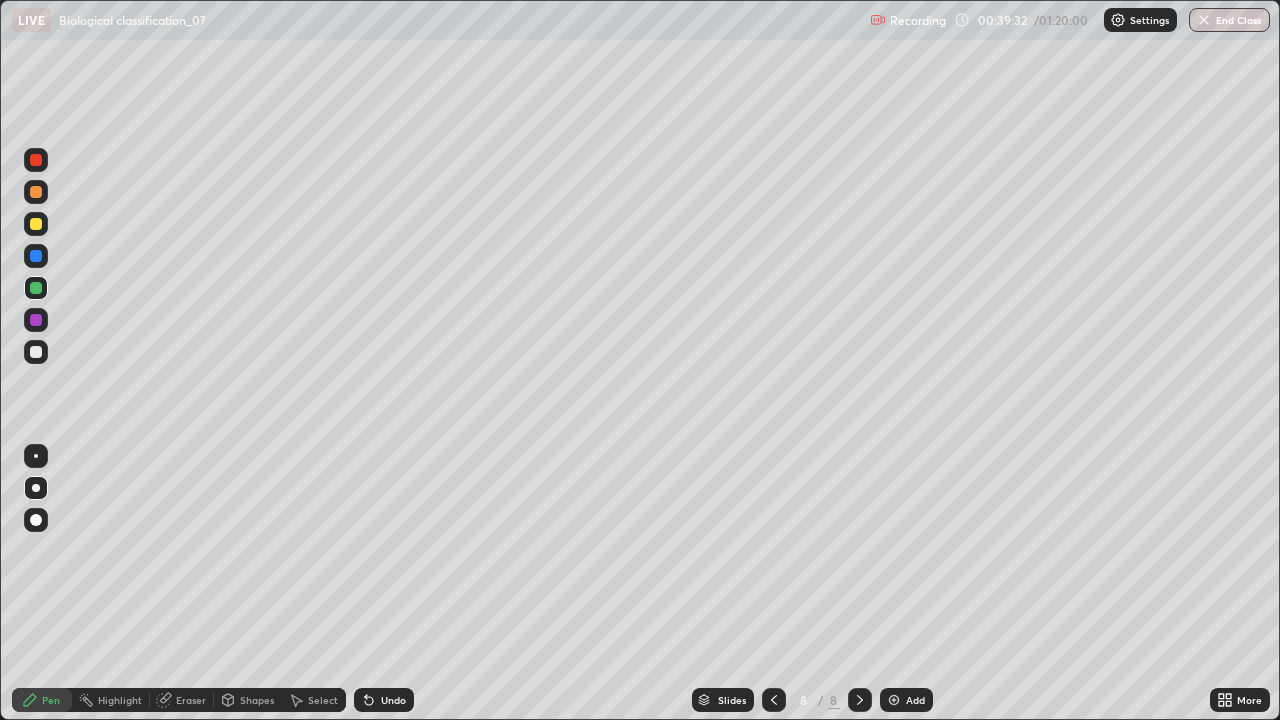 click at bounding box center [36, 256] 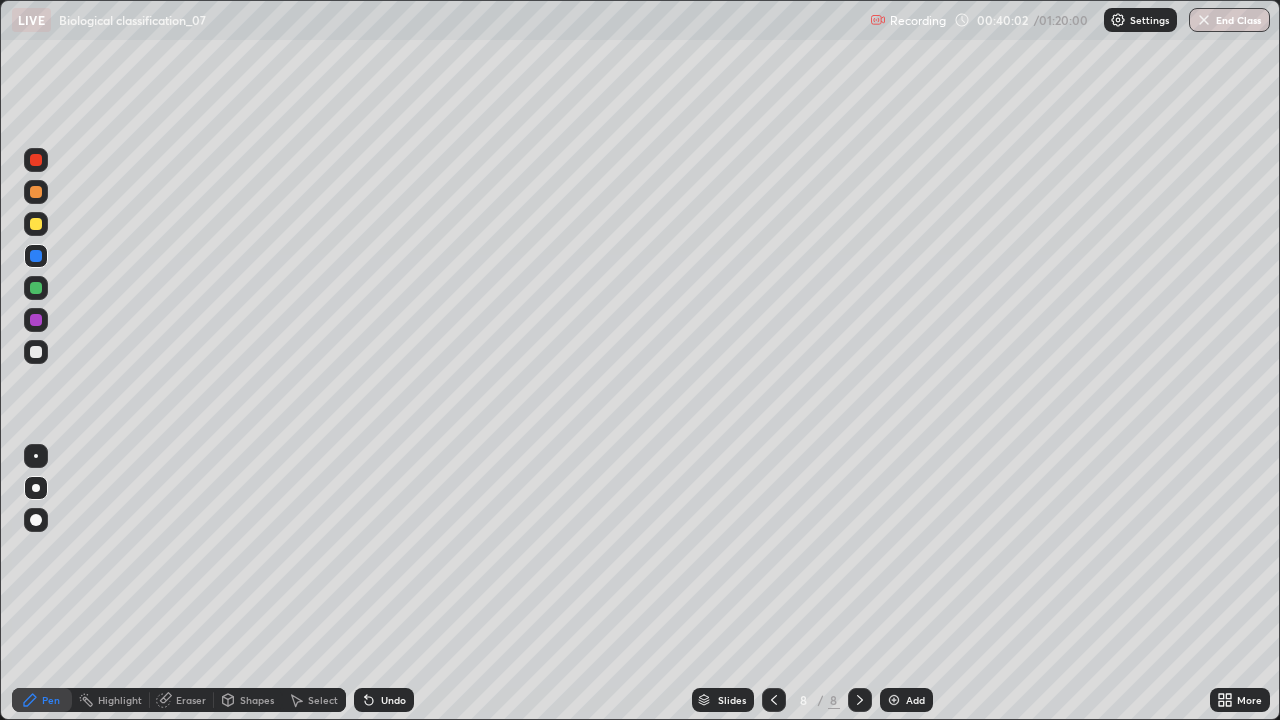 click at bounding box center (36, 352) 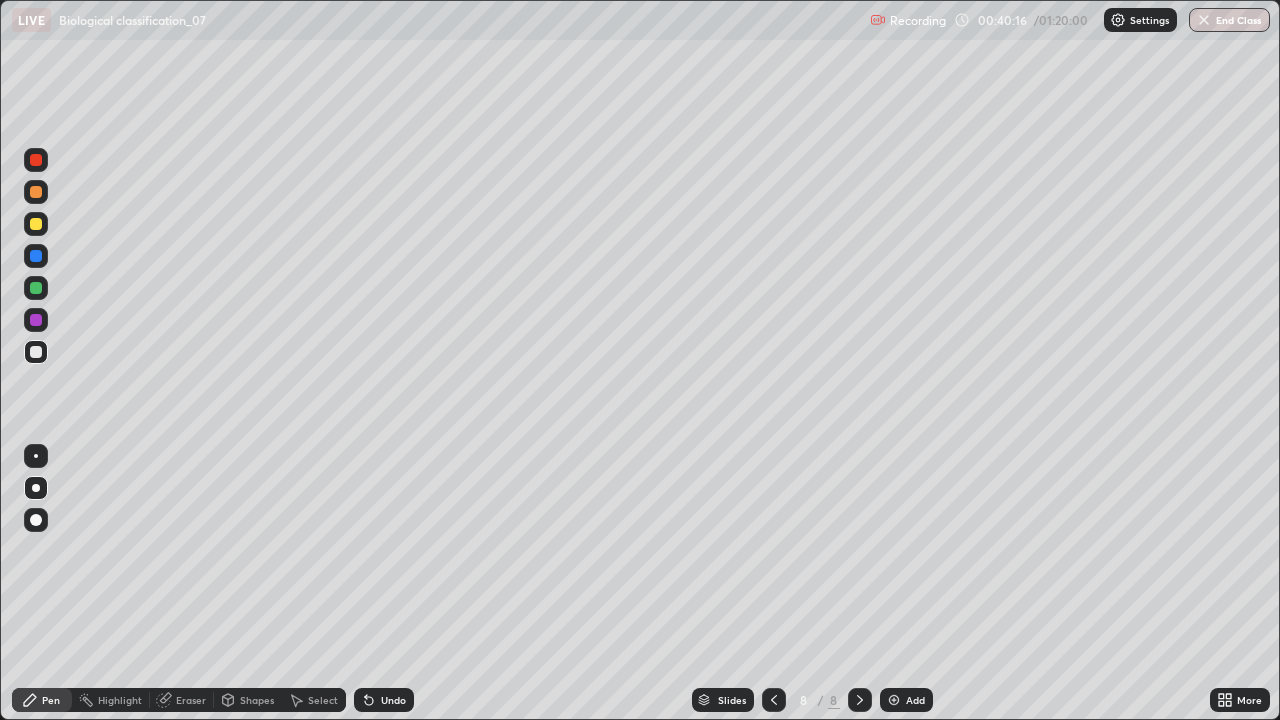 click at bounding box center [36, 320] 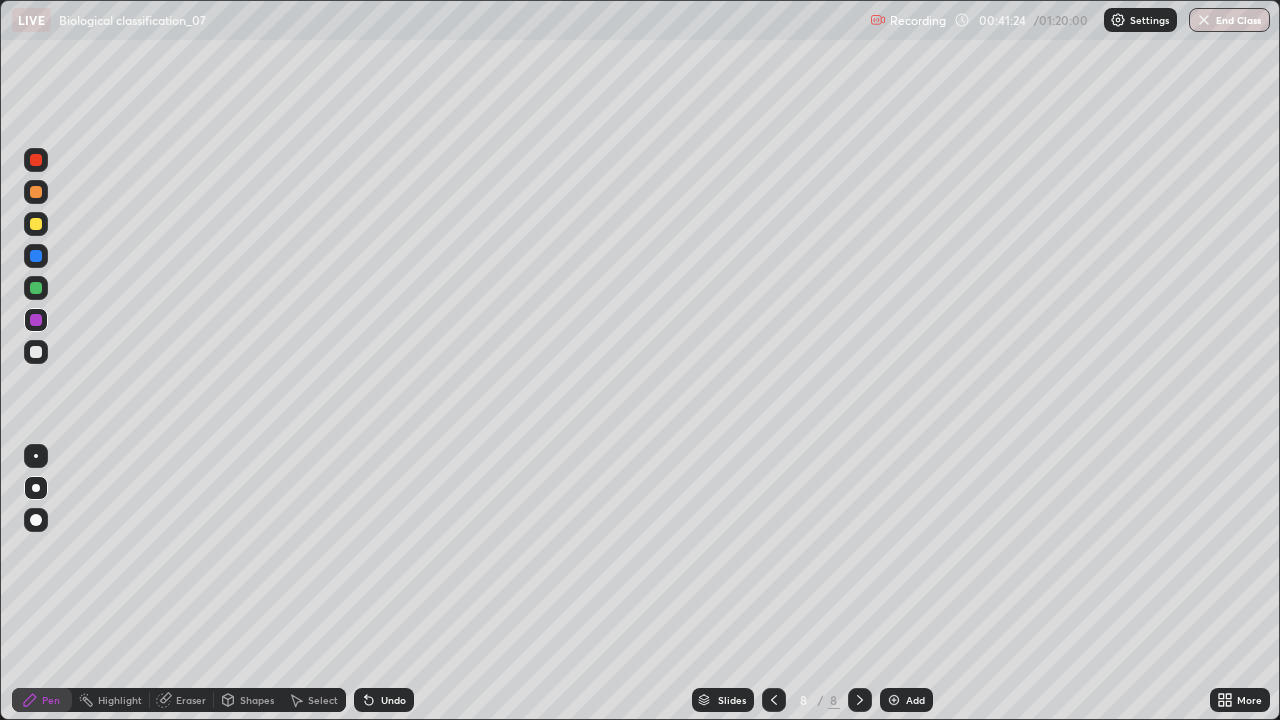 click at bounding box center (894, 700) 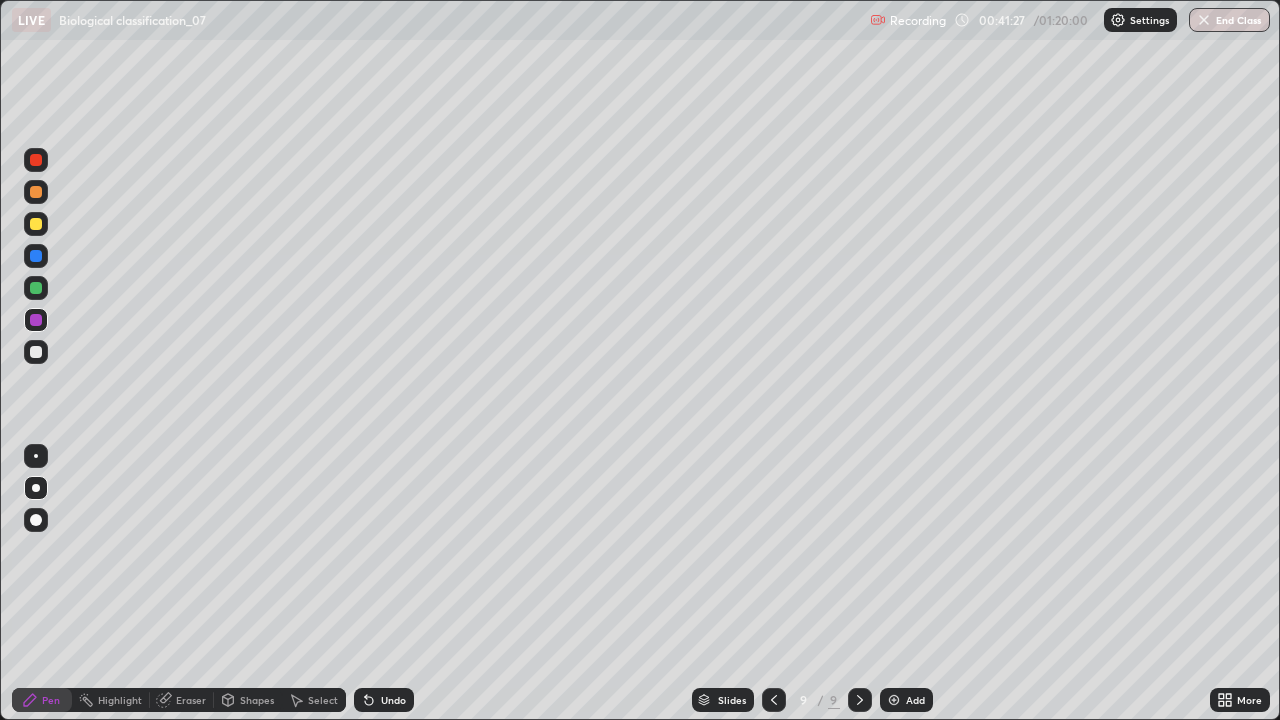 click at bounding box center (36, 256) 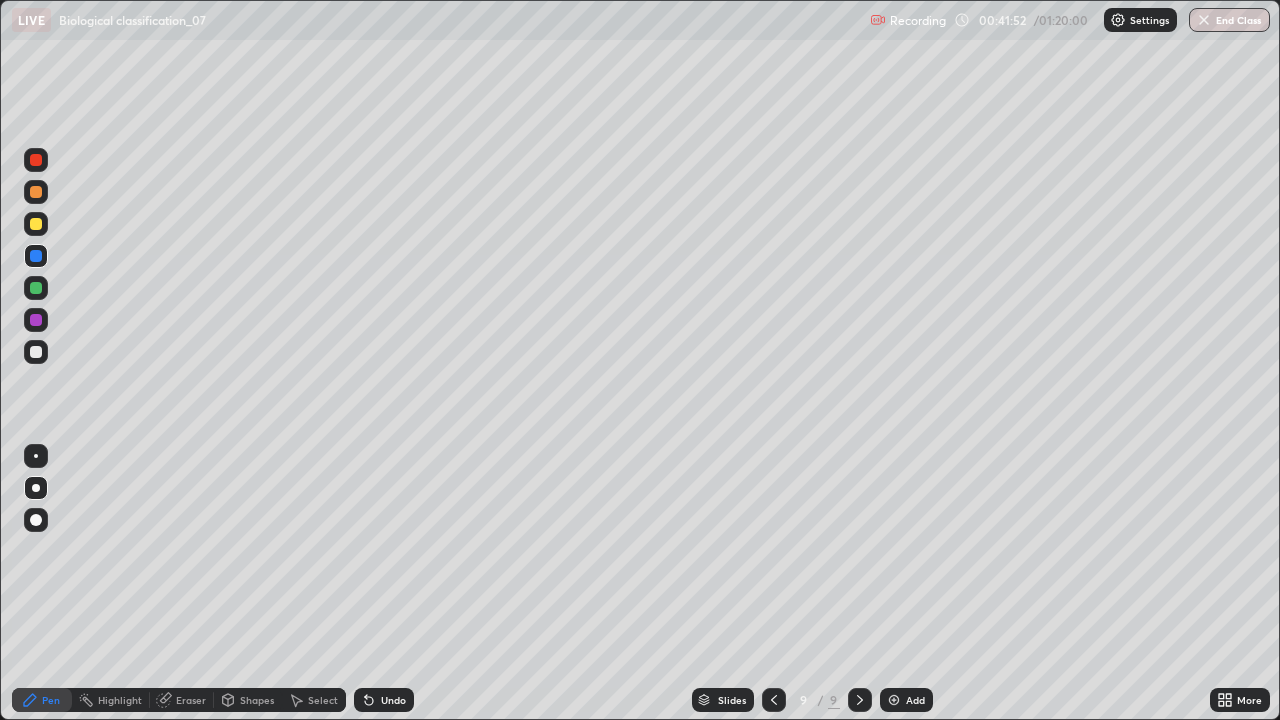 click at bounding box center [36, 320] 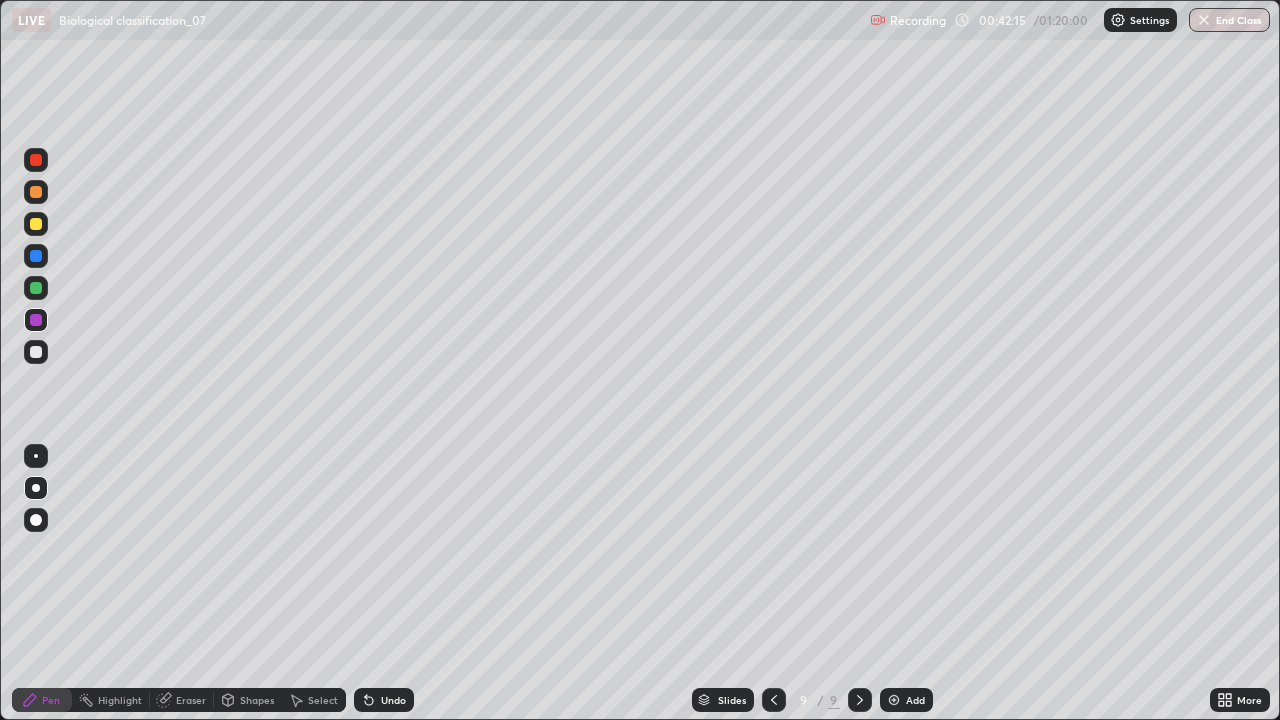 click at bounding box center (36, 352) 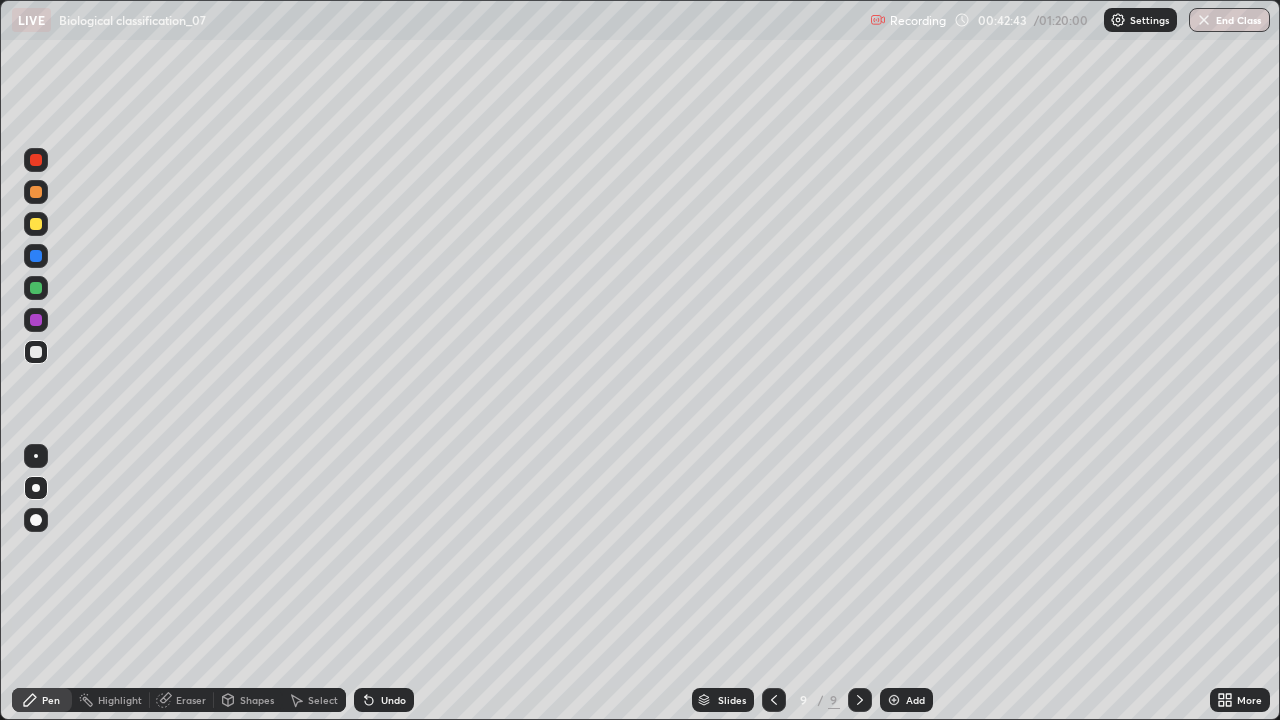 click at bounding box center (36, 320) 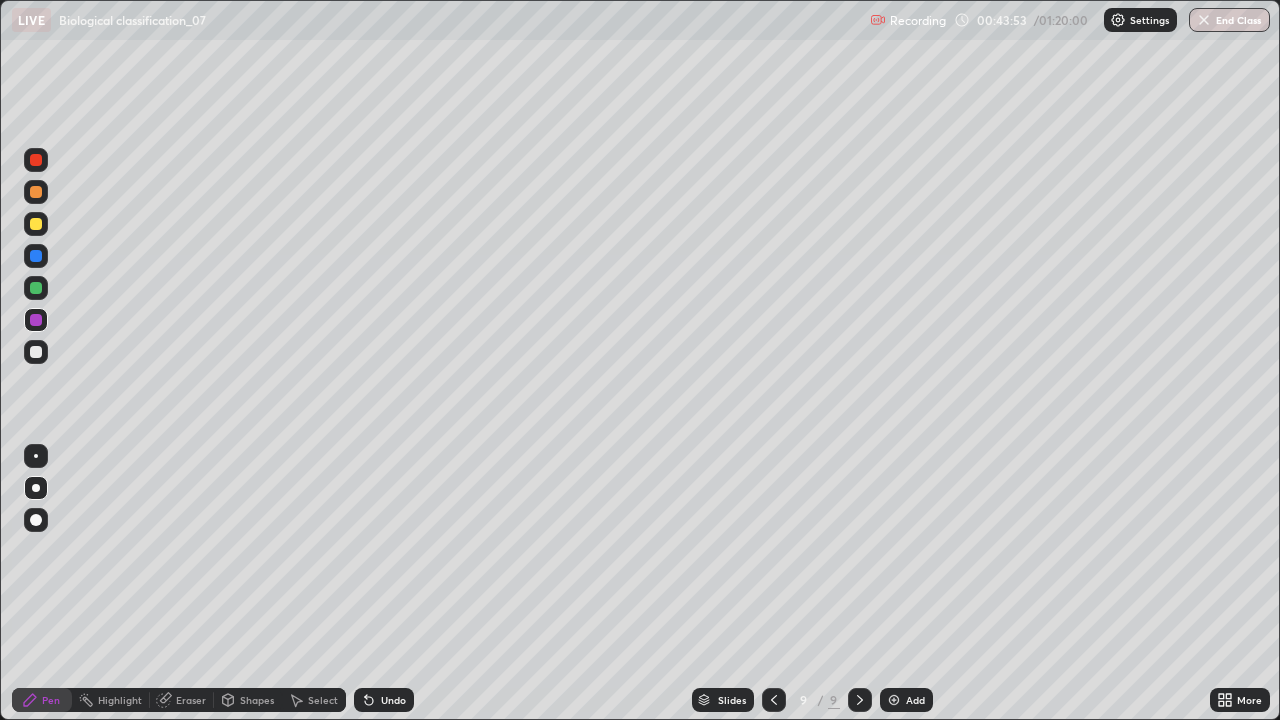 click at bounding box center [894, 700] 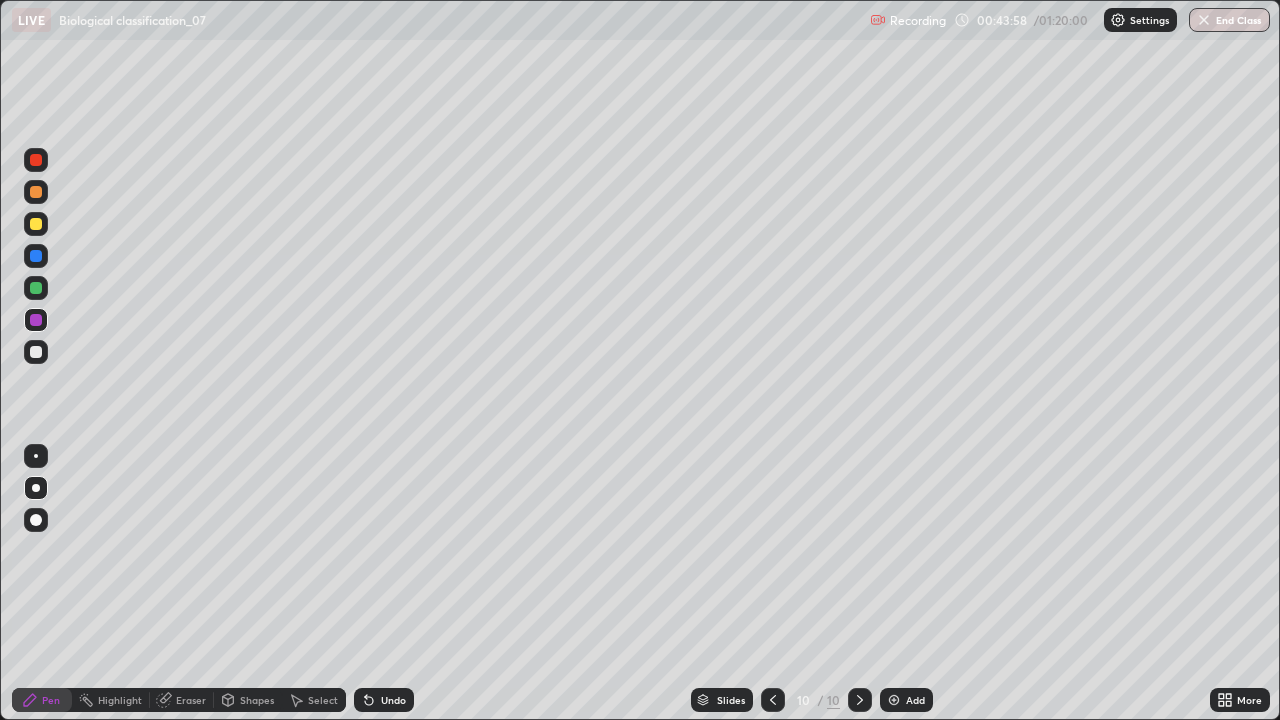 click at bounding box center (36, 288) 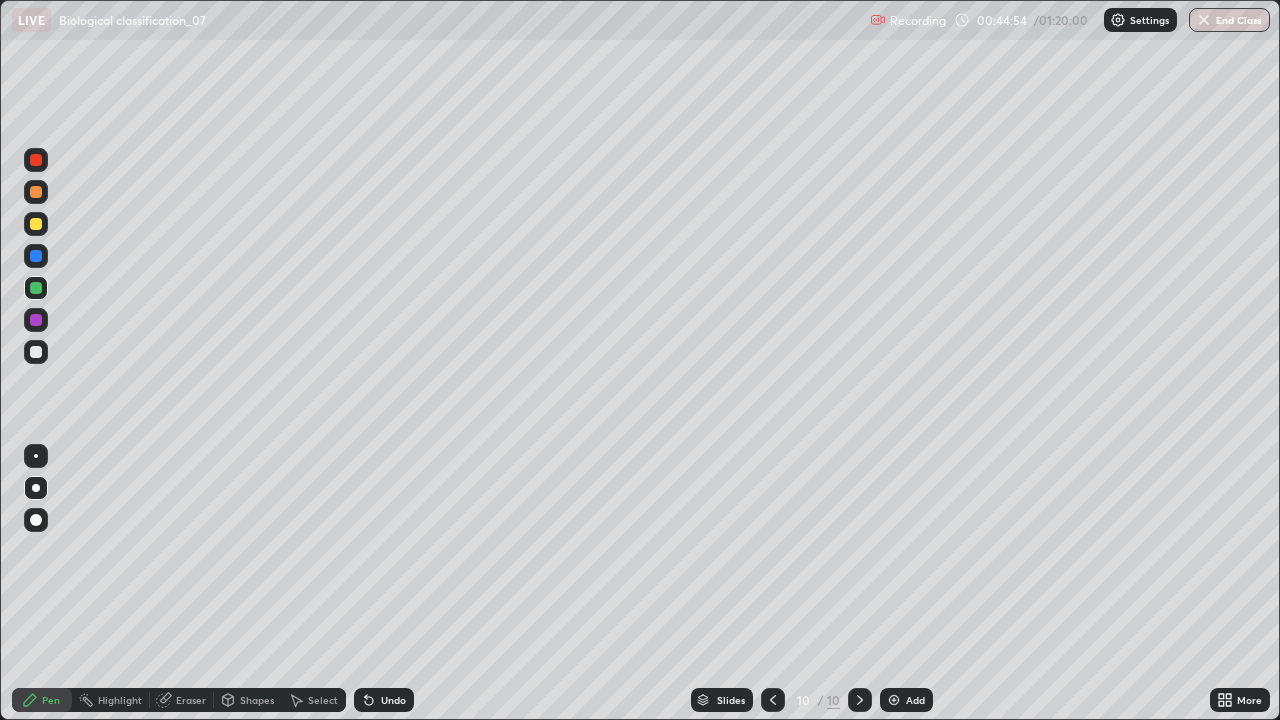 click at bounding box center [36, 256] 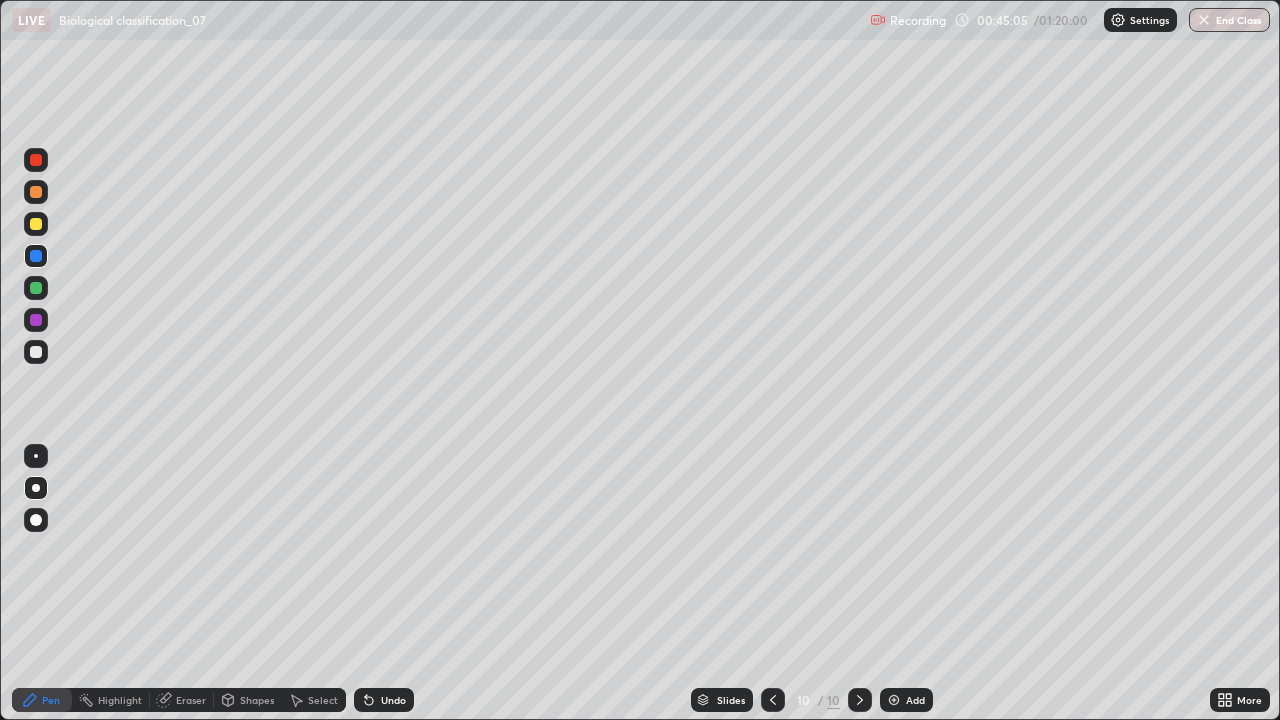 click at bounding box center [36, 320] 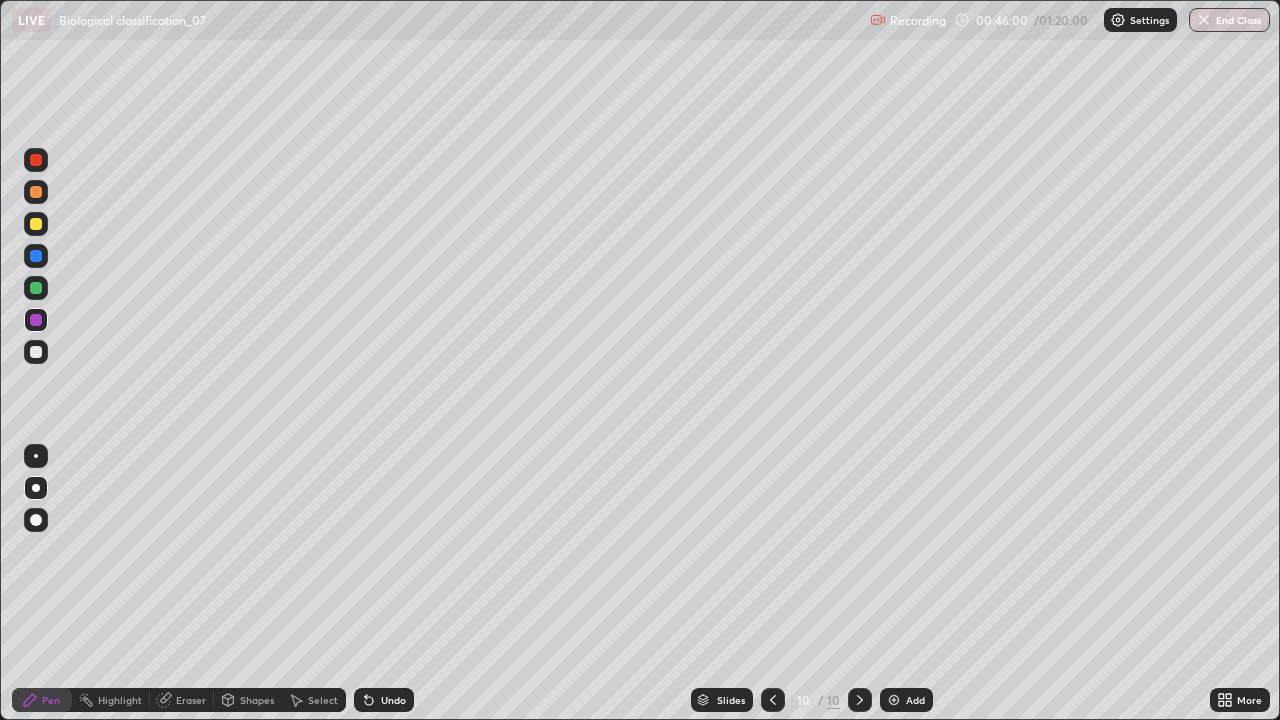 click on "Undo" at bounding box center [384, 700] 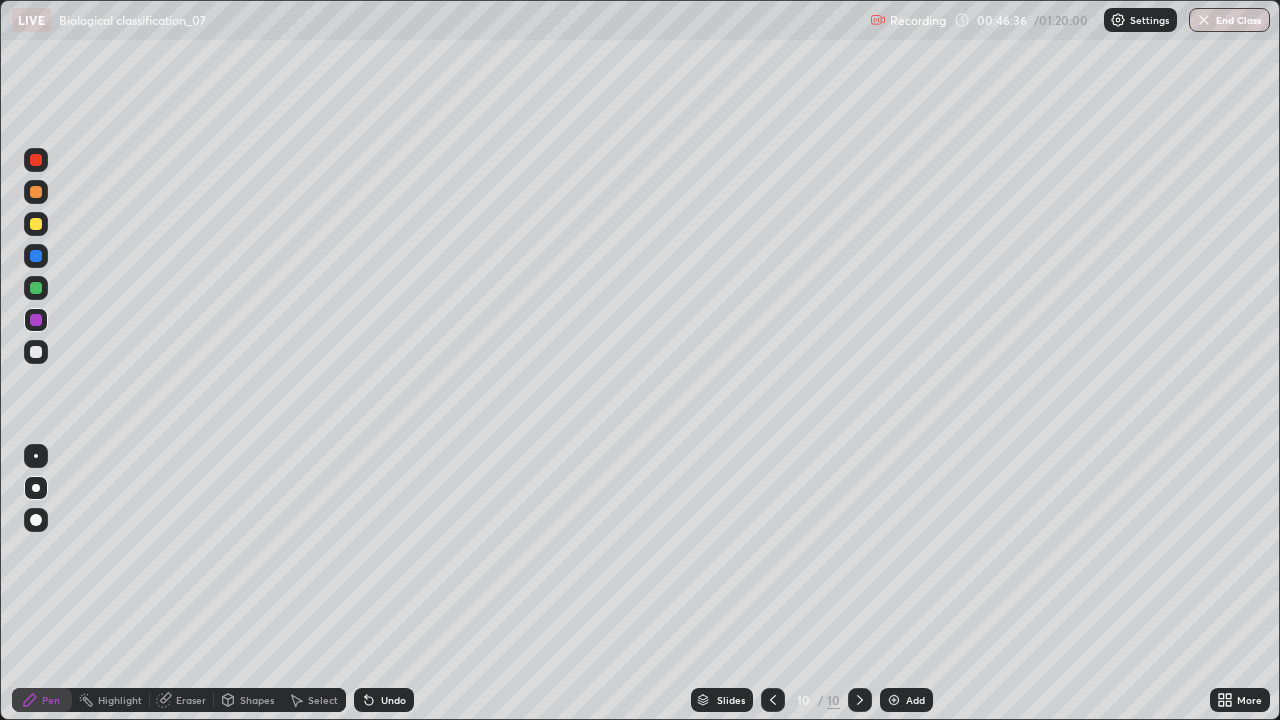 click at bounding box center (894, 700) 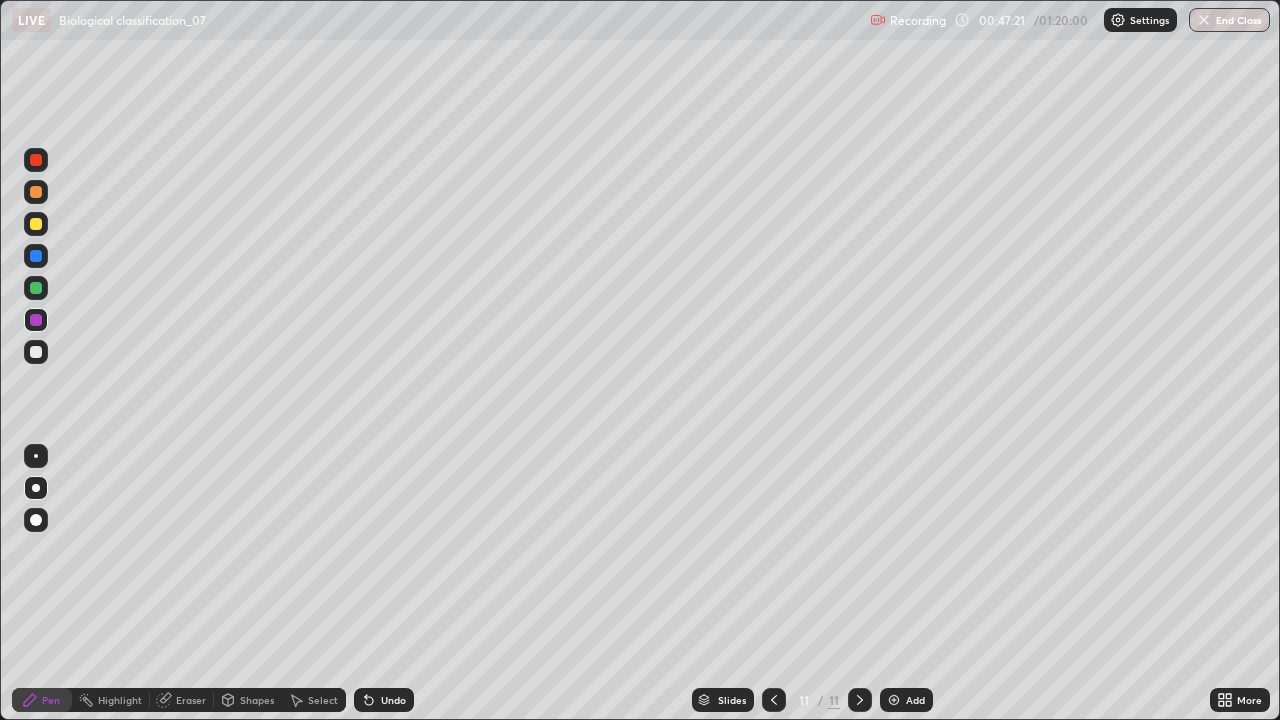 click 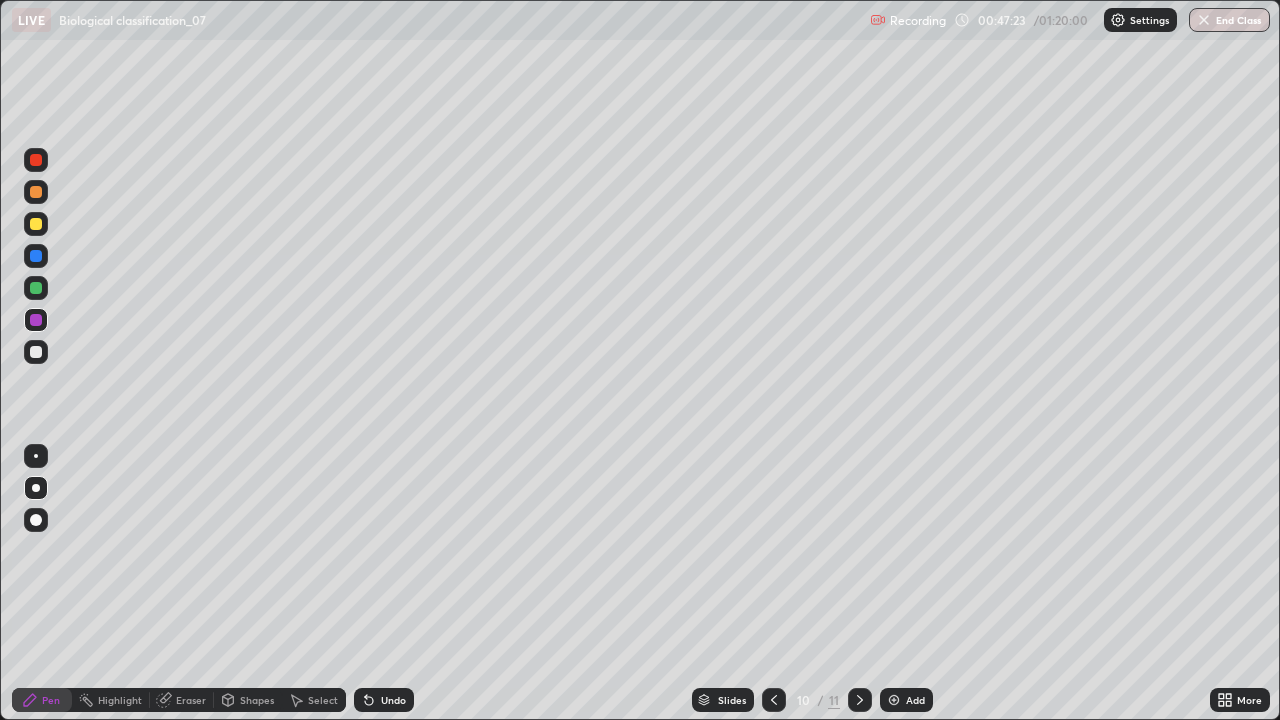 click 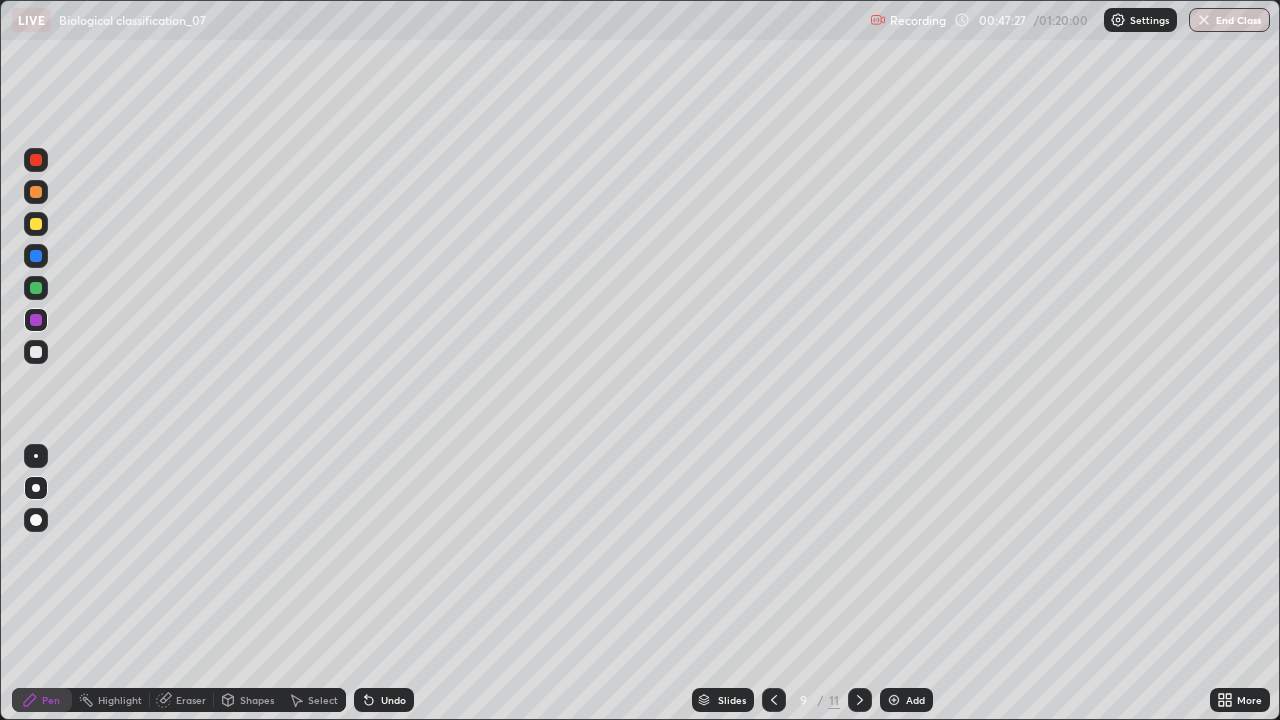 click 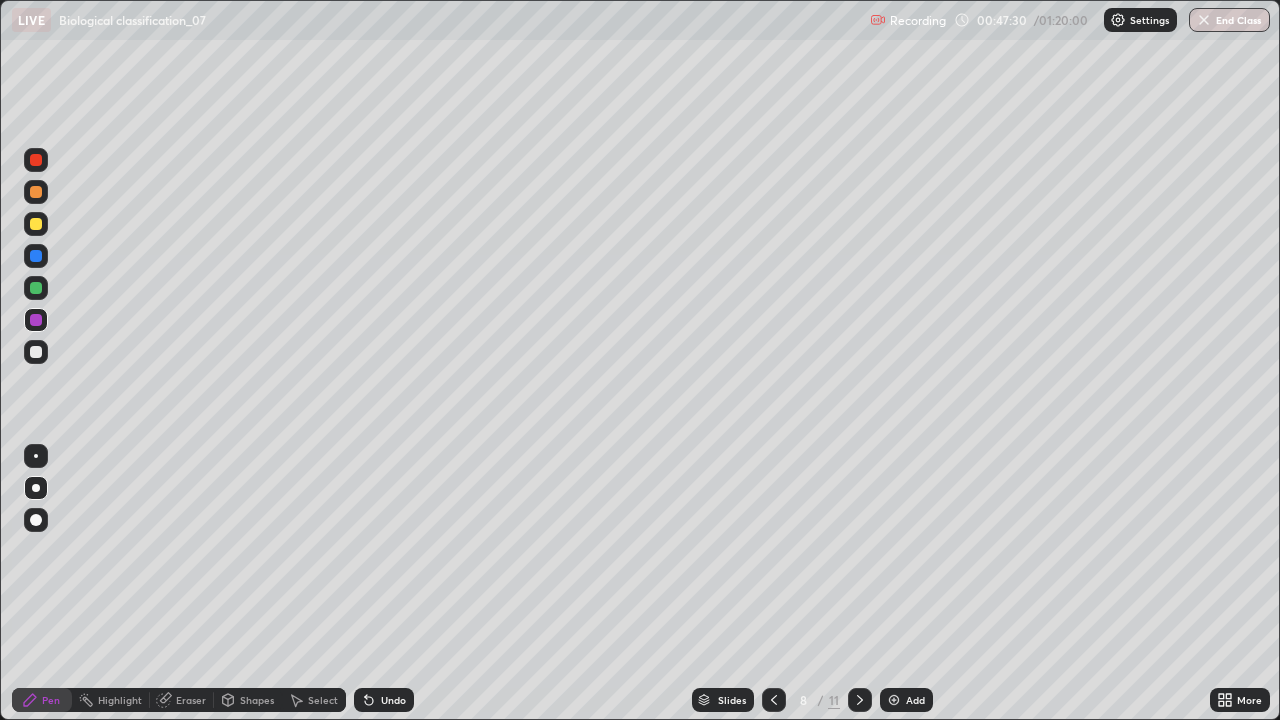 click 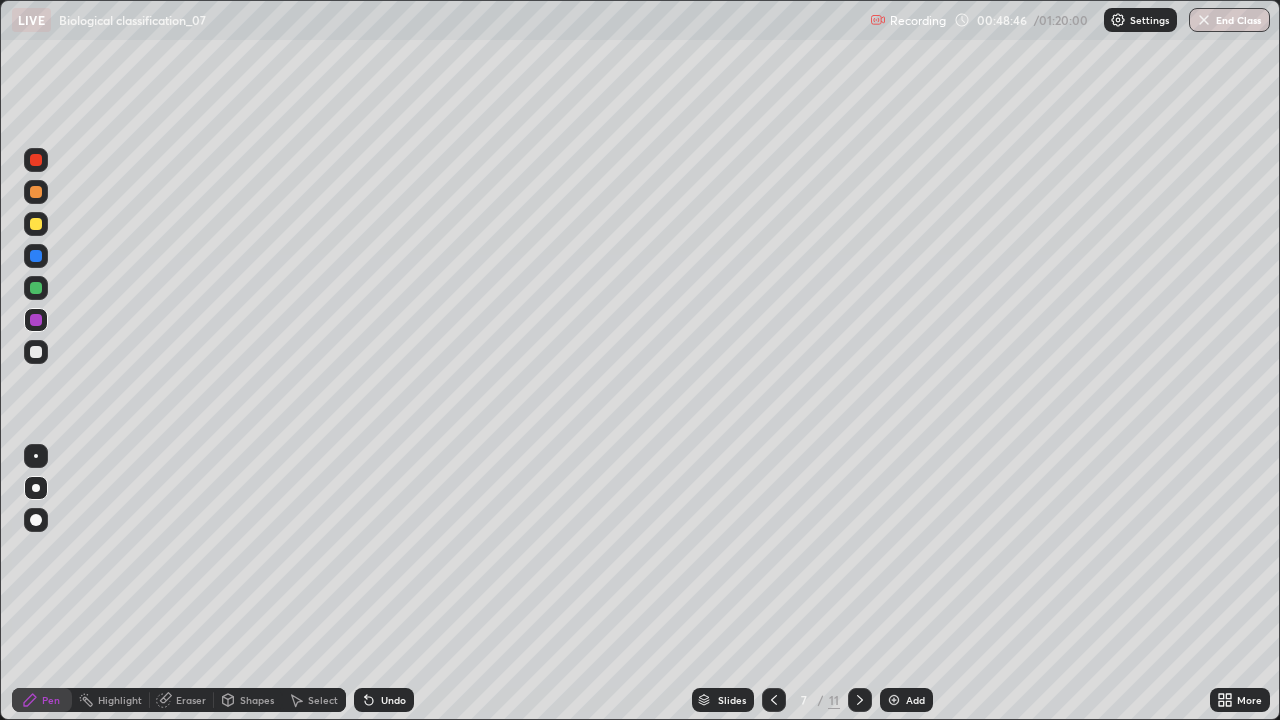 click 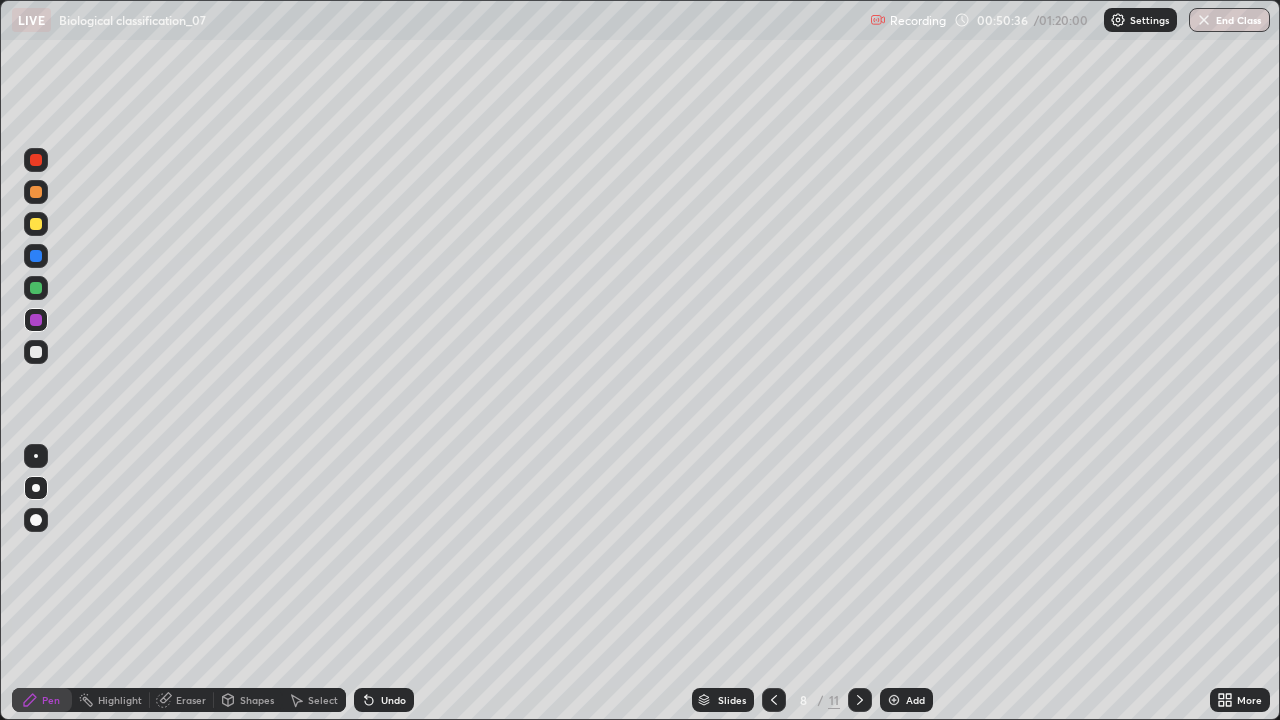 click 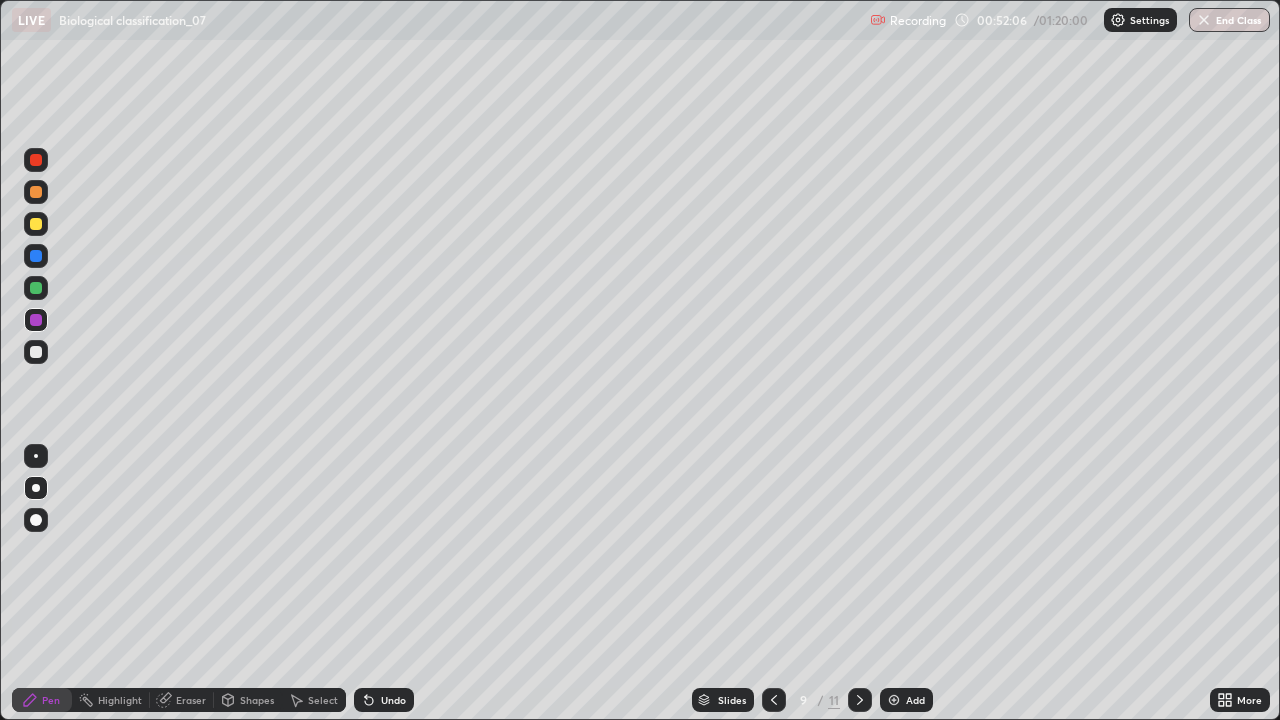 click 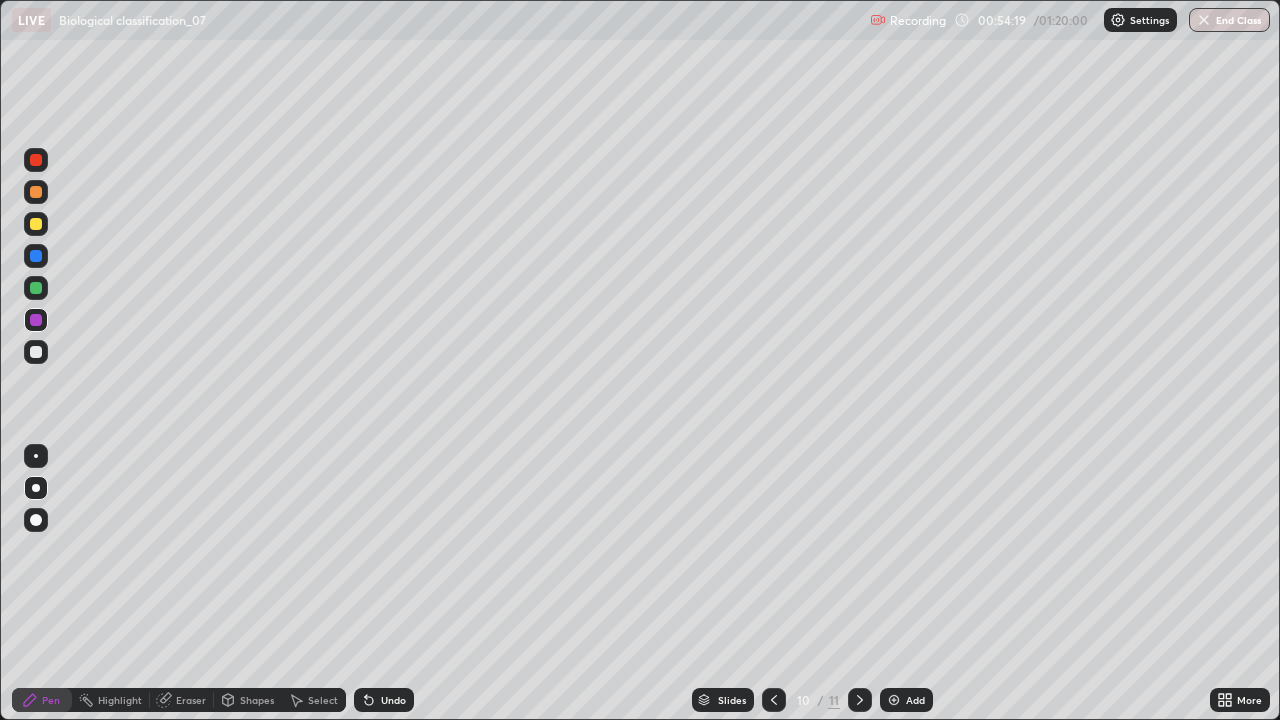 click at bounding box center (860, 700) 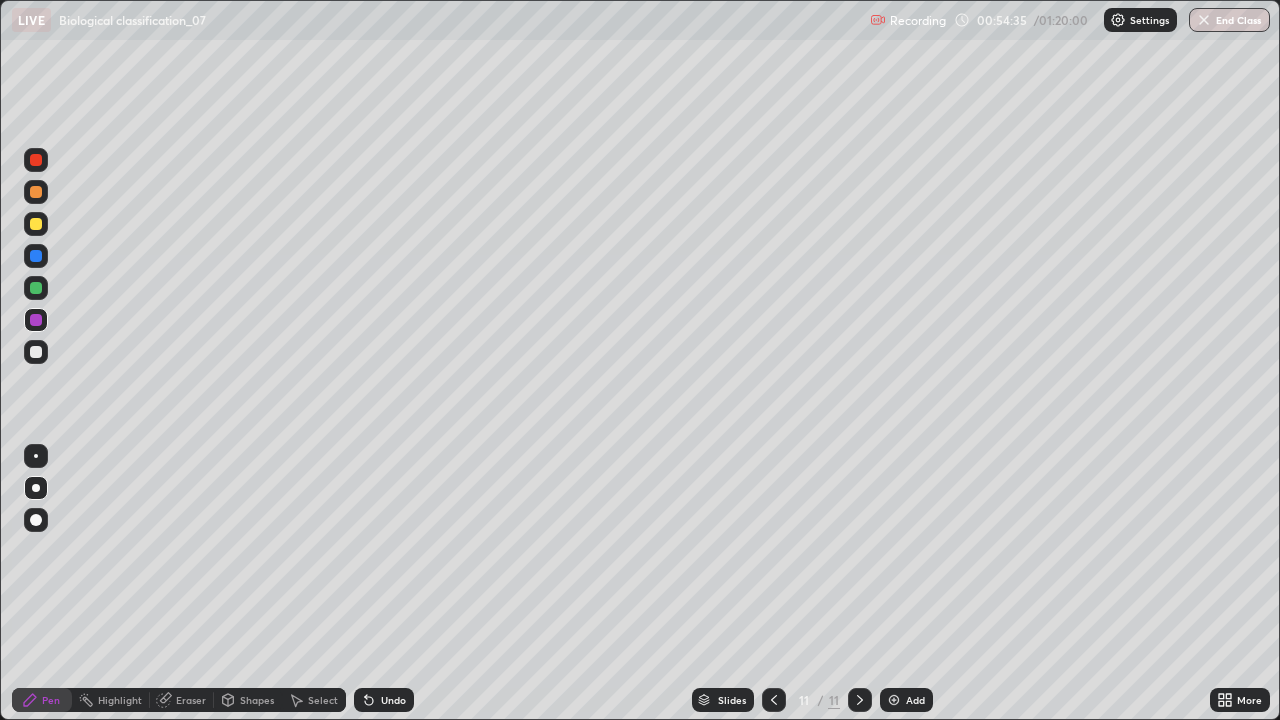 click at bounding box center (36, 192) 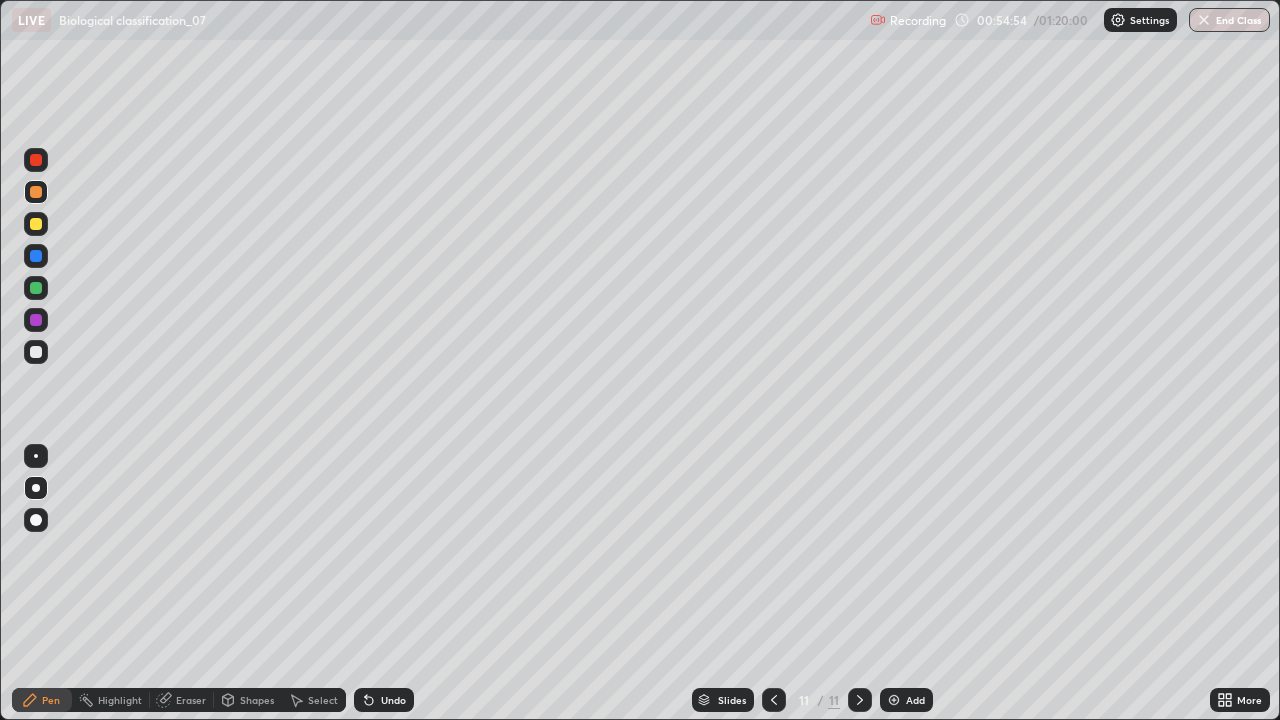 click at bounding box center [36, 256] 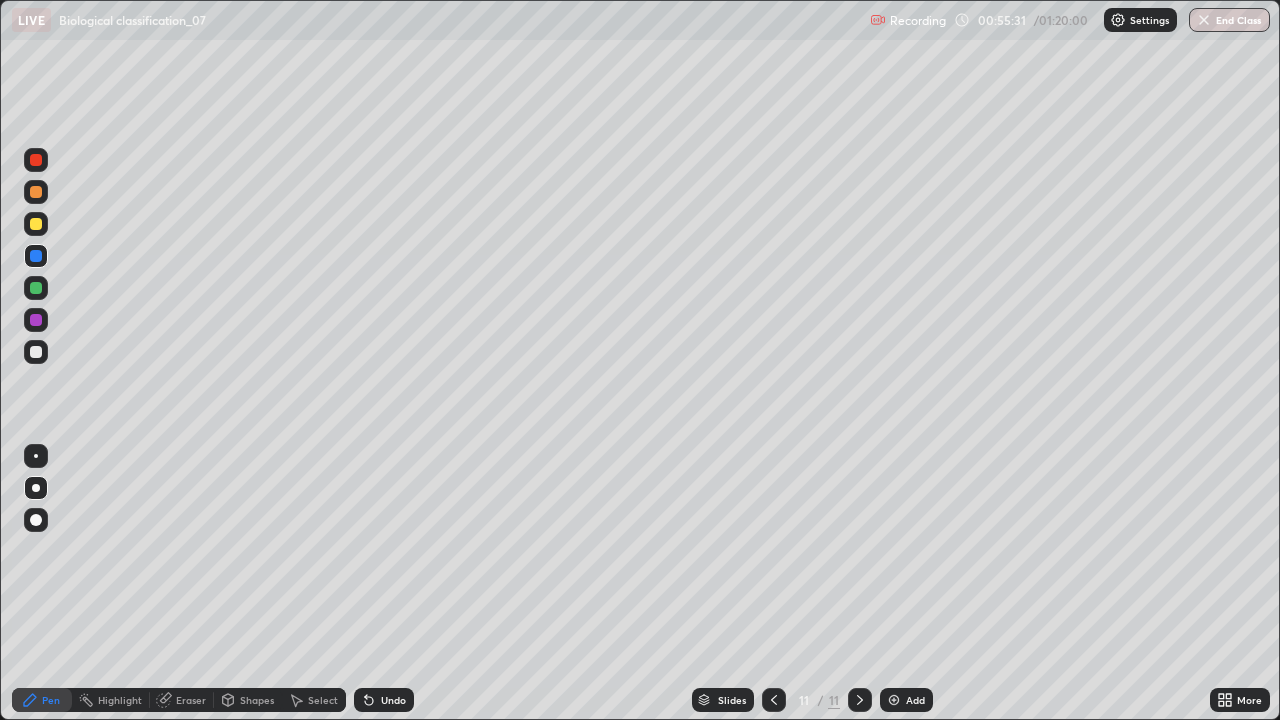 click at bounding box center [36, 288] 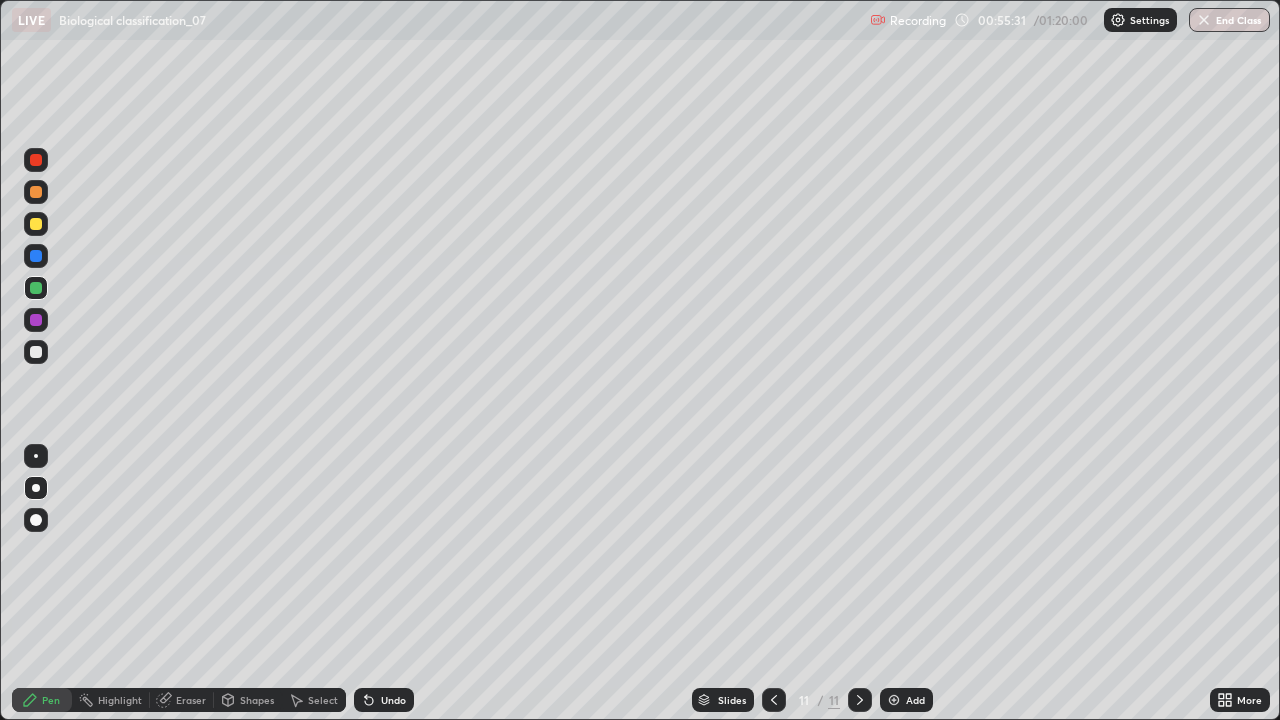 click at bounding box center (36, 320) 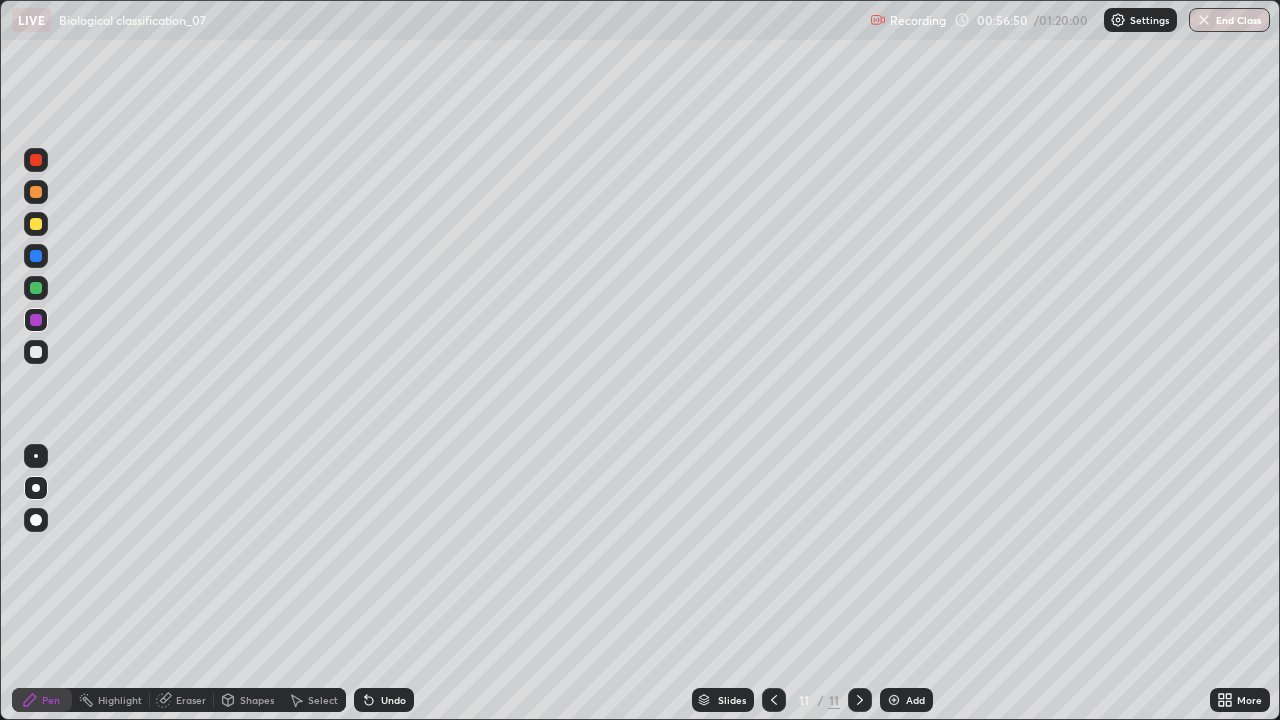 click at bounding box center [36, 352] 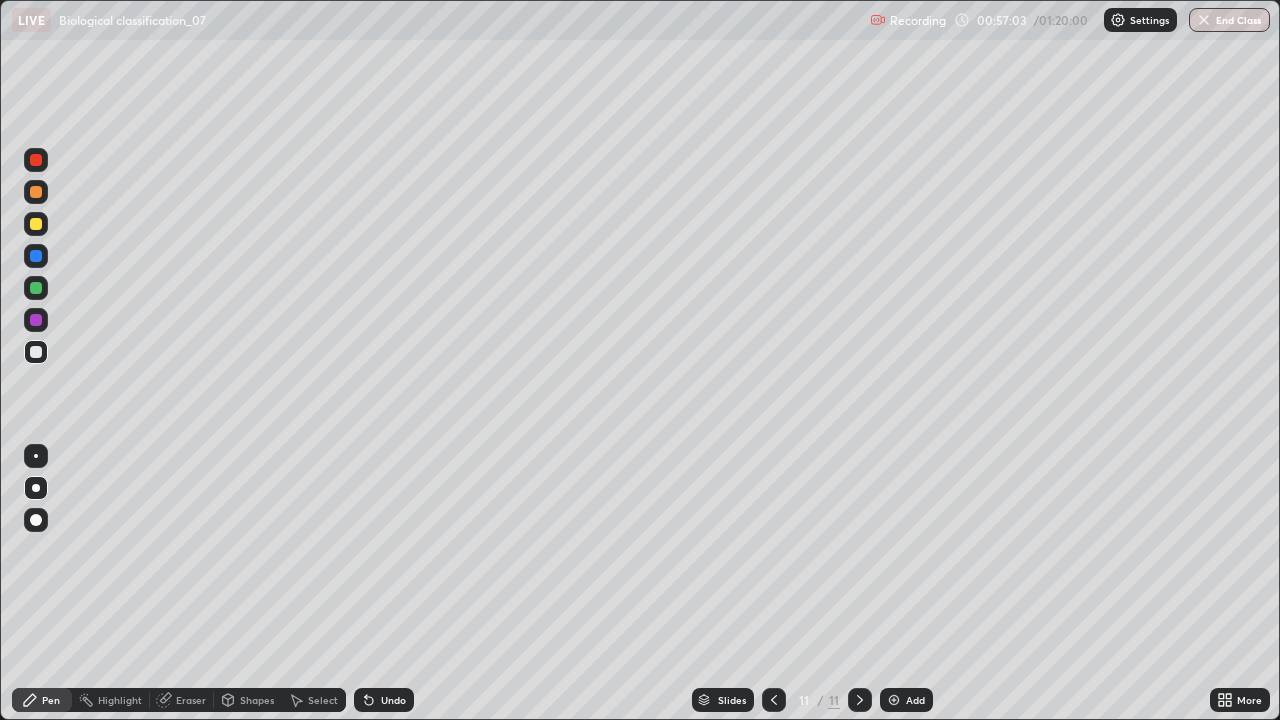click at bounding box center (894, 700) 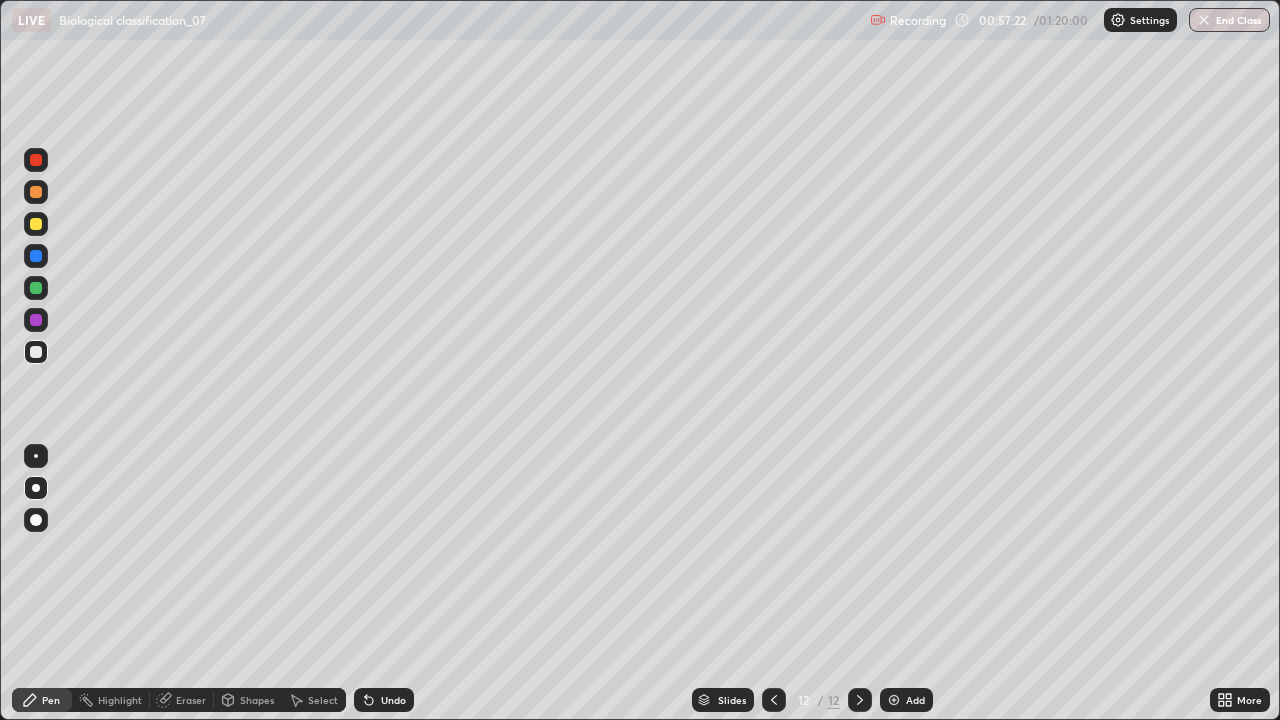 click at bounding box center [36, 288] 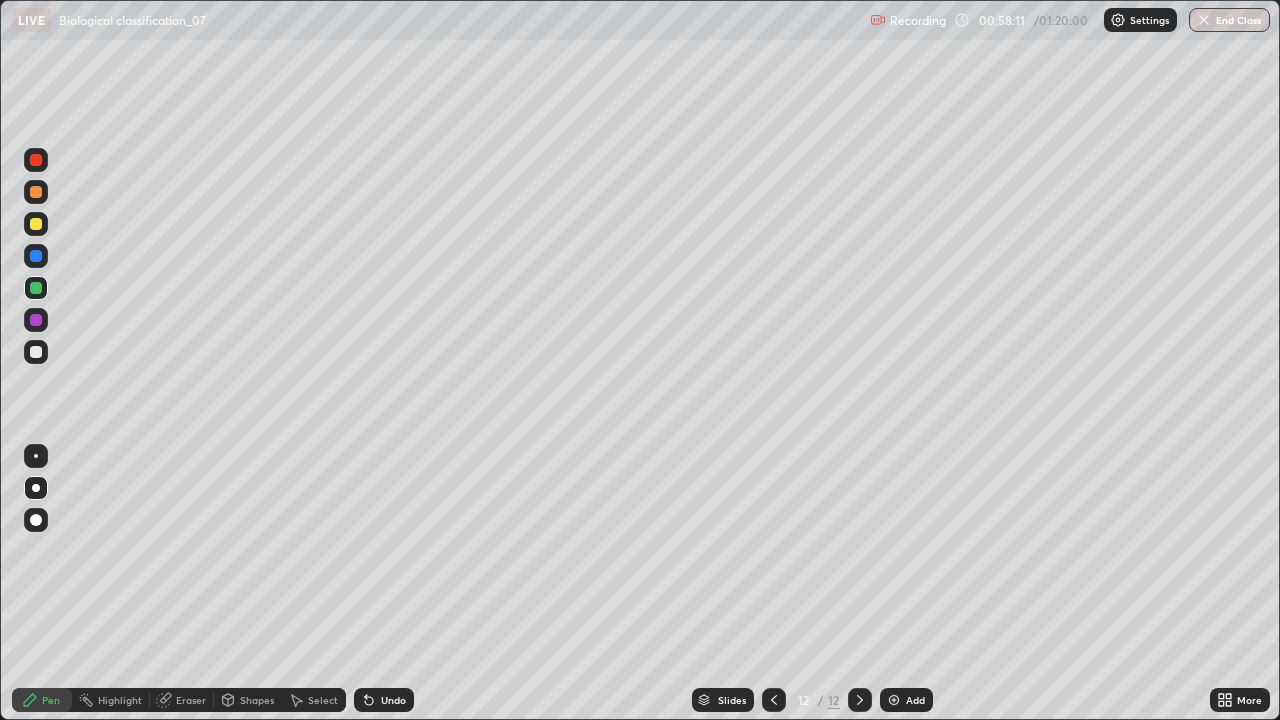 click at bounding box center [774, 700] 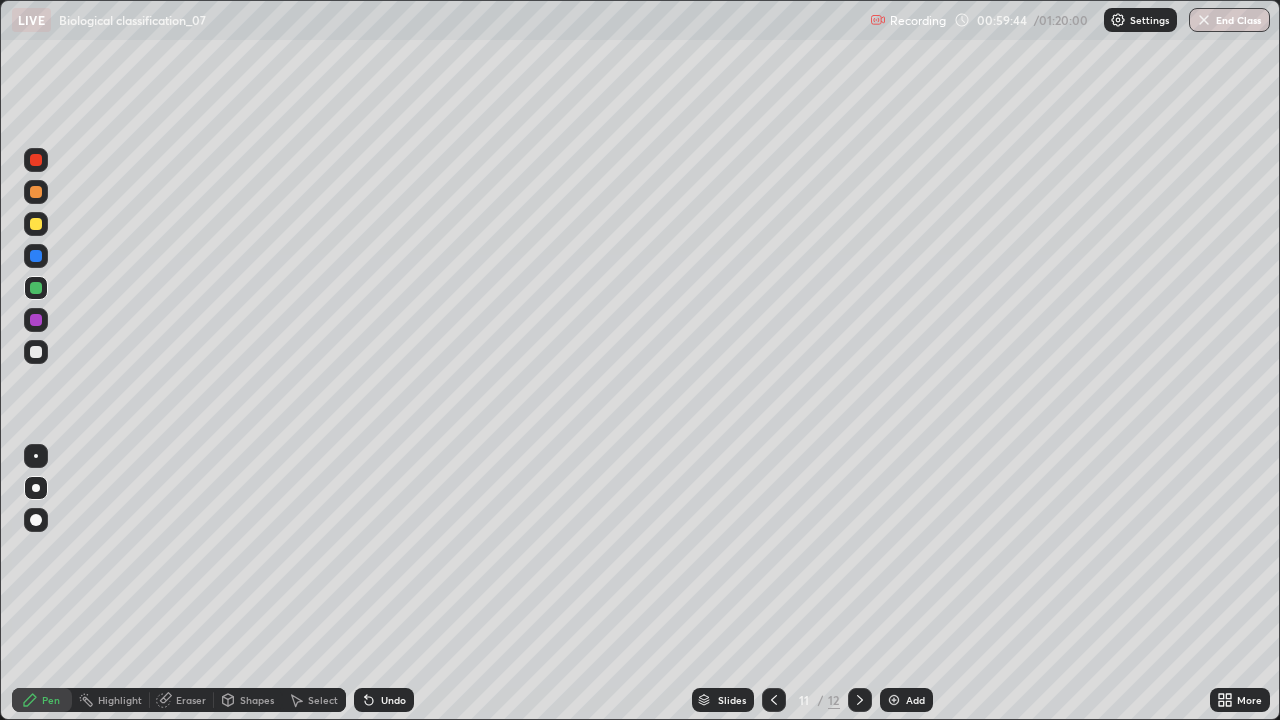 click 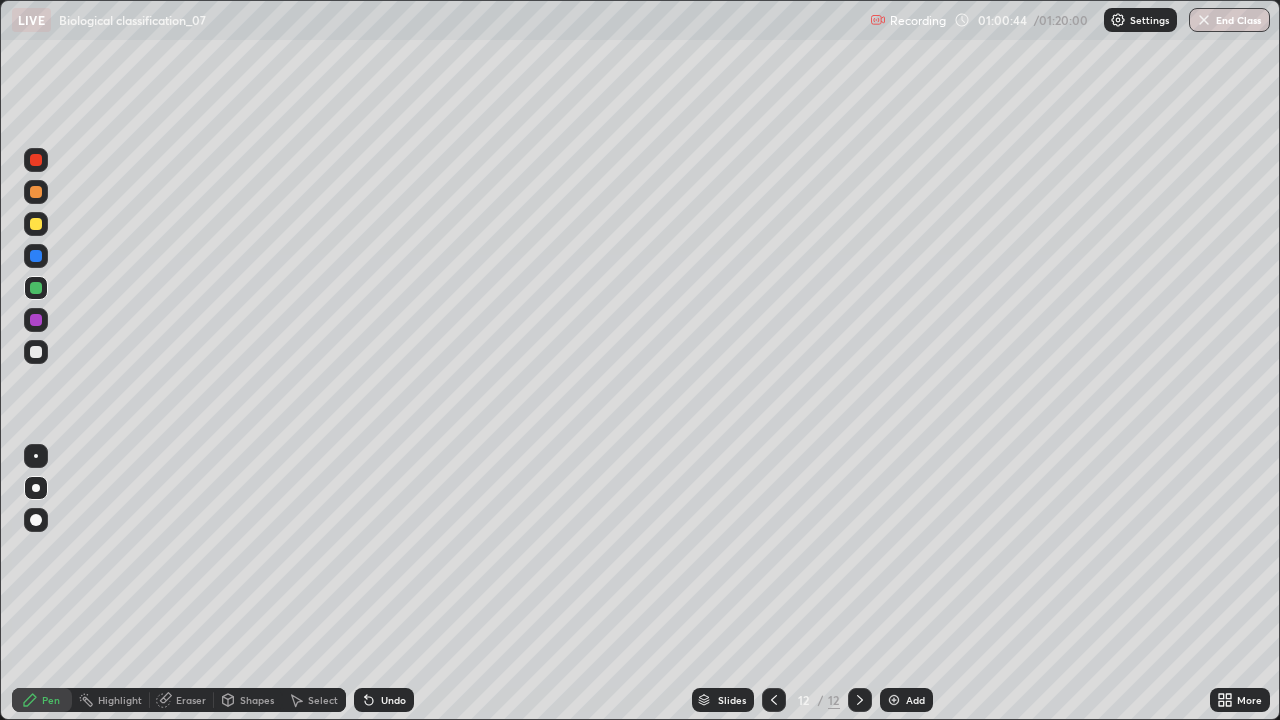 click 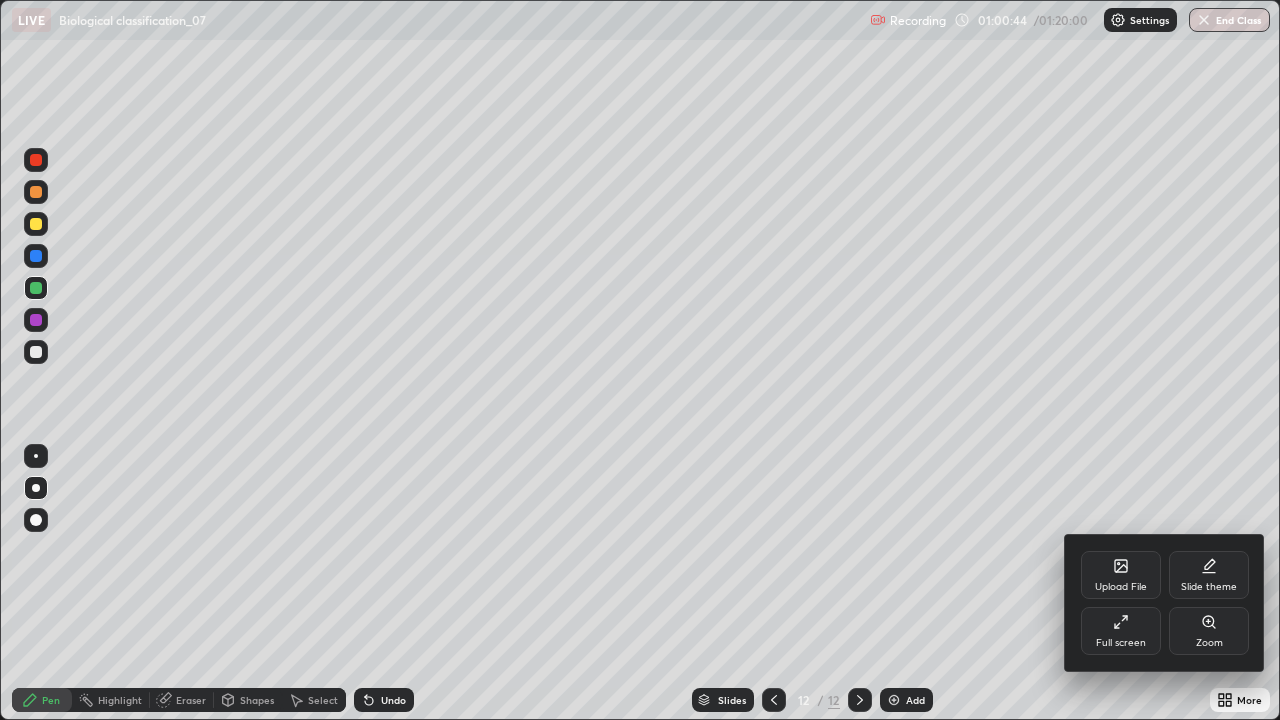 click 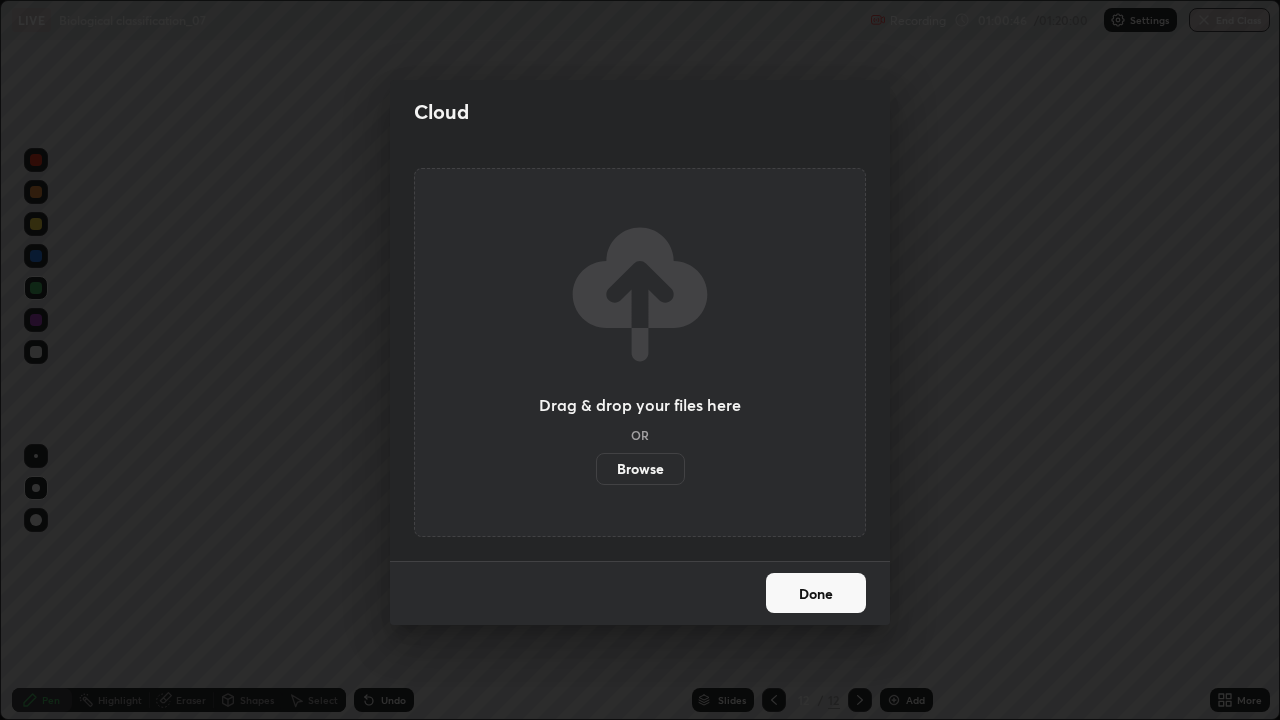 click on "Cloud Drag & drop your files here OR Browse Done" at bounding box center (640, 360) 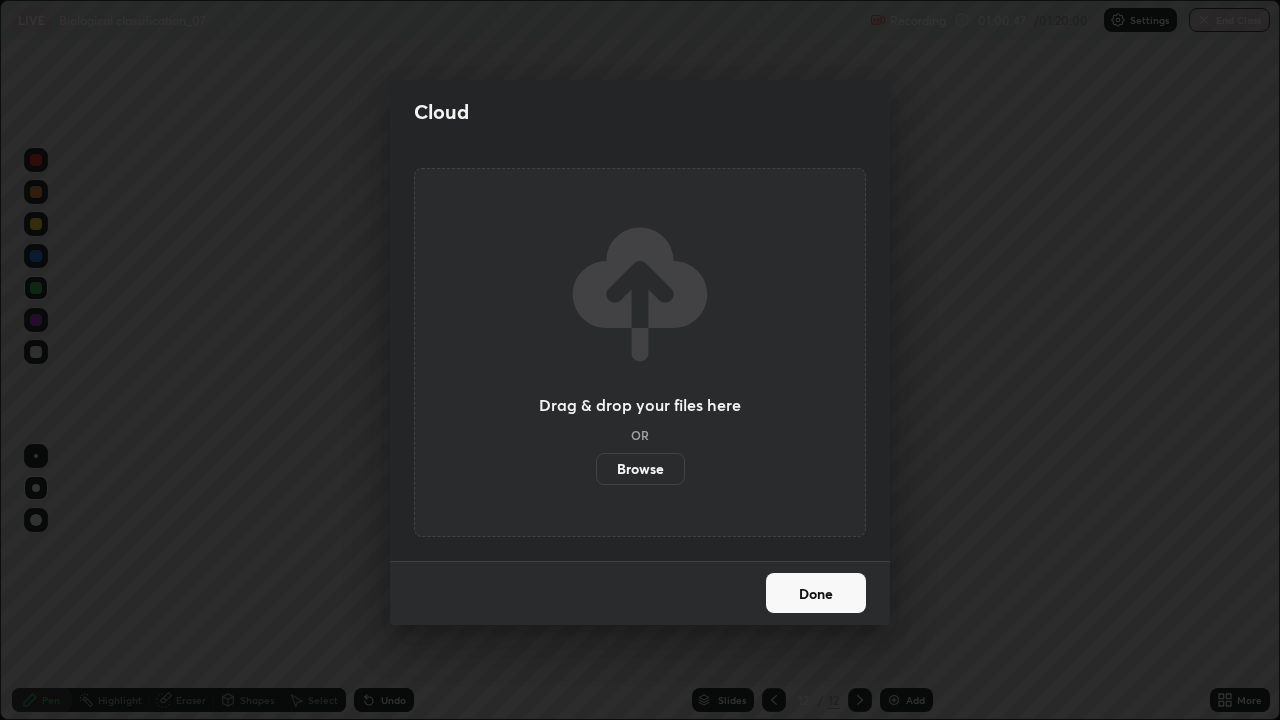 click on "Done" at bounding box center (816, 593) 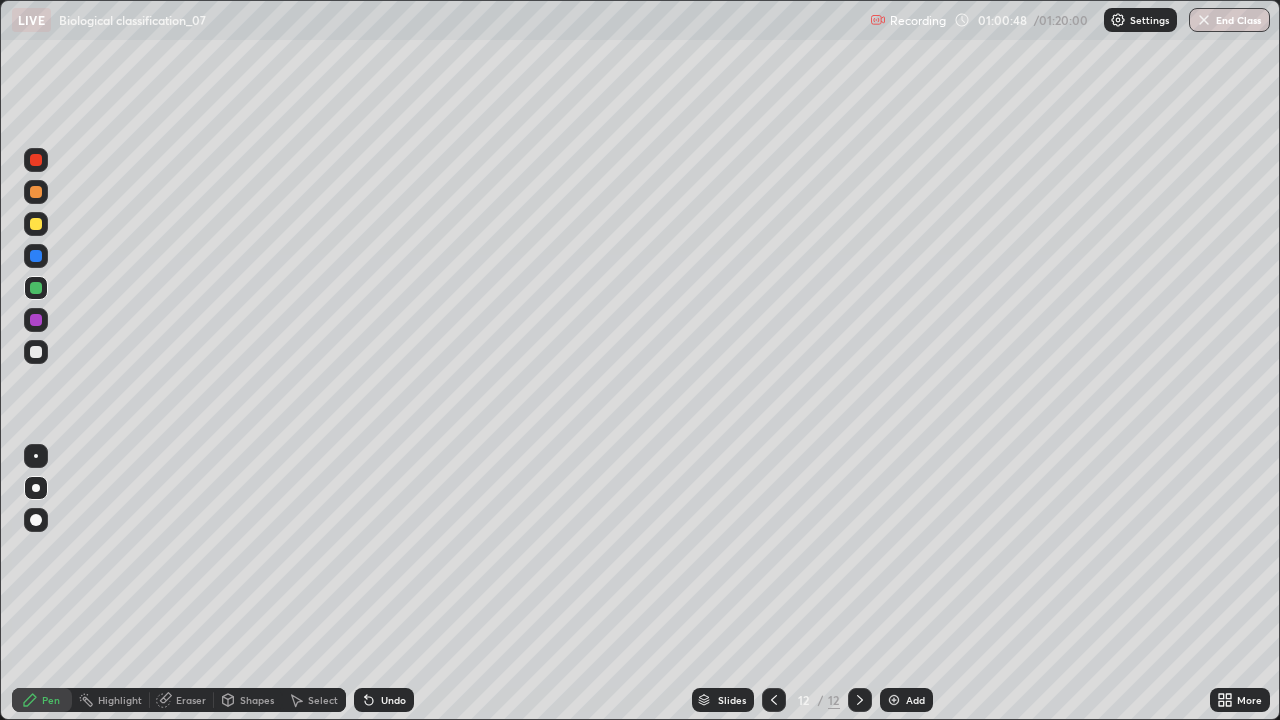 click 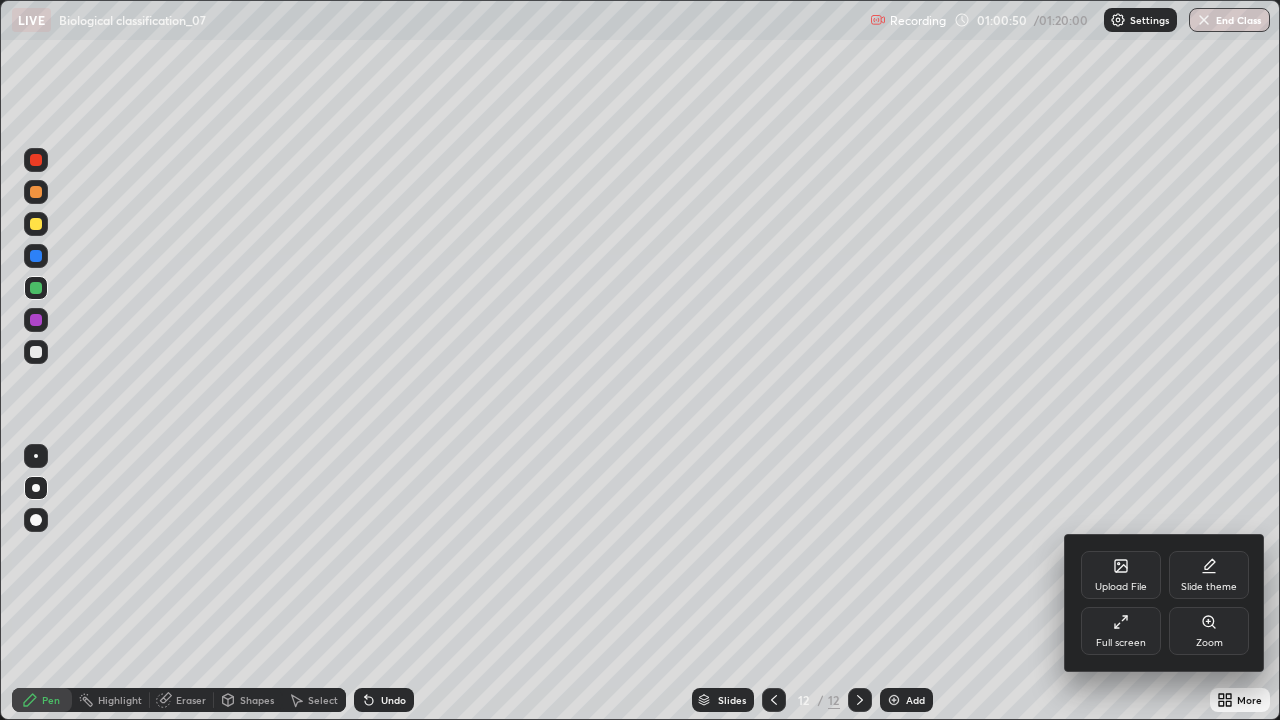 click on "Upload File" at bounding box center [1121, 575] 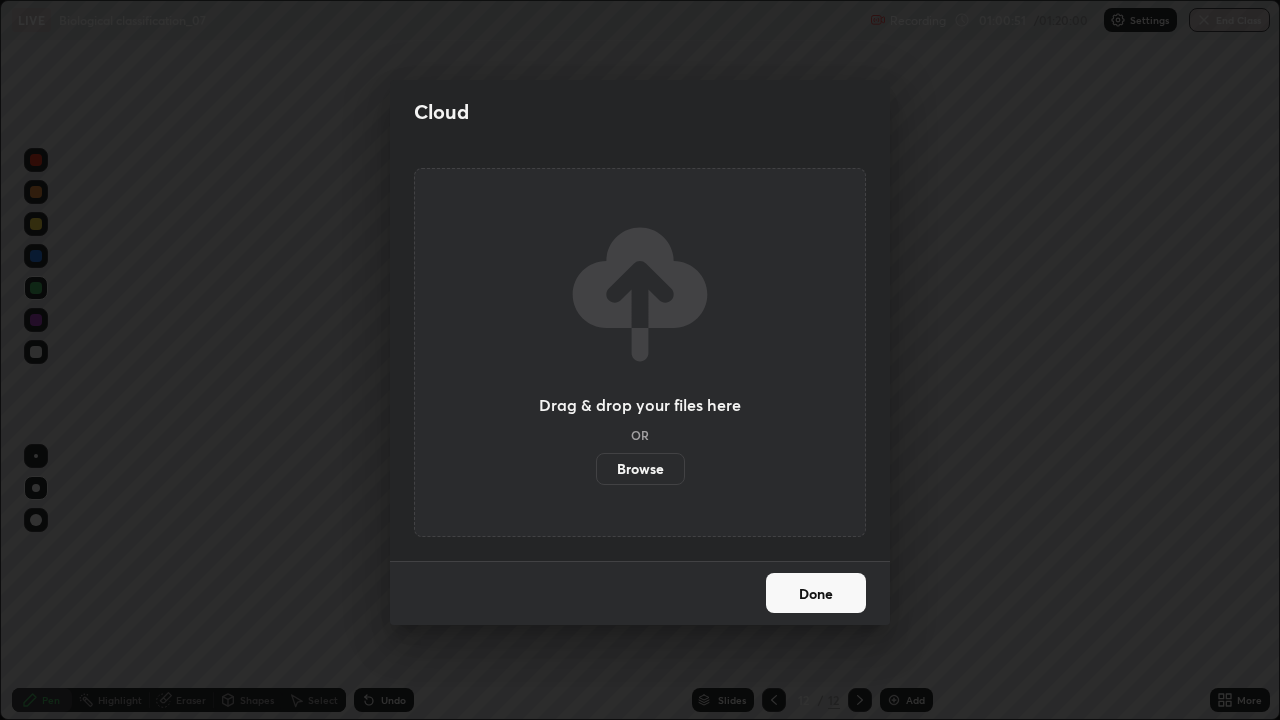 click on "Browse" at bounding box center (640, 469) 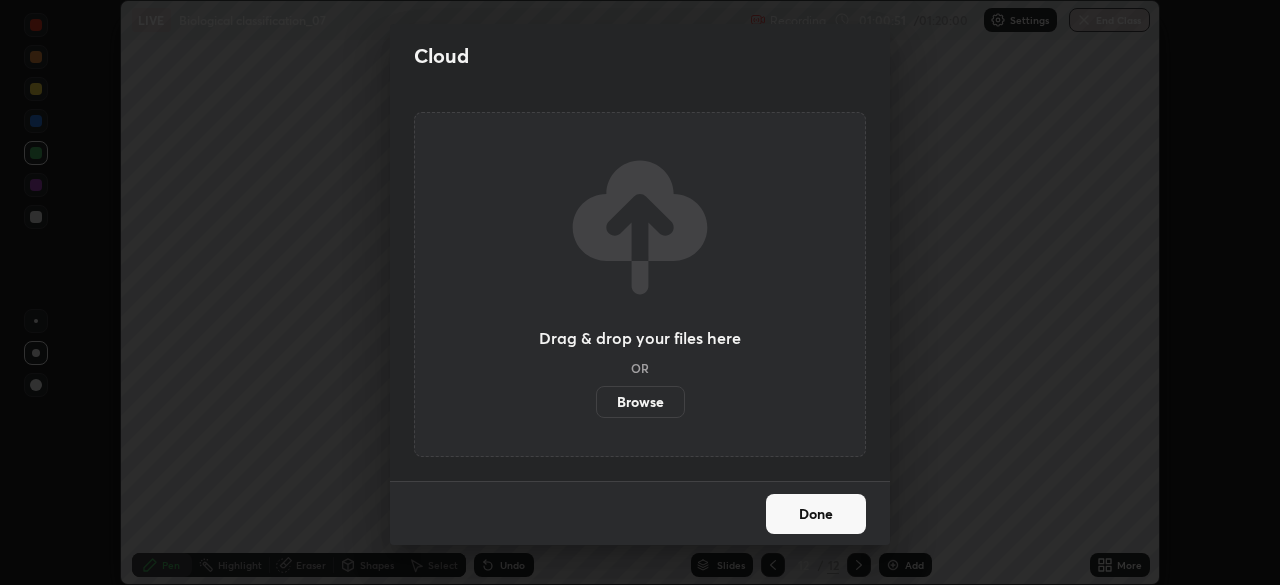 scroll, scrollTop: 585, scrollLeft: 1280, axis: both 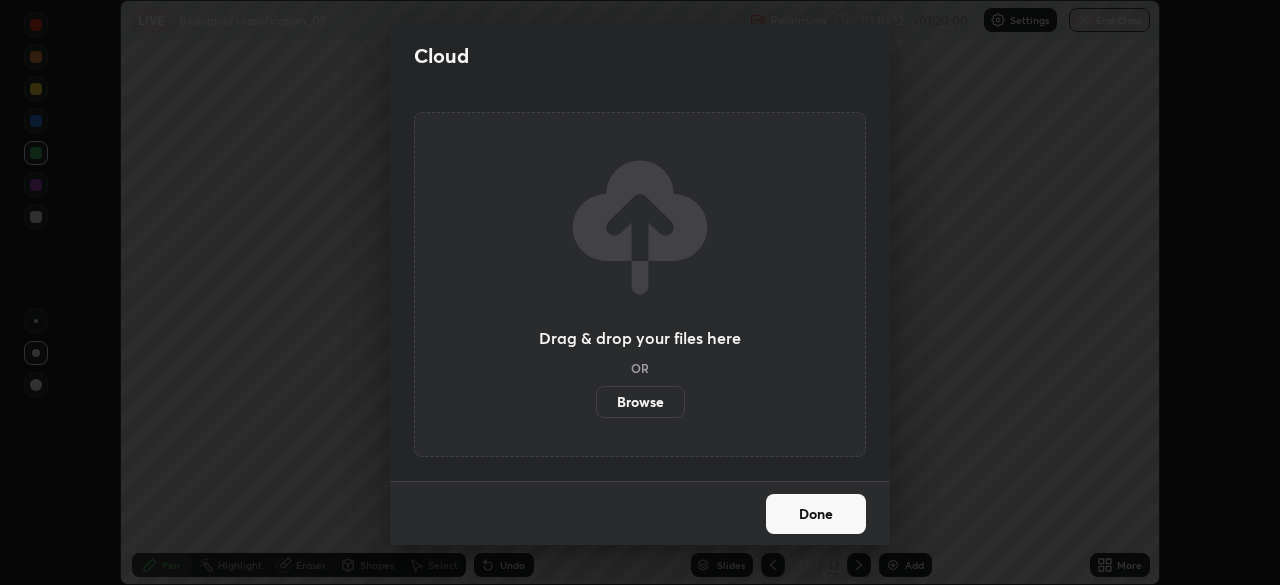 click on "Done" at bounding box center (816, 514) 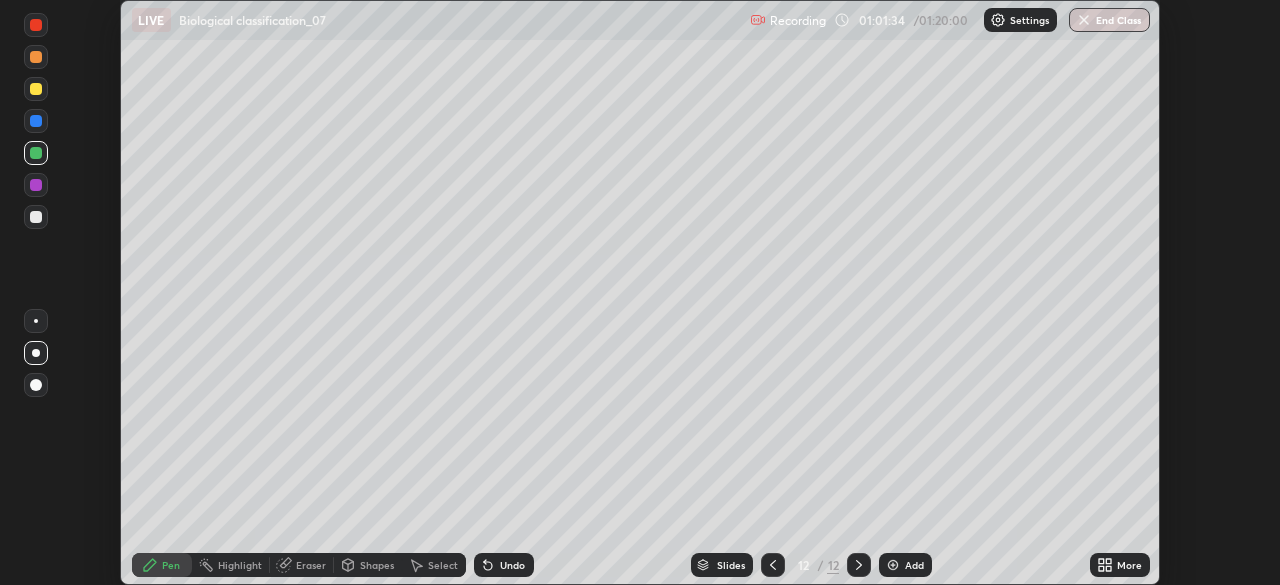 click 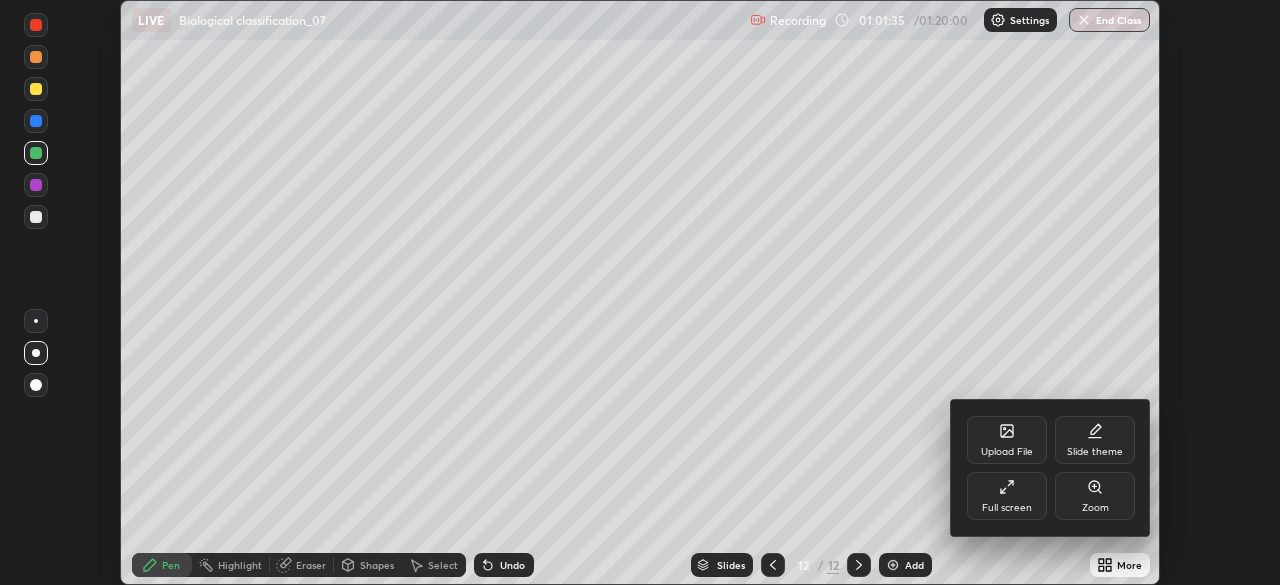 click on "Upload File" at bounding box center (1007, 440) 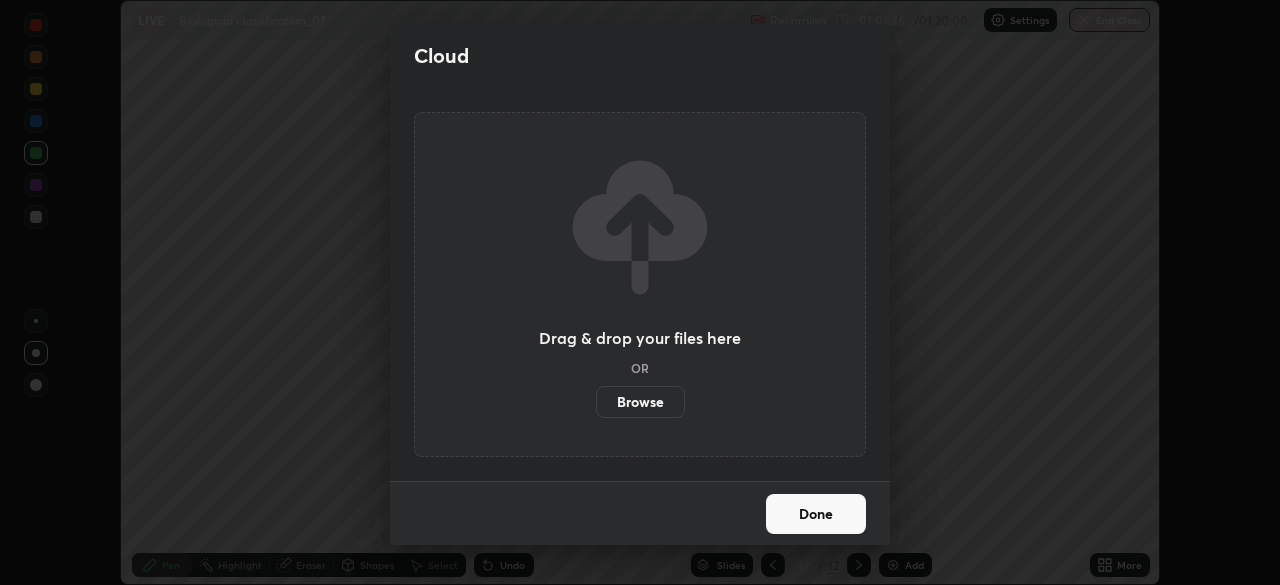 click on "Browse" at bounding box center (640, 402) 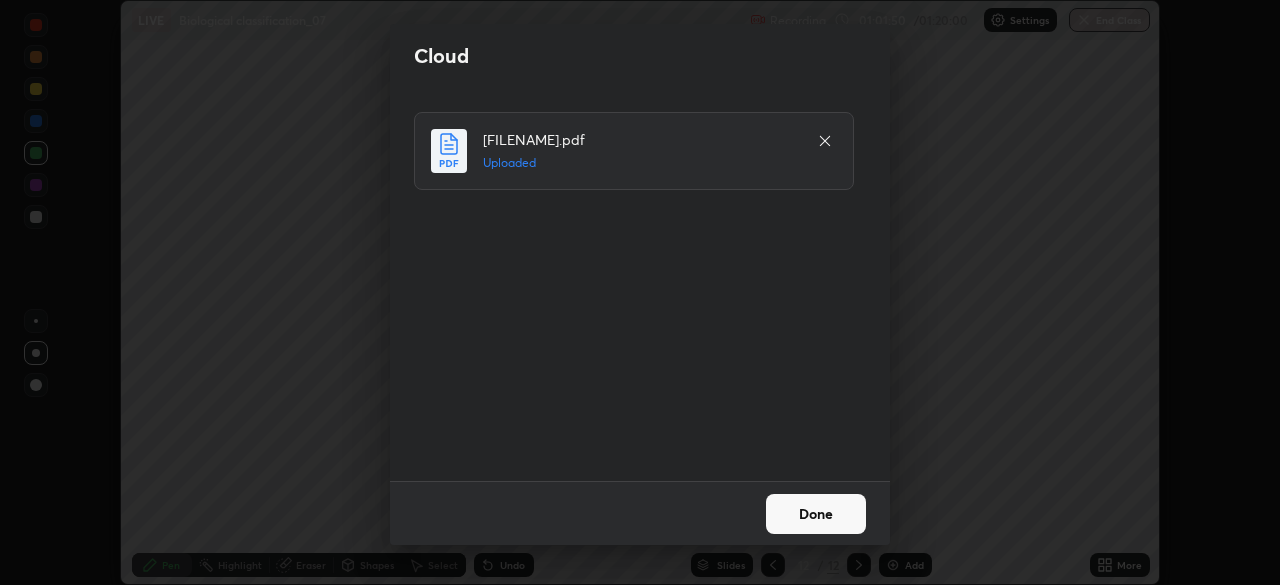 click on "Done" at bounding box center [816, 514] 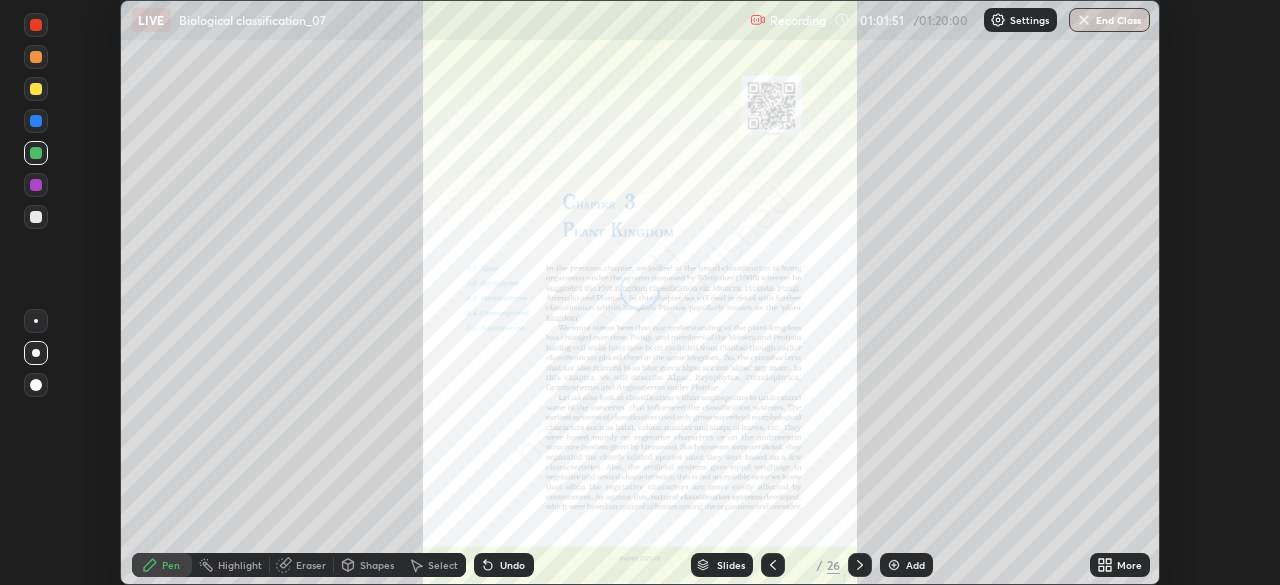click 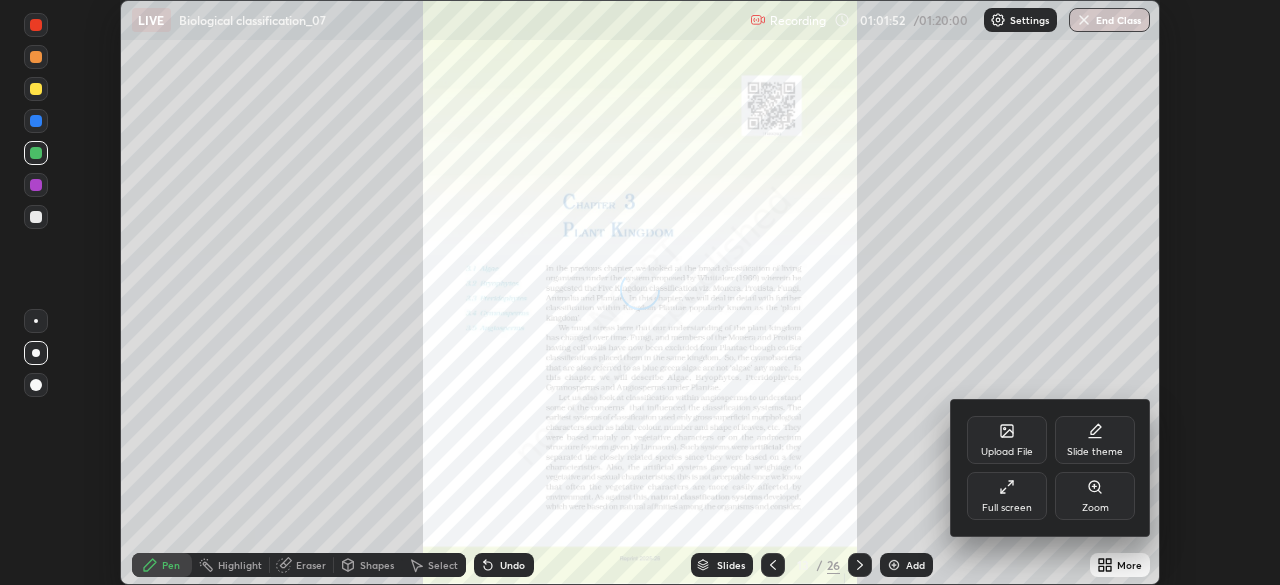 click on "Full screen" at bounding box center (1007, 496) 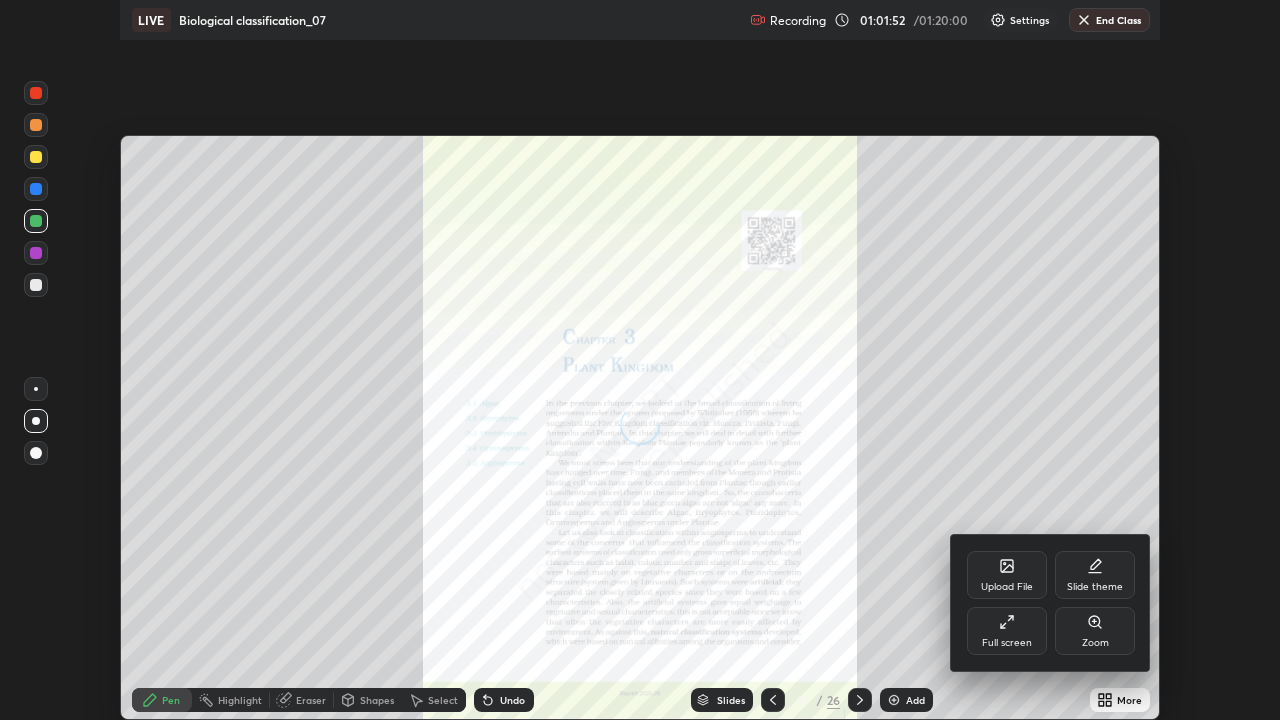 scroll, scrollTop: 99280, scrollLeft: 98720, axis: both 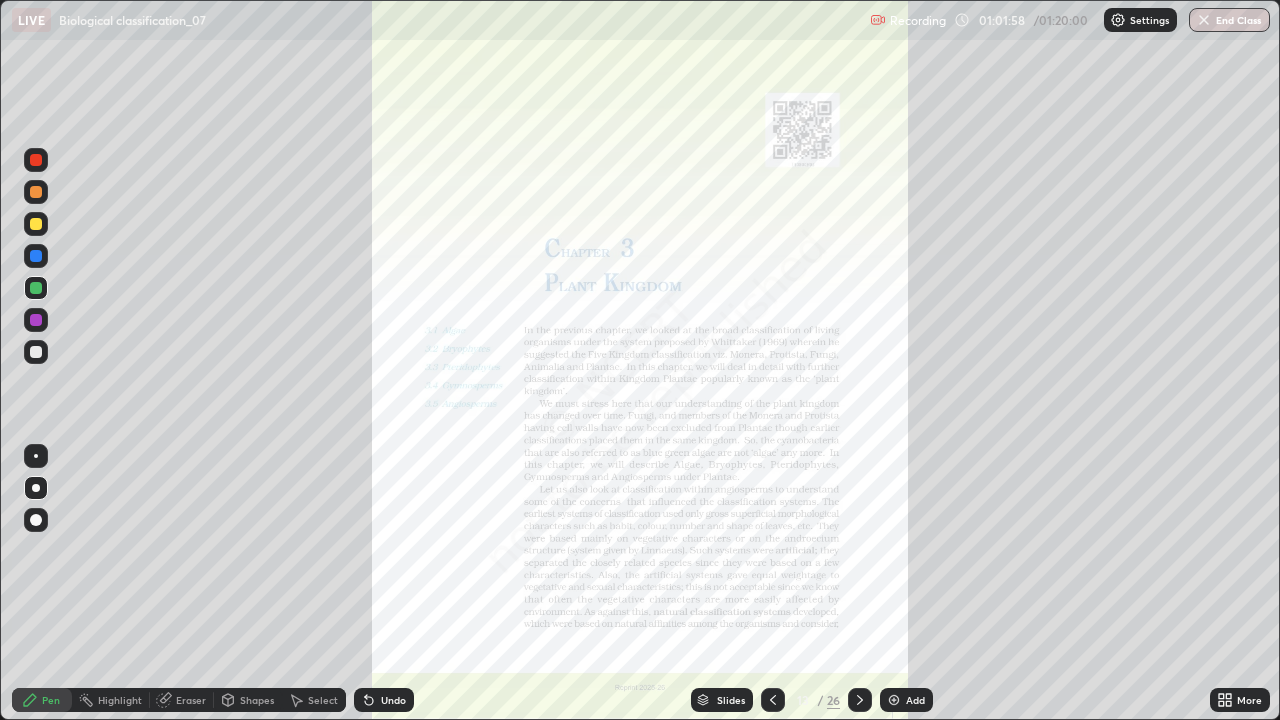 click 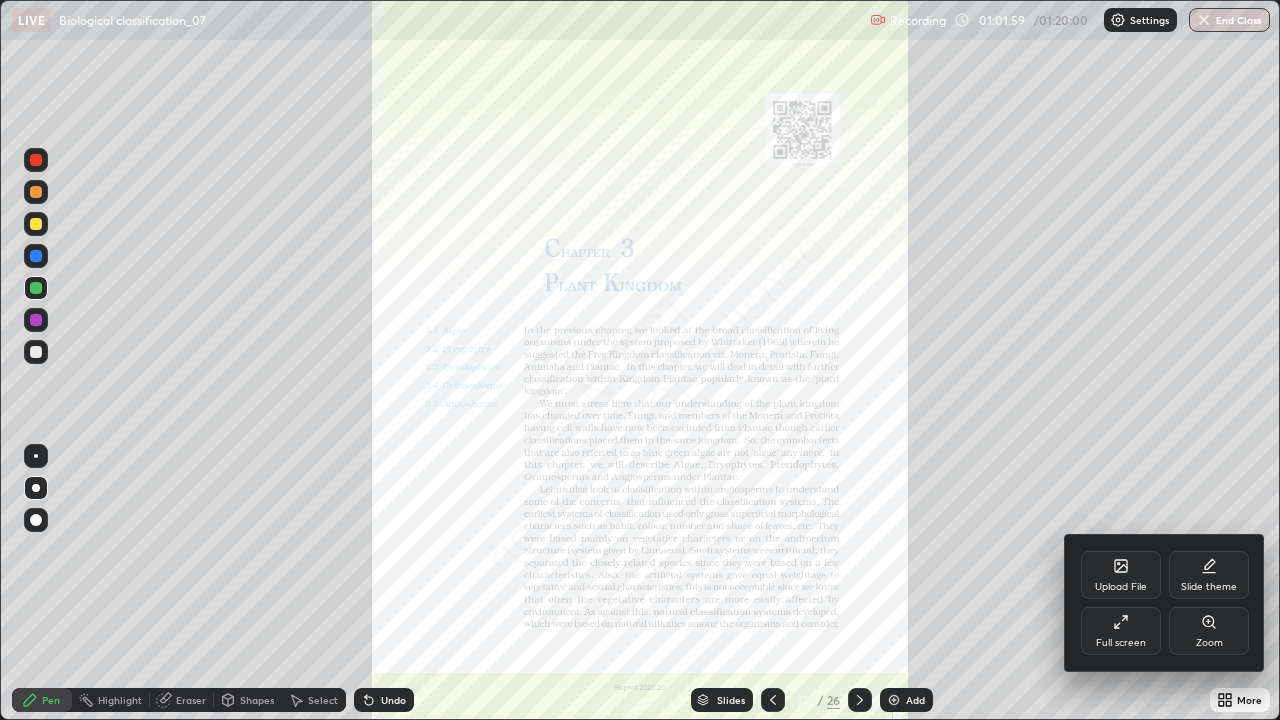 click 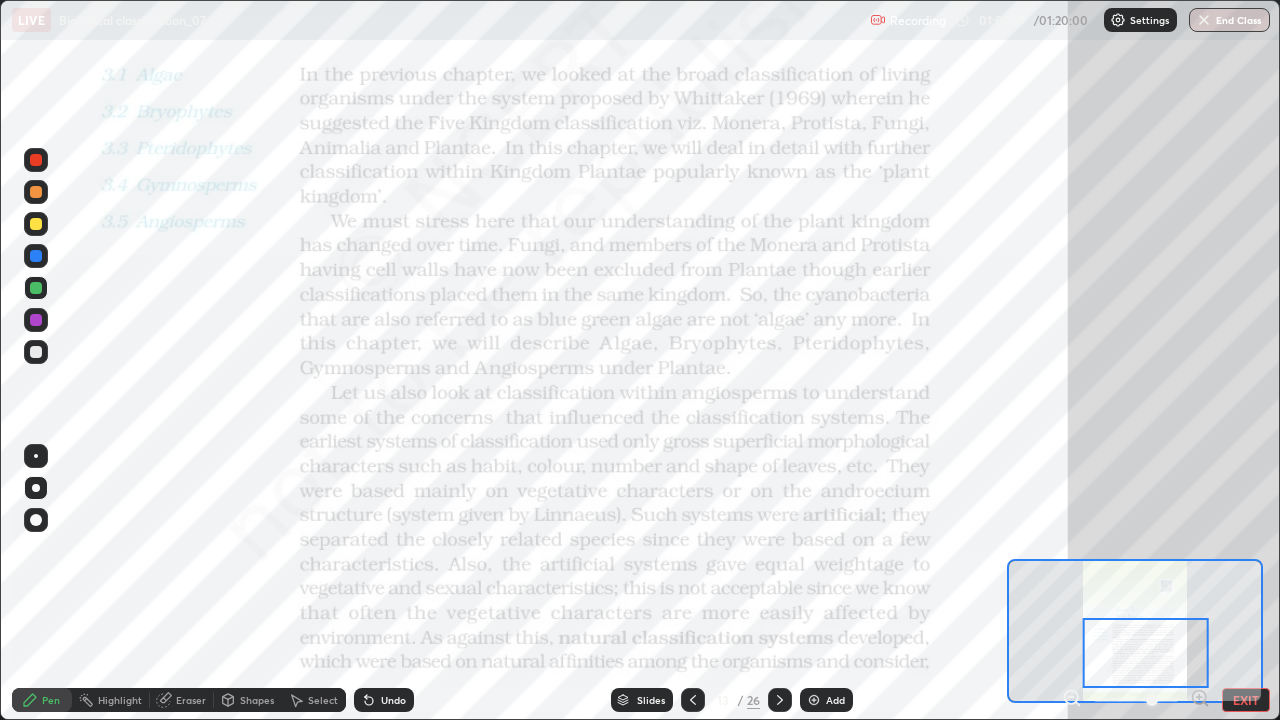 click on "Highlight" at bounding box center (120, 700) 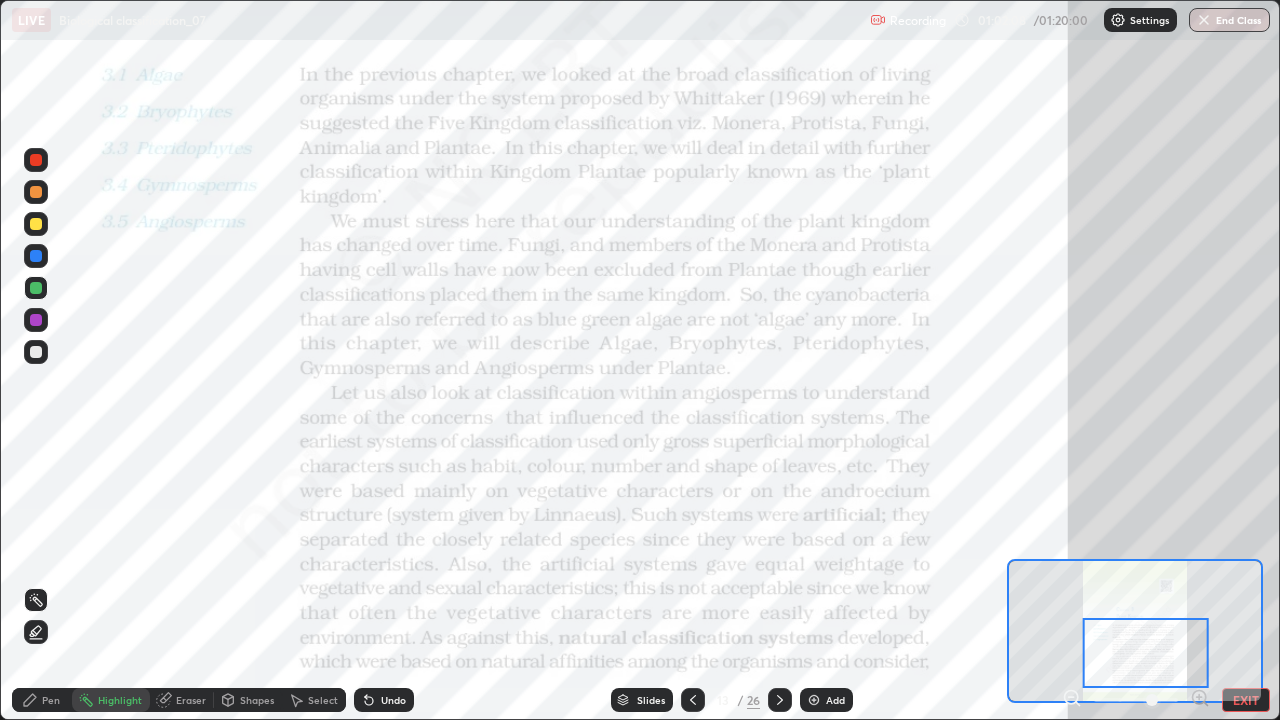 click at bounding box center (36, 320) 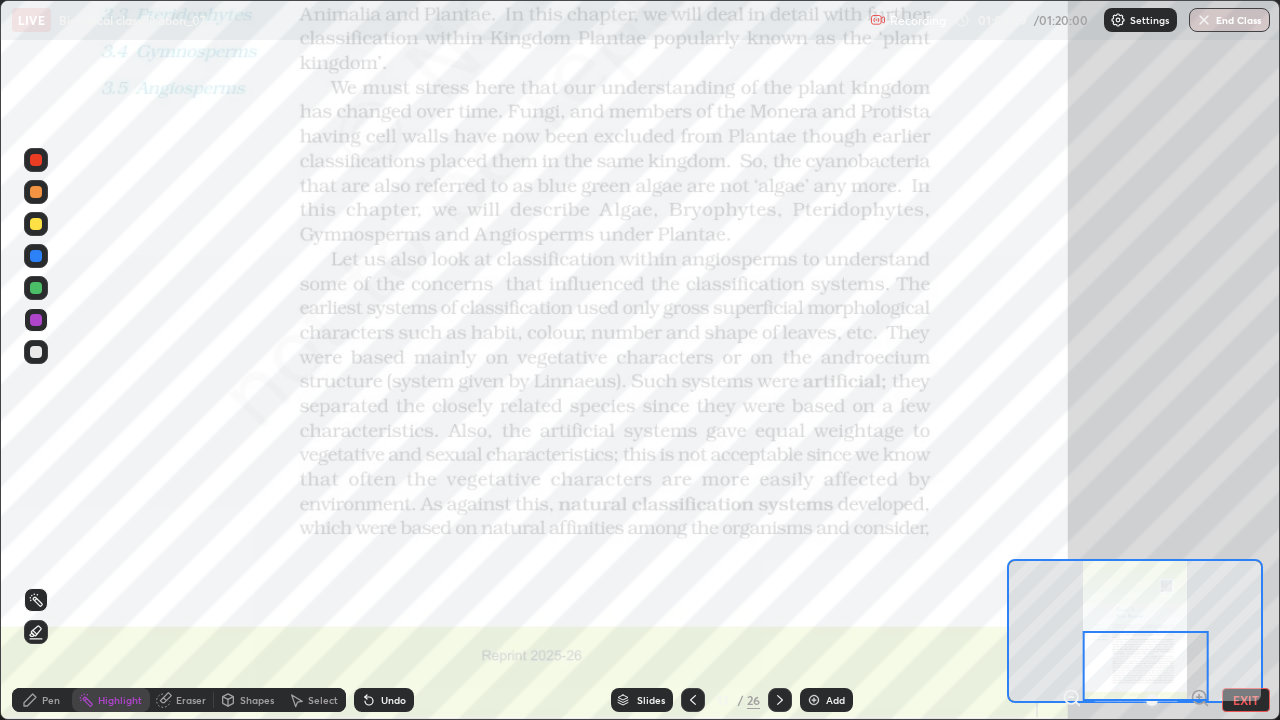 click at bounding box center (780, 700) 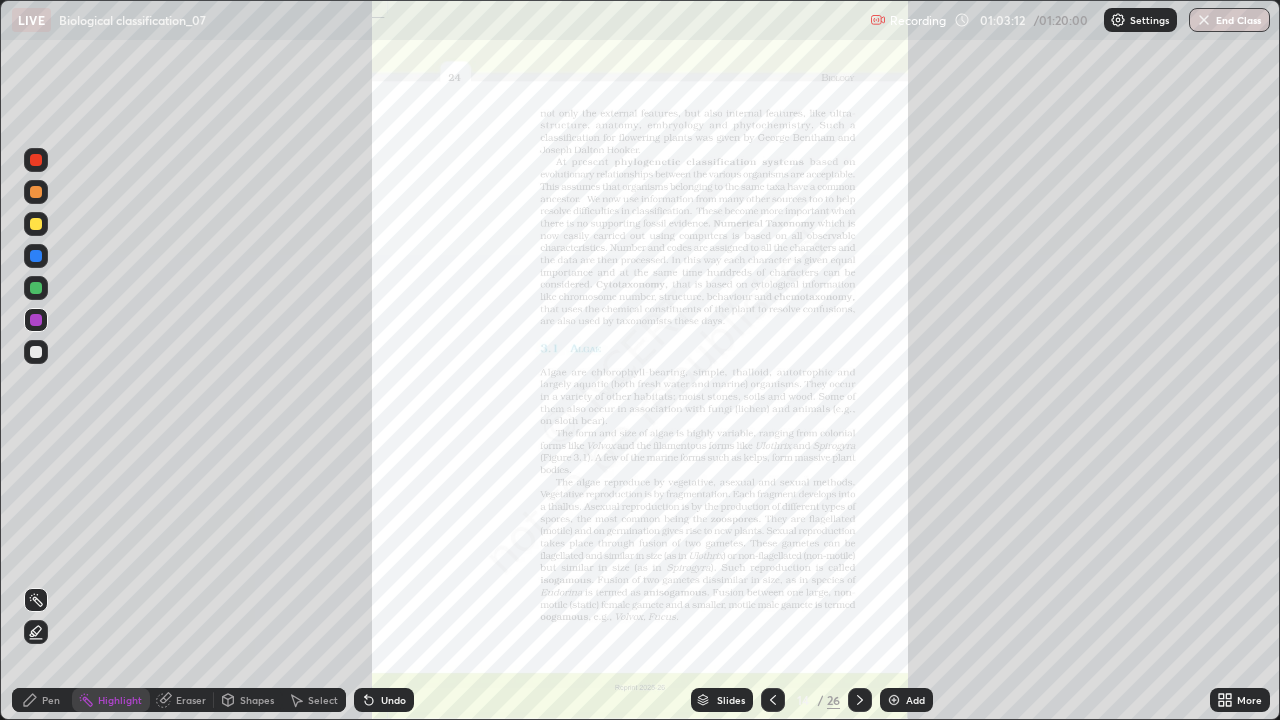 click on "More" at bounding box center [1240, 700] 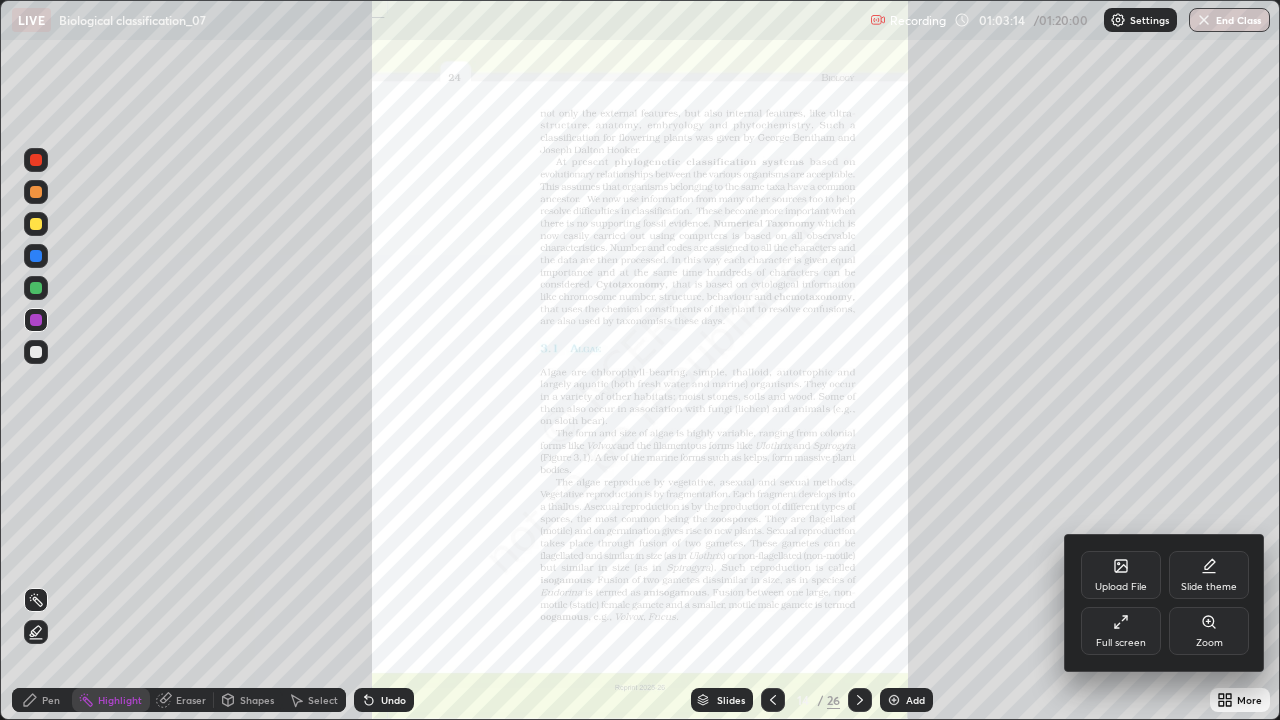 click on "Zoom" at bounding box center [1209, 631] 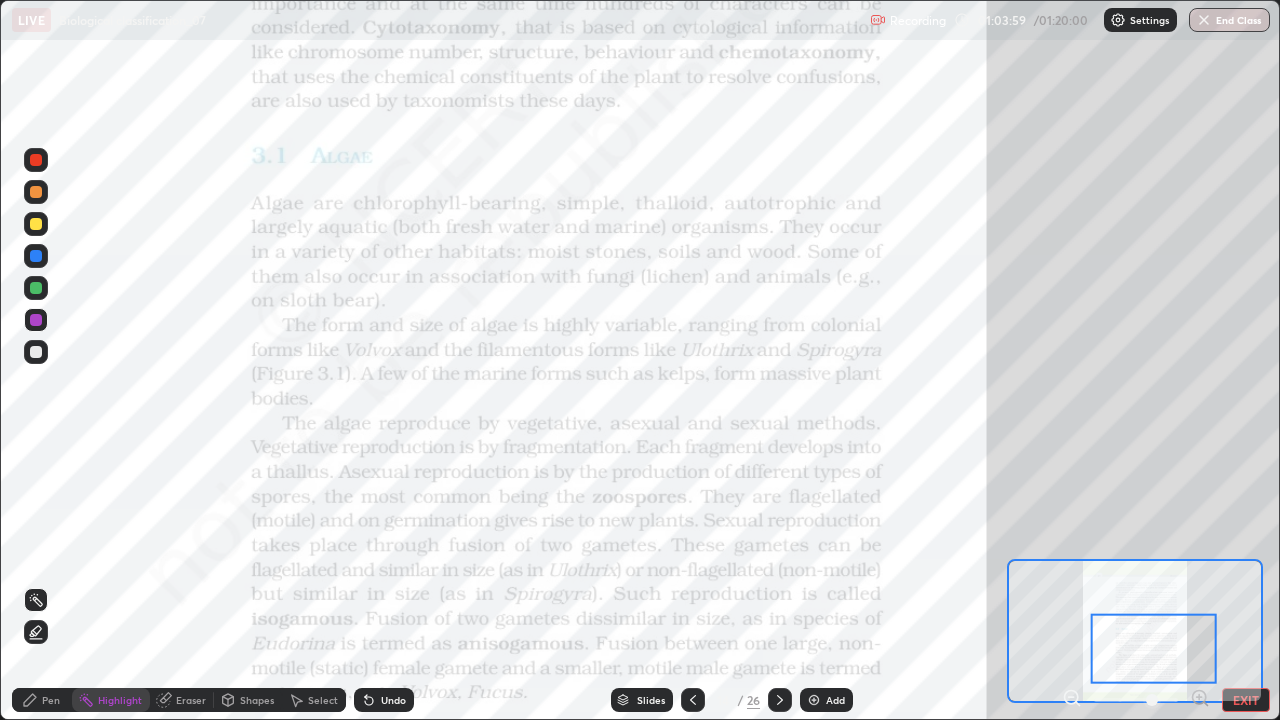 click on "Slides" at bounding box center (651, 700) 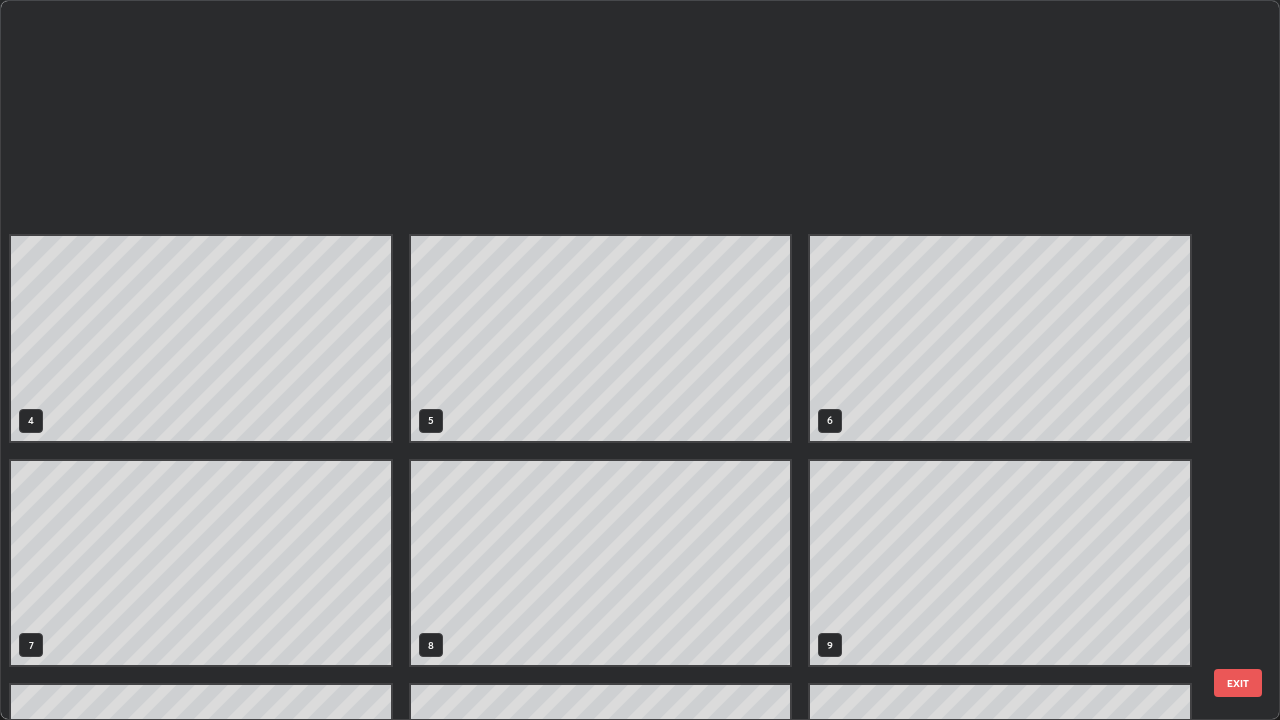scroll, scrollTop: 405, scrollLeft: 0, axis: vertical 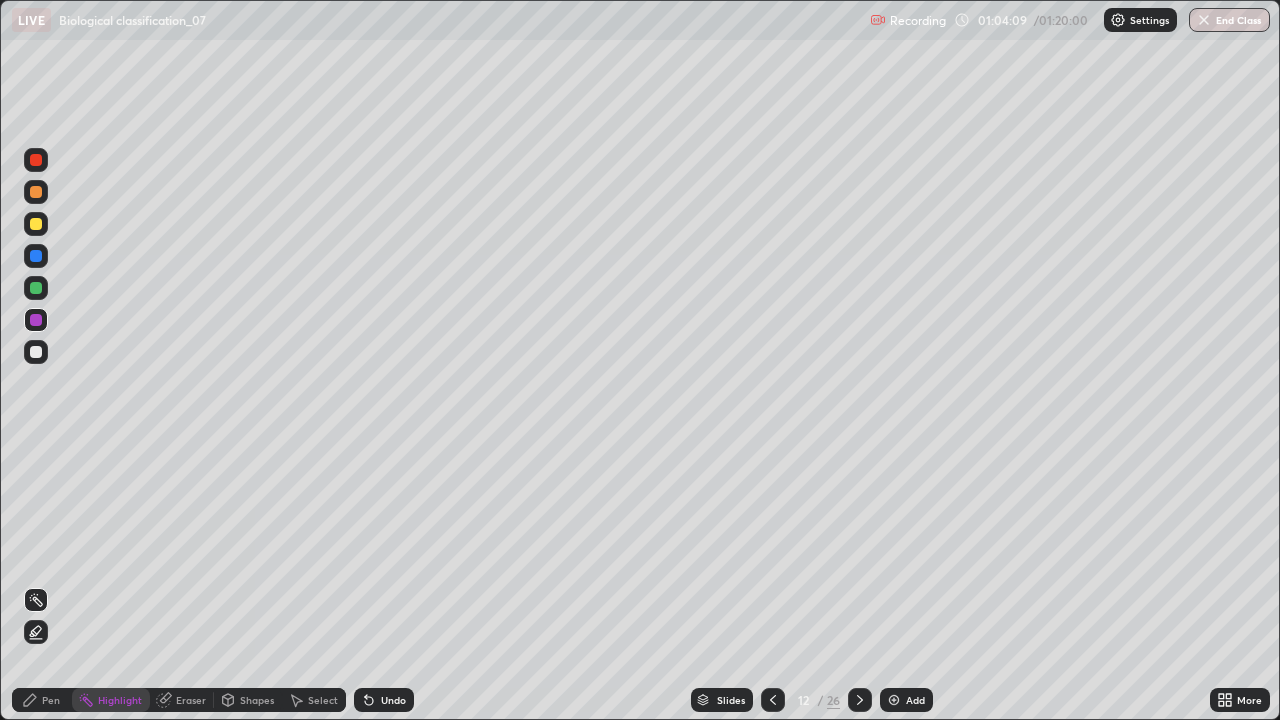 click on "Pen" at bounding box center [51, 700] 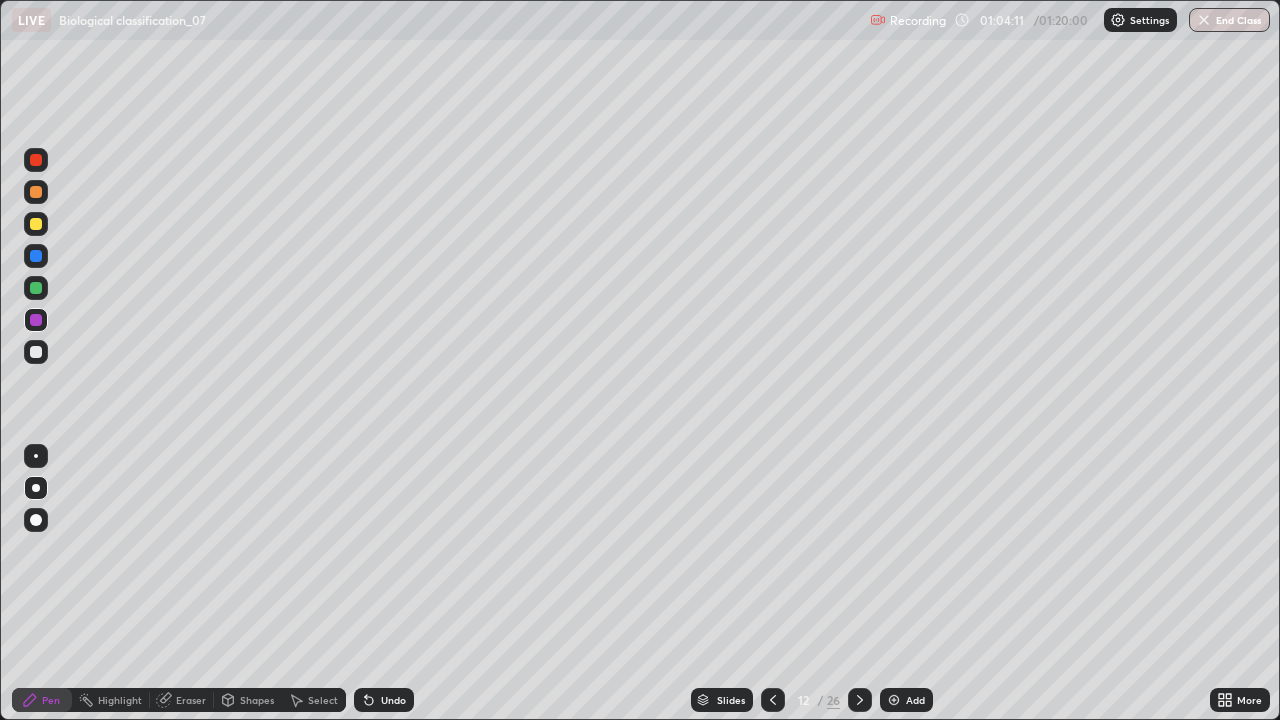 click at bounding box center (36, 488) 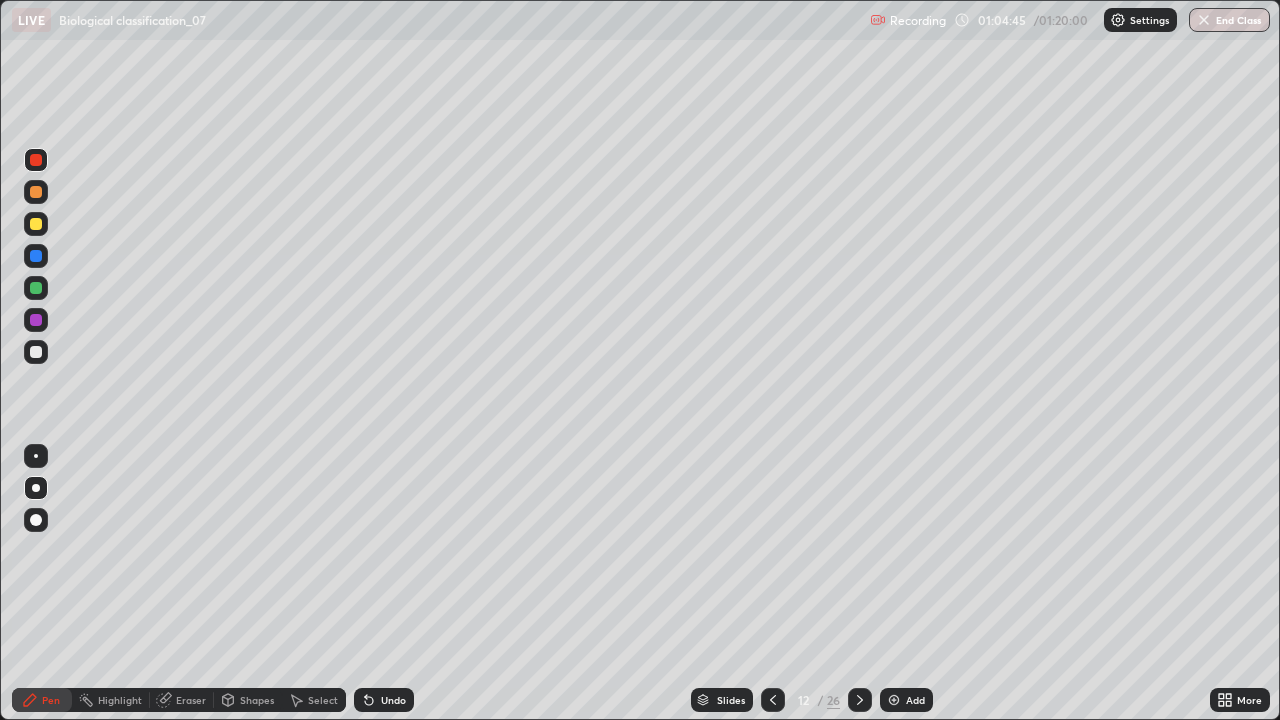 click at bounding box center (36, 352) 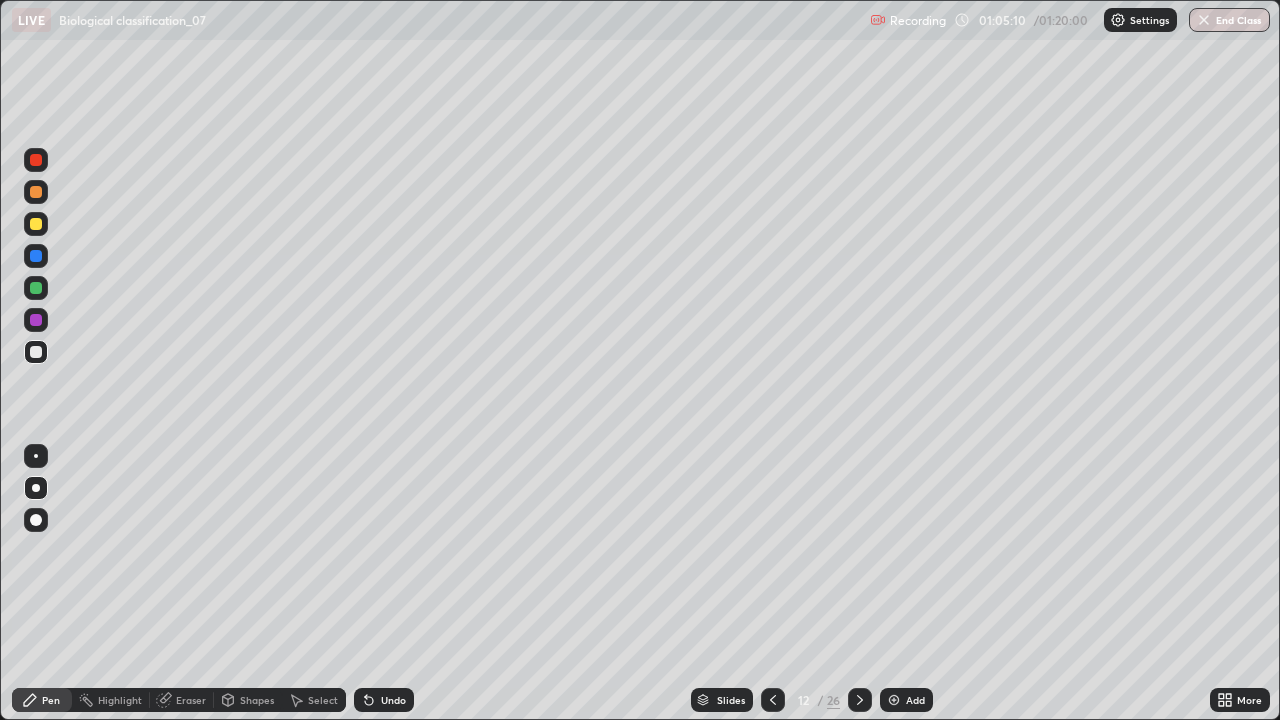 click at bounding box center (36, 320) 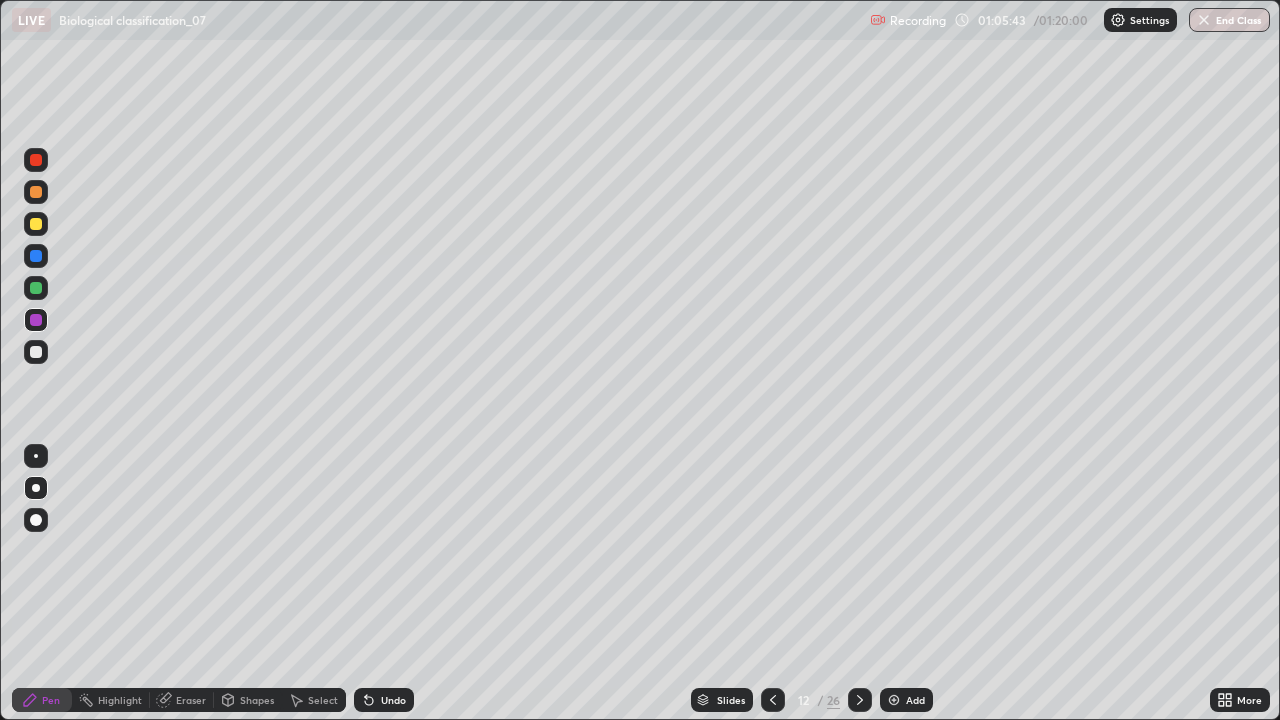 click at bounding box center [36, 288] 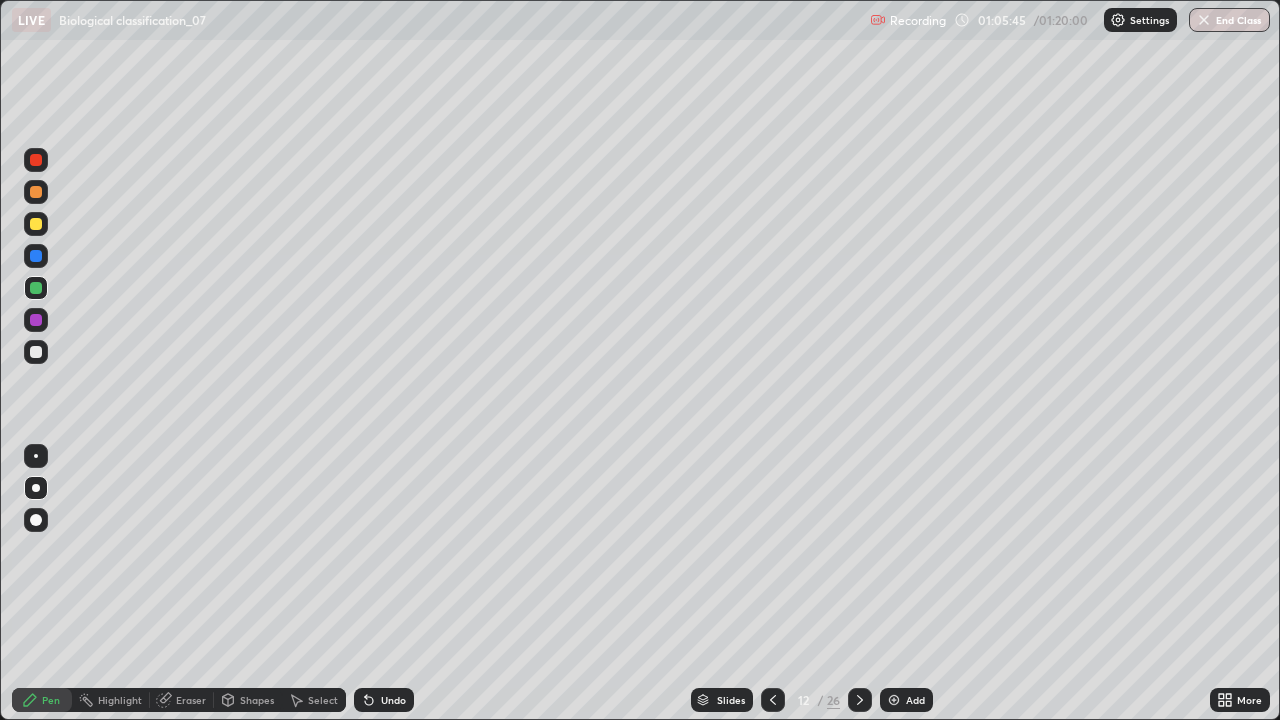 click at bounding box center (36, 352) 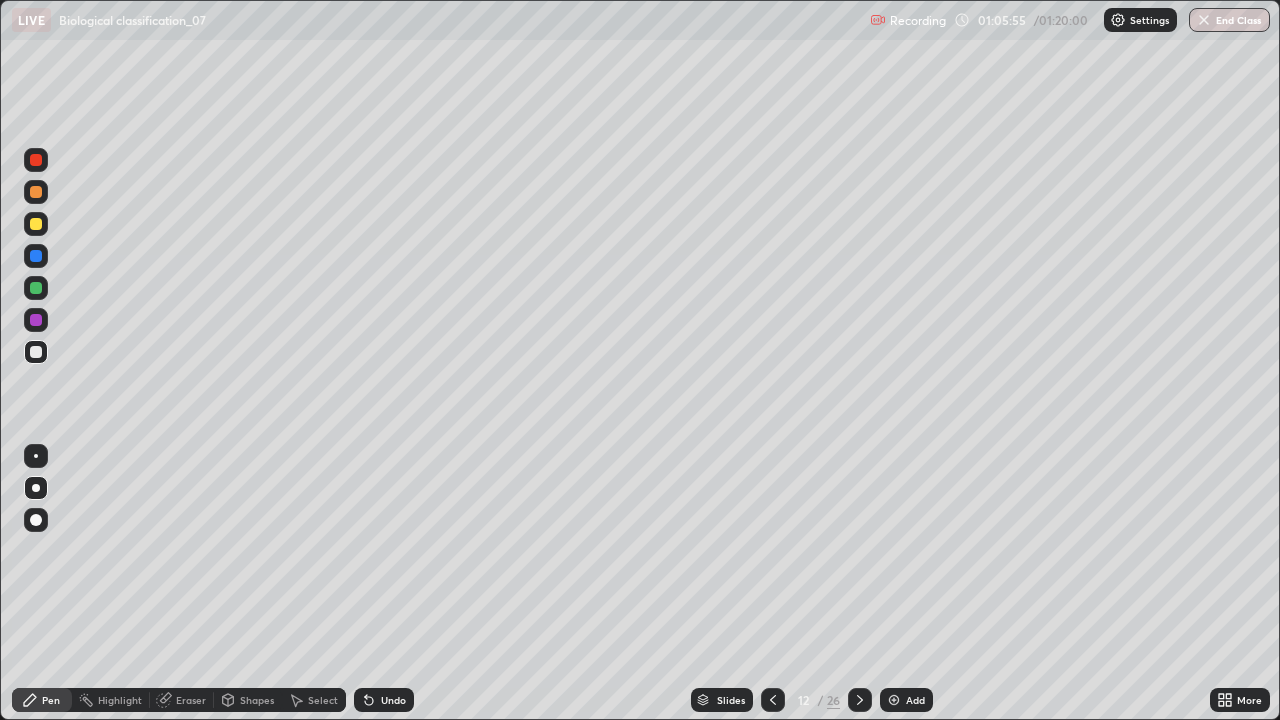 click at bounding box center [36, 320] 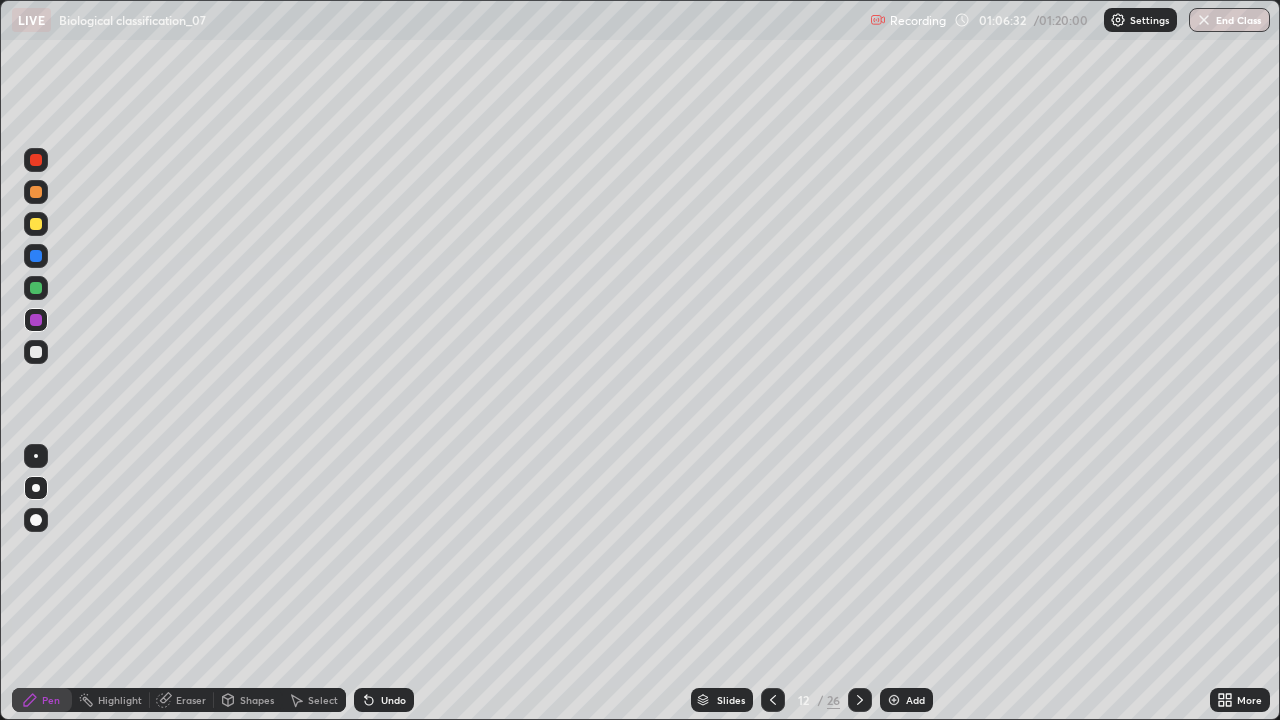click at bounding box center (894, 700) 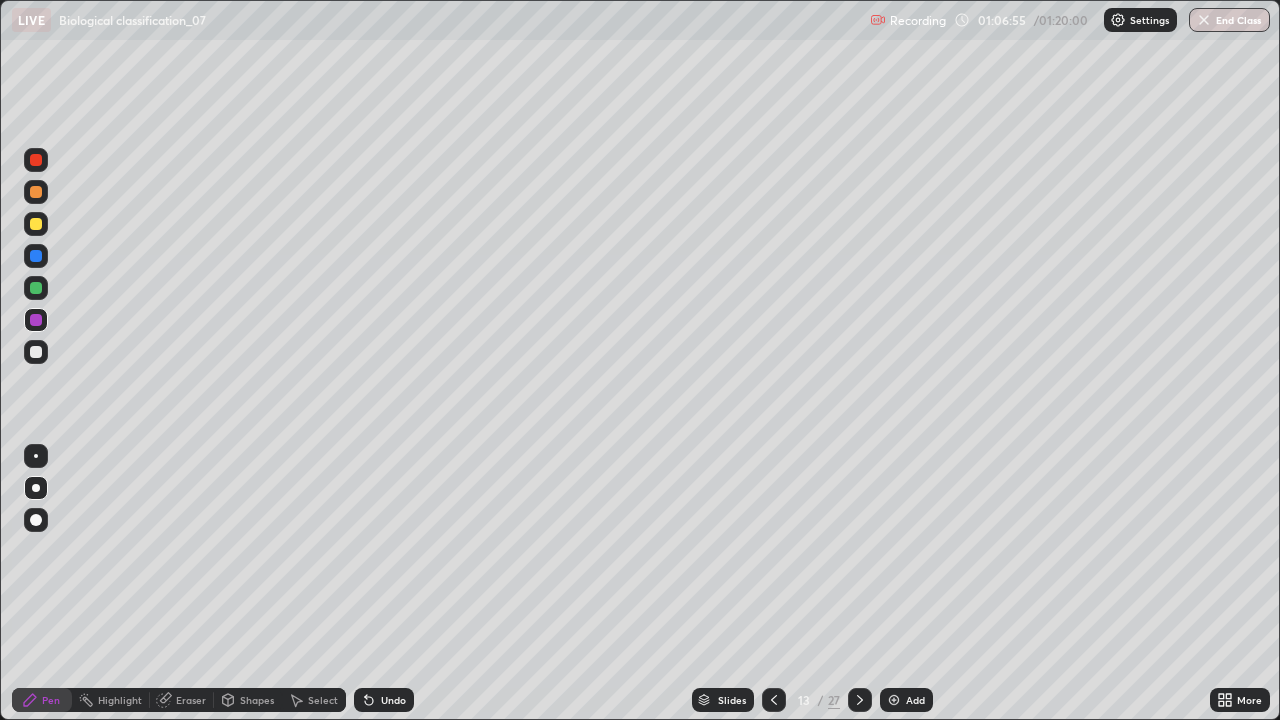 click at bounding box center [774, 700] 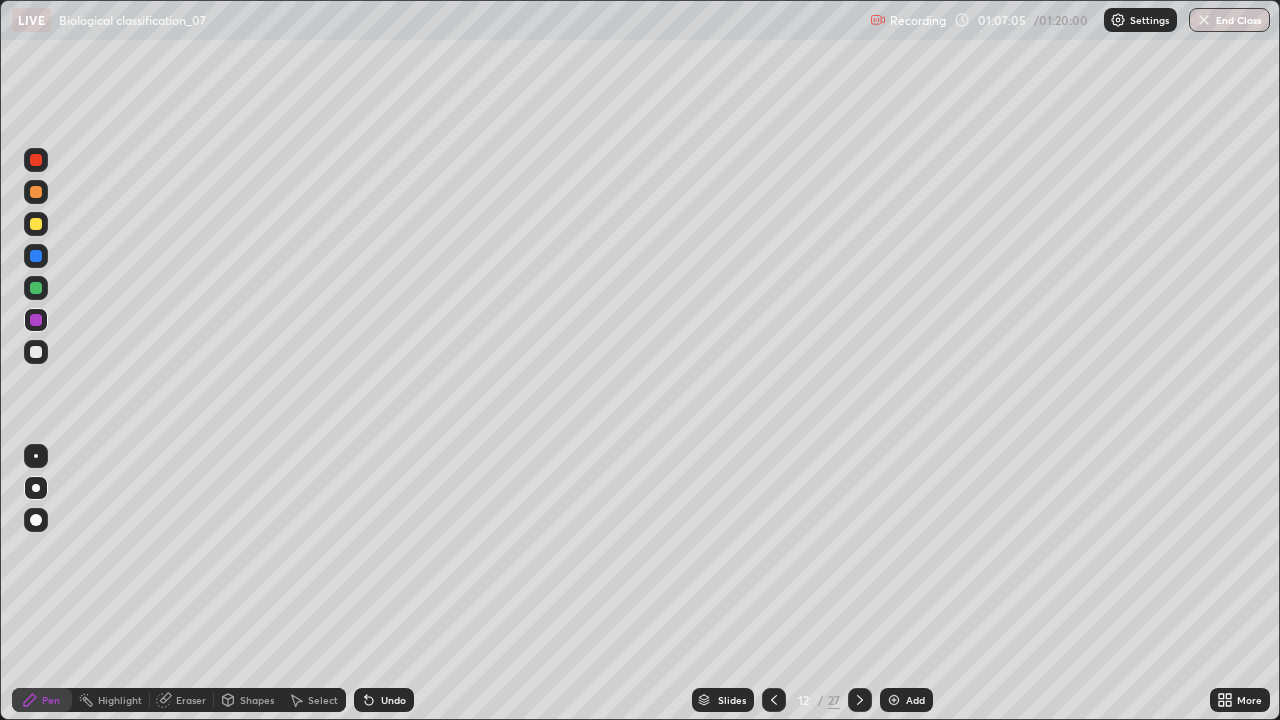 click 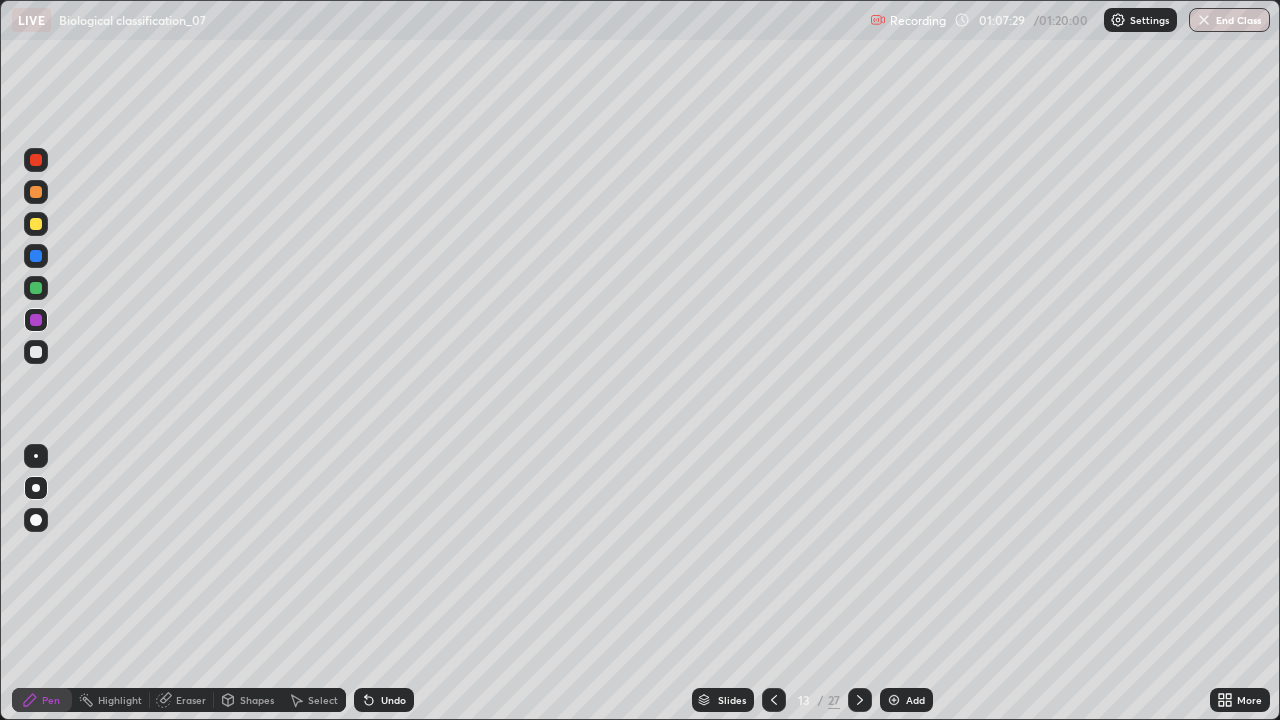 click at bounding box center [36, 352] 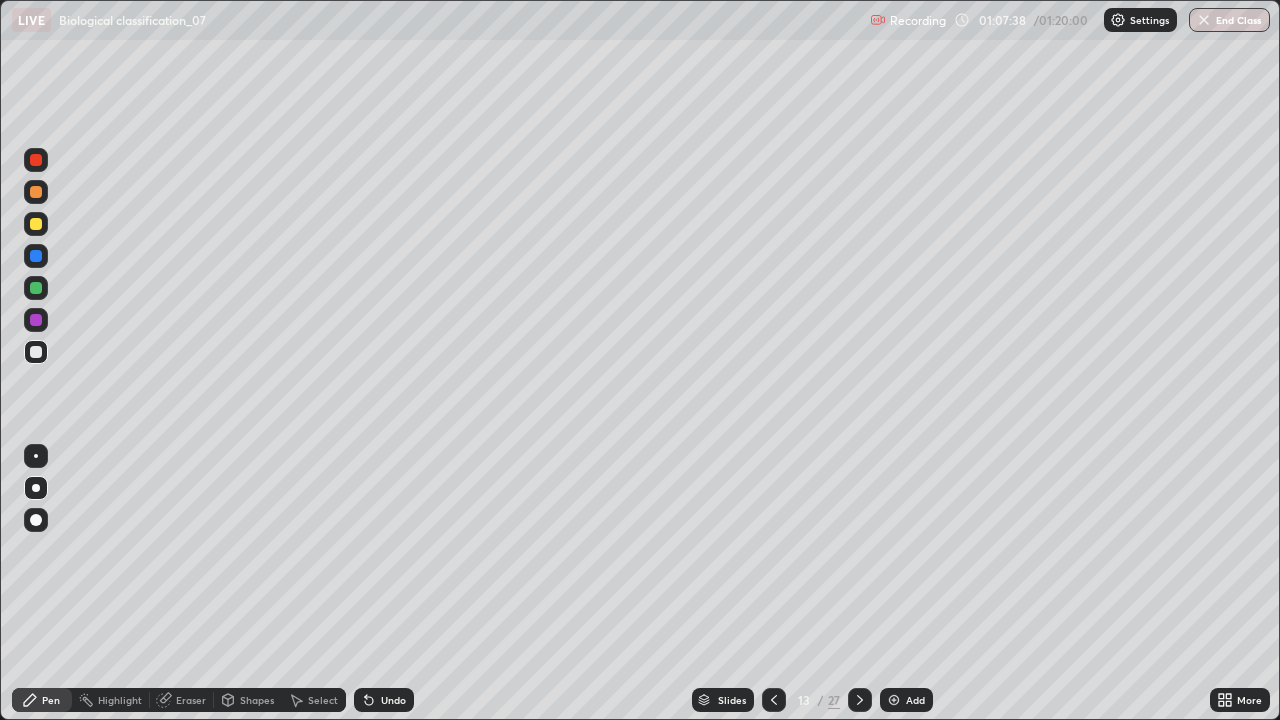 click on "Undo" at bounding box center [393, 700] 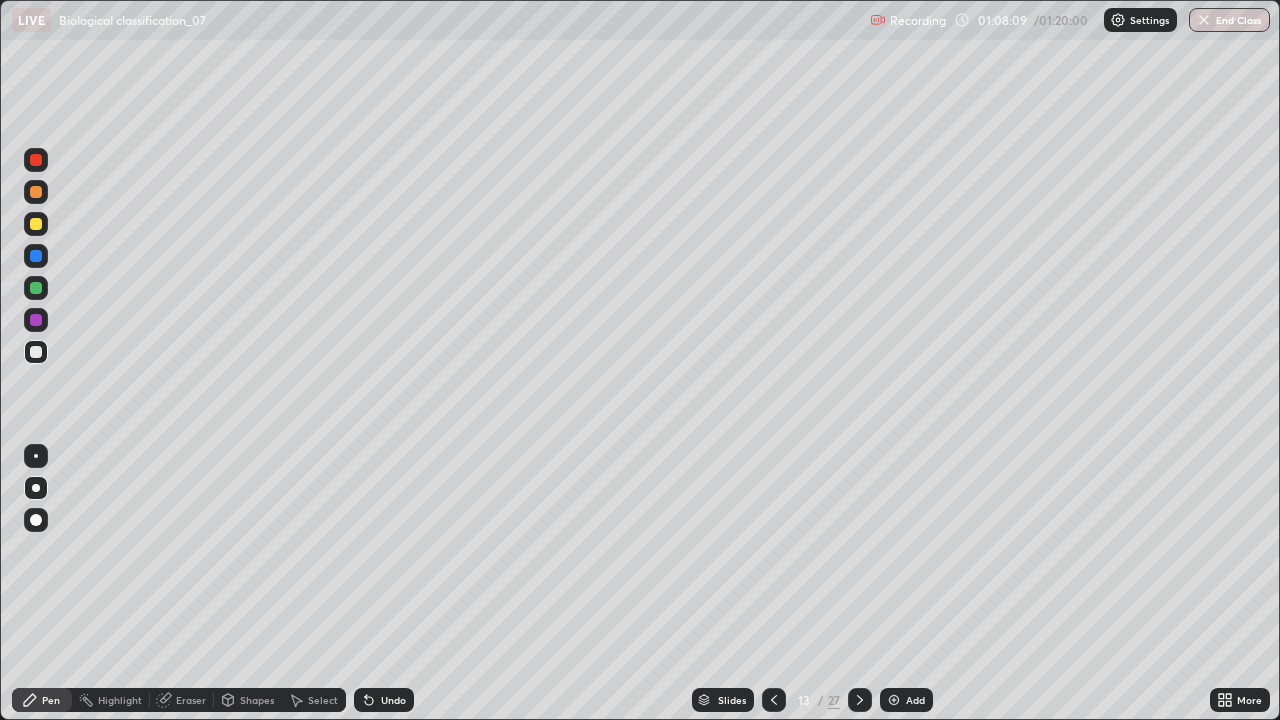 click on "Undo" at bounding box center [393, 700] 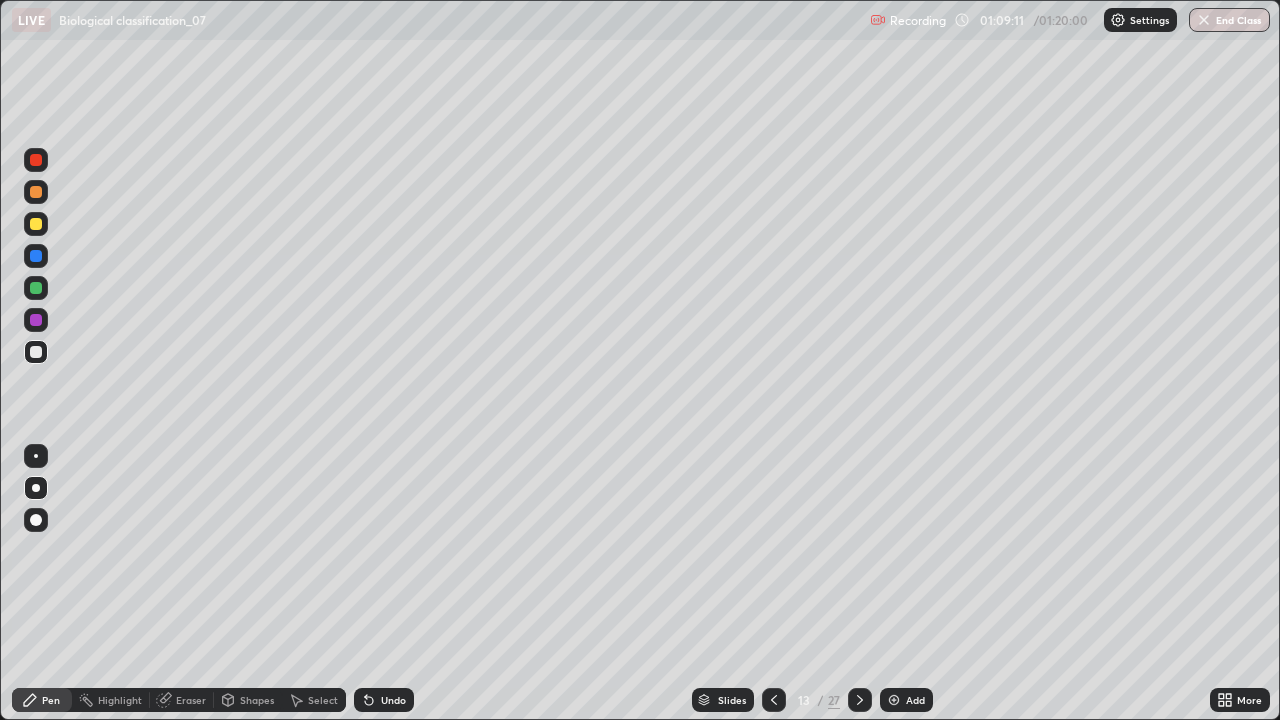 click on "Eraser" at bounding box center [191, 700] 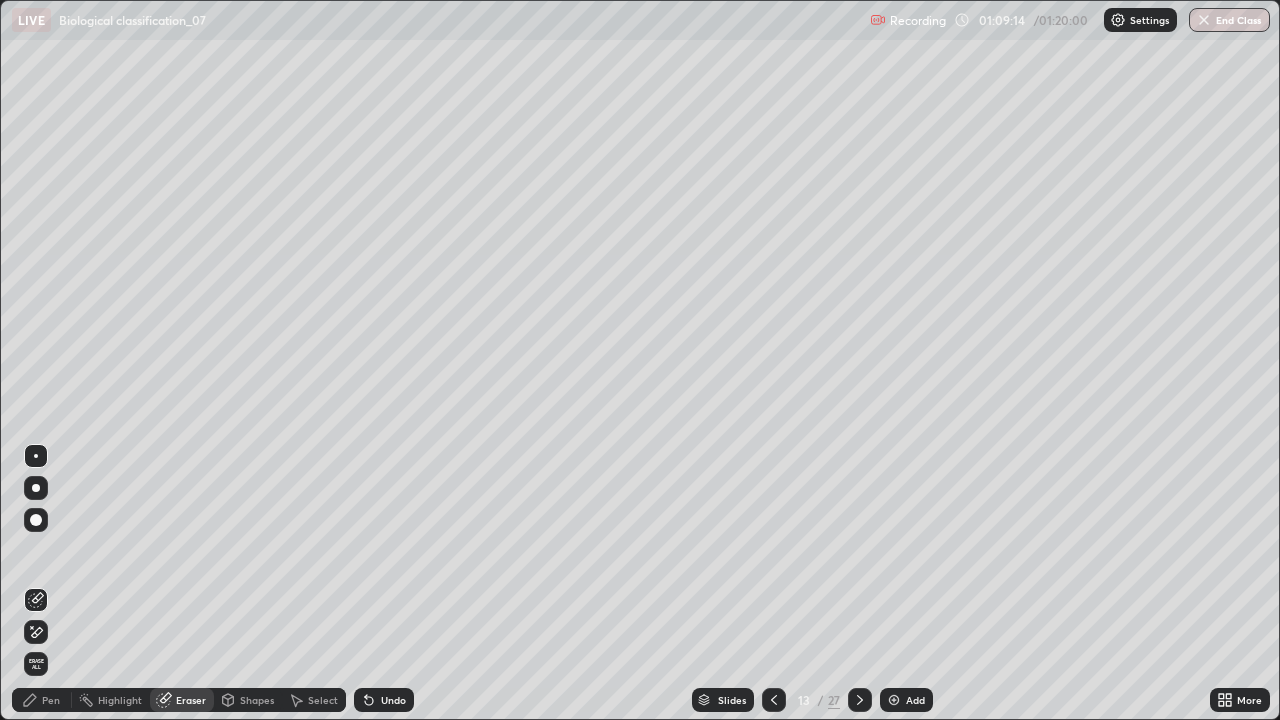 click on "Pen" at bounding box center [51, 700] 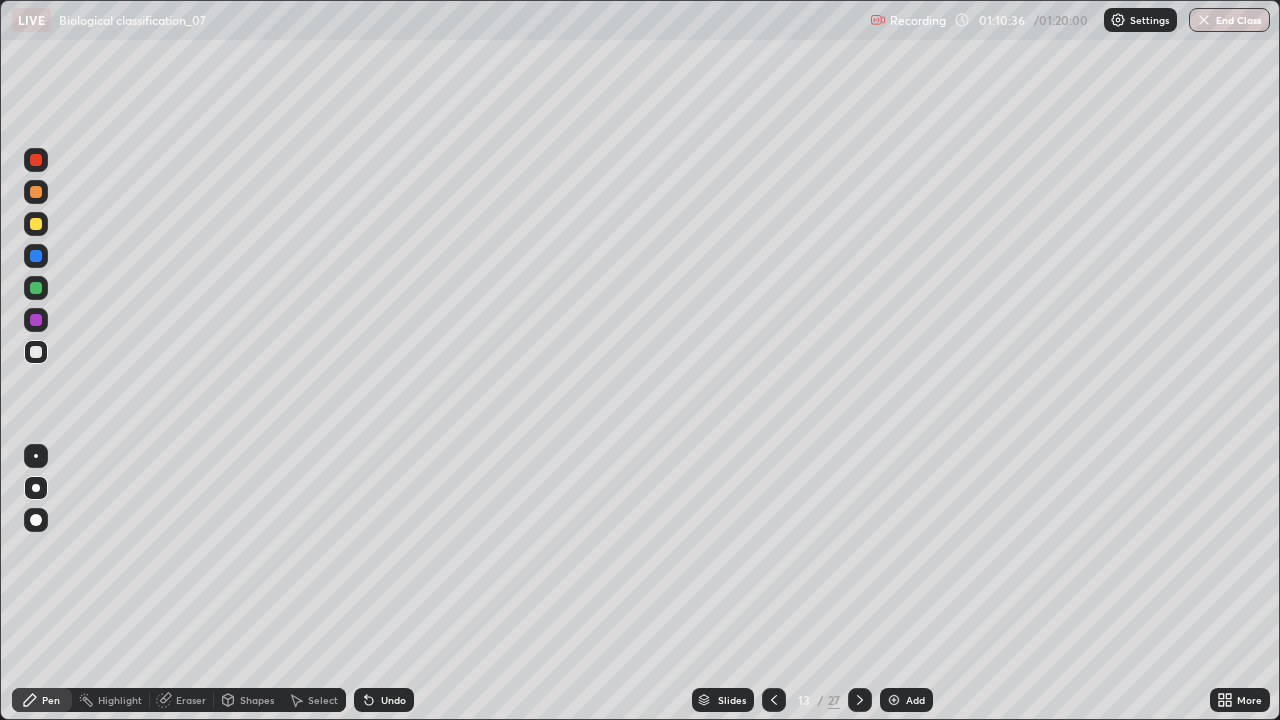 click at bounding box center (774, 700) 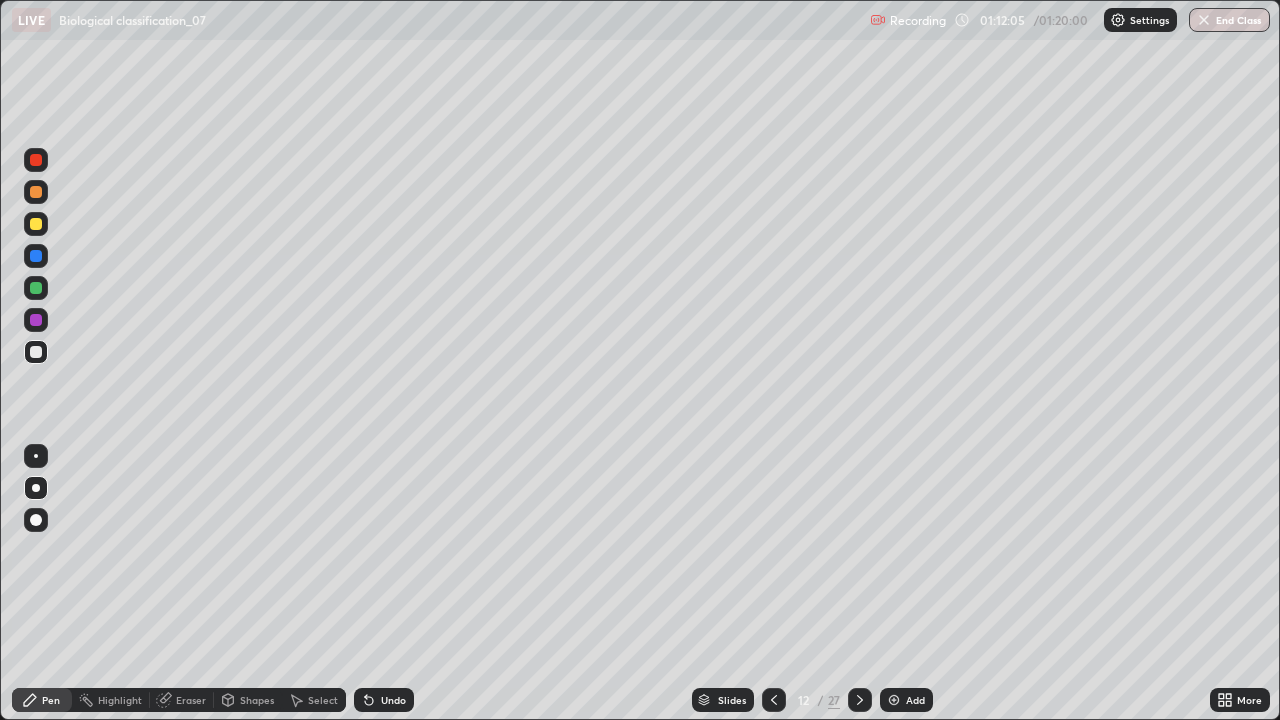 click 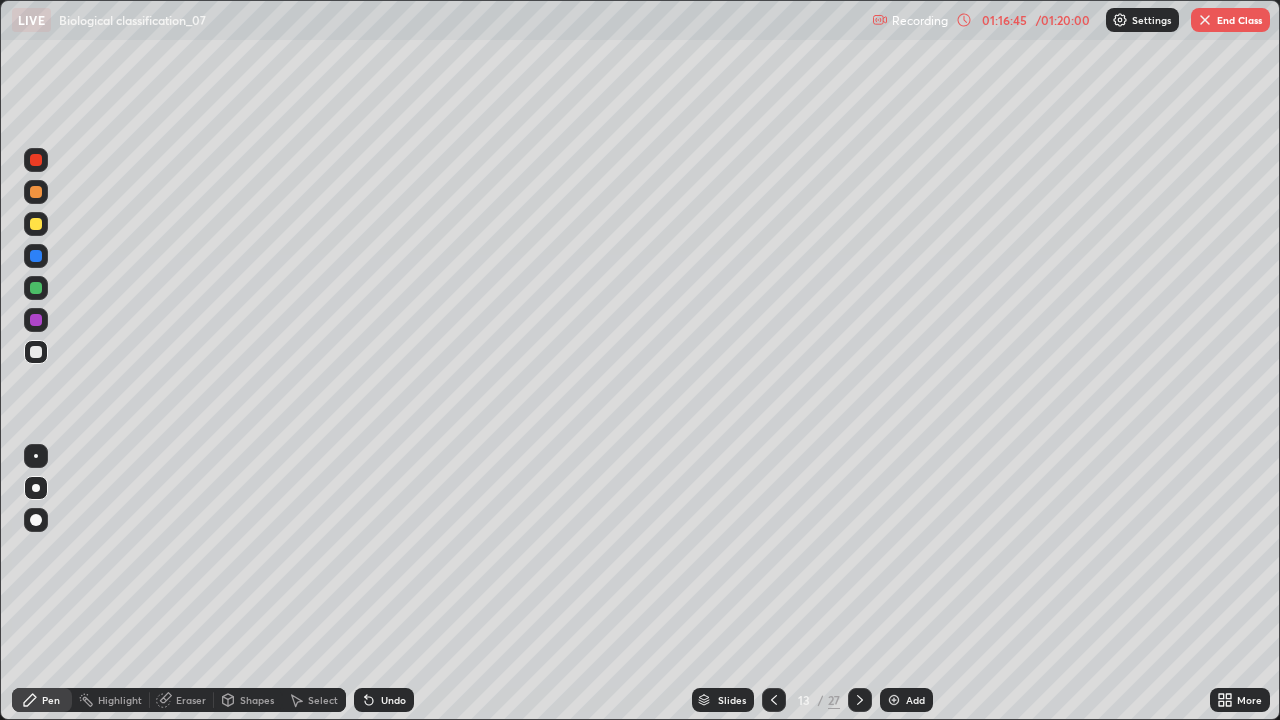 click on "End Class" at bounding box center (1230, 20) 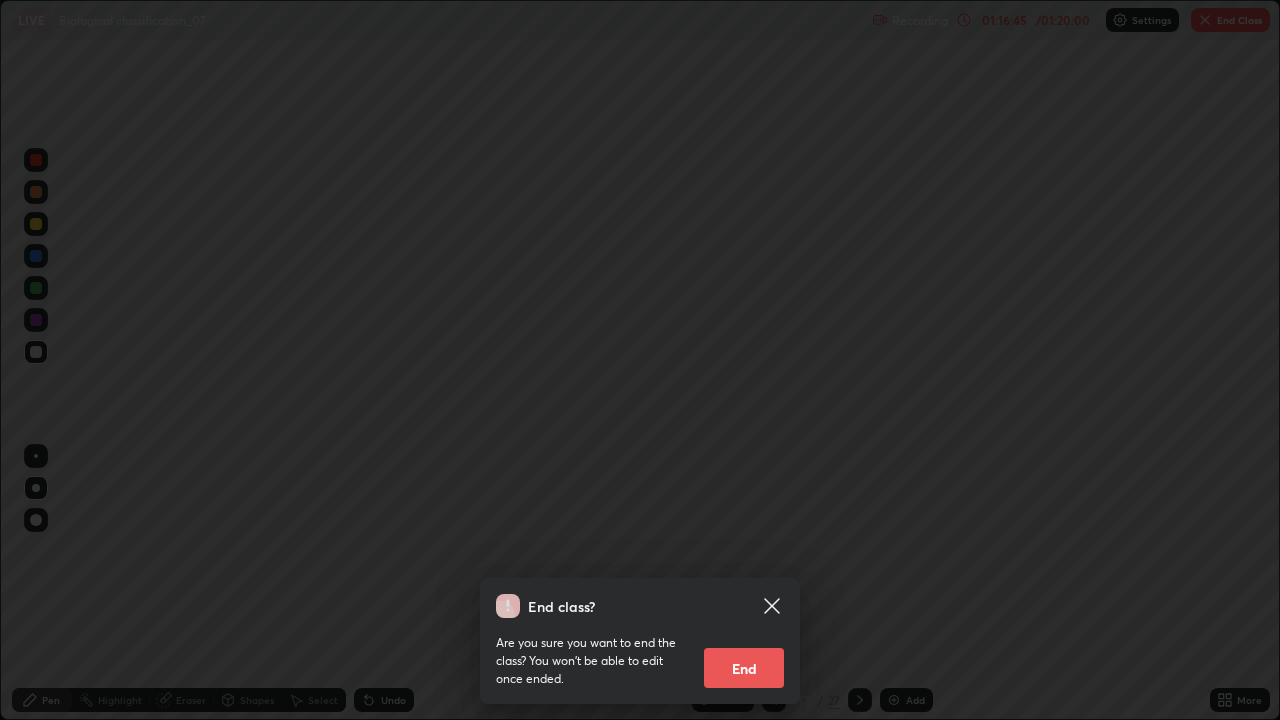 click on "End class? Are you sure you want to end the class? You won’t be able to edit once ended. End" at bounding box center [640, 360] 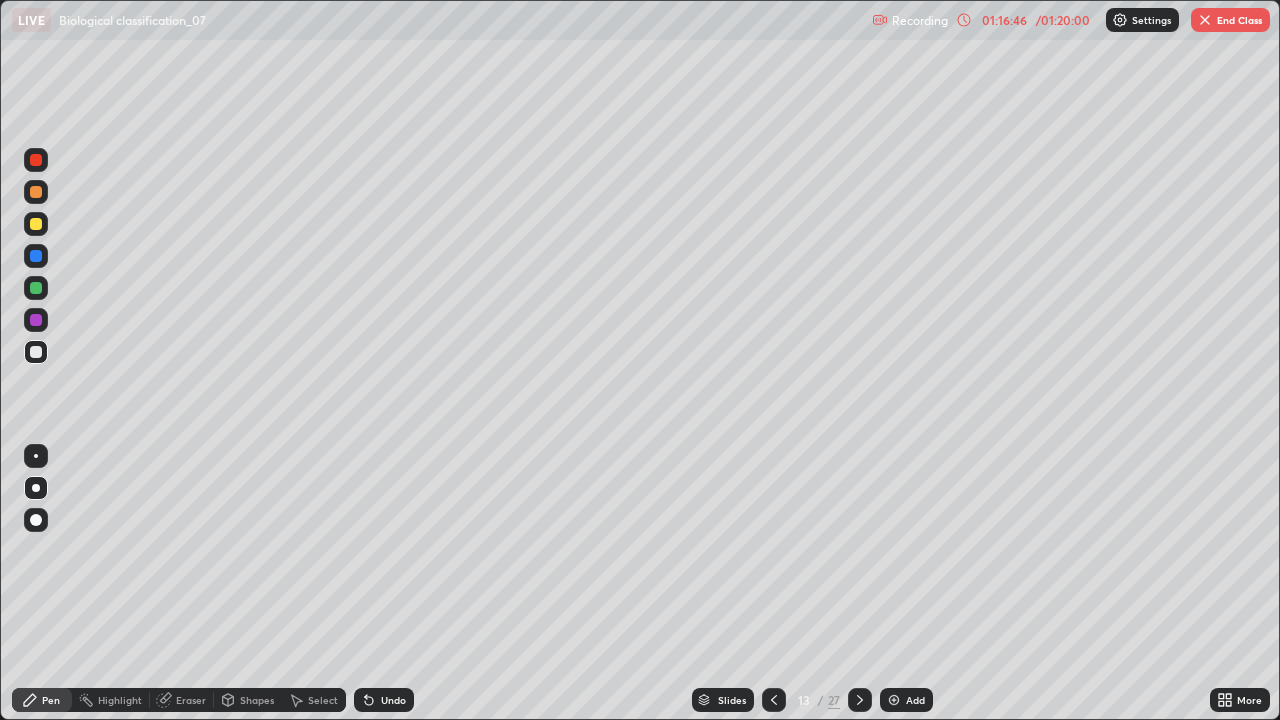 click on "End Class" at bounding box center [1230, 20] 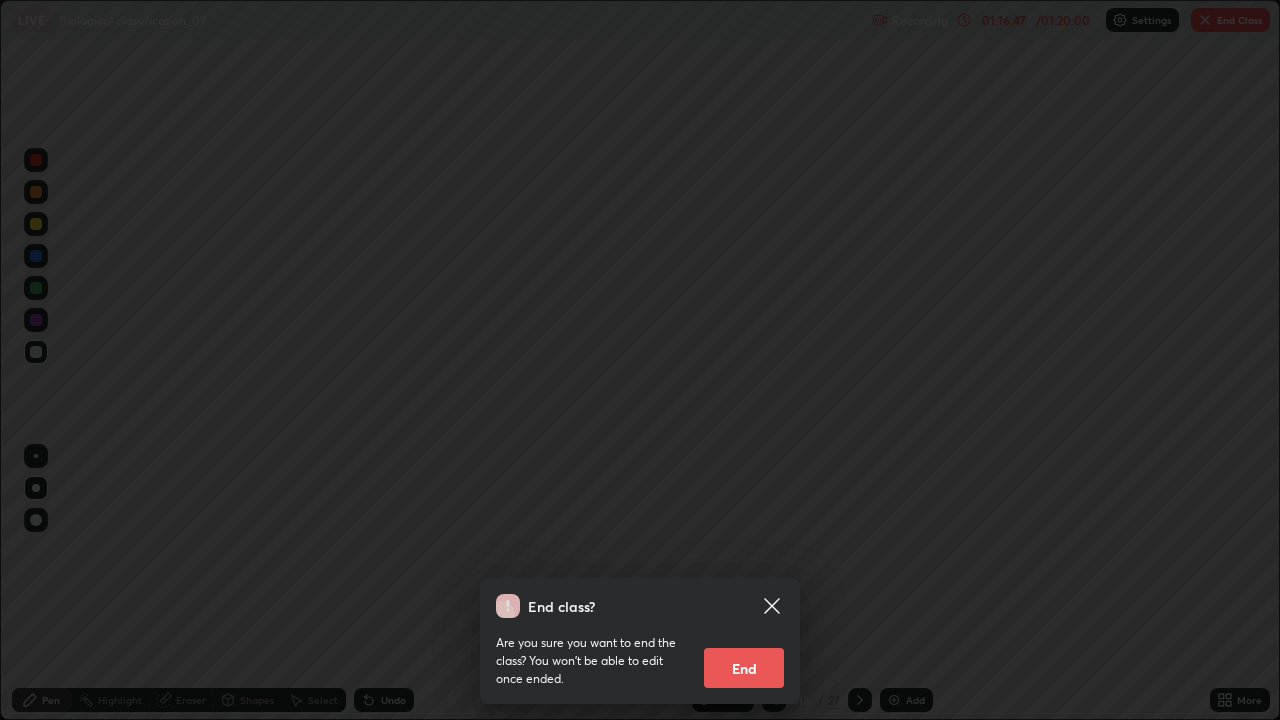 click on "End" at bounding box center [744, 668] 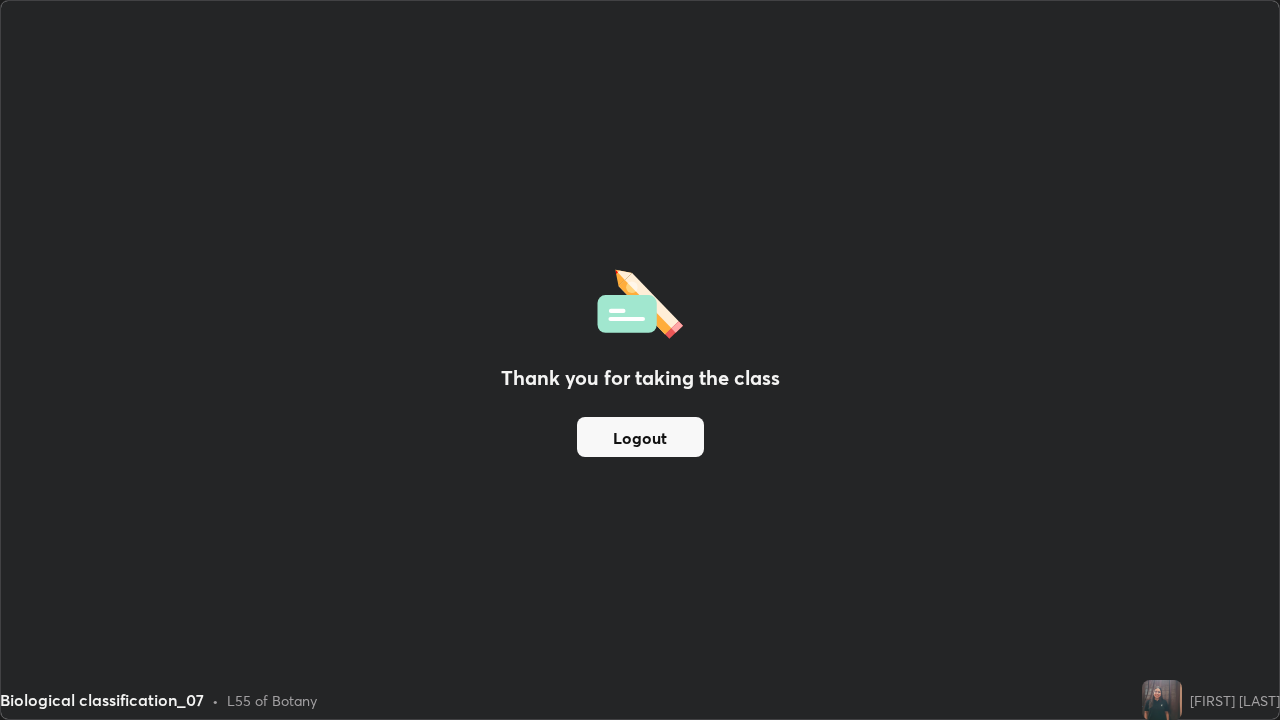 click on "Thank you for taking the class Logout" at bounding box center (640, 360) 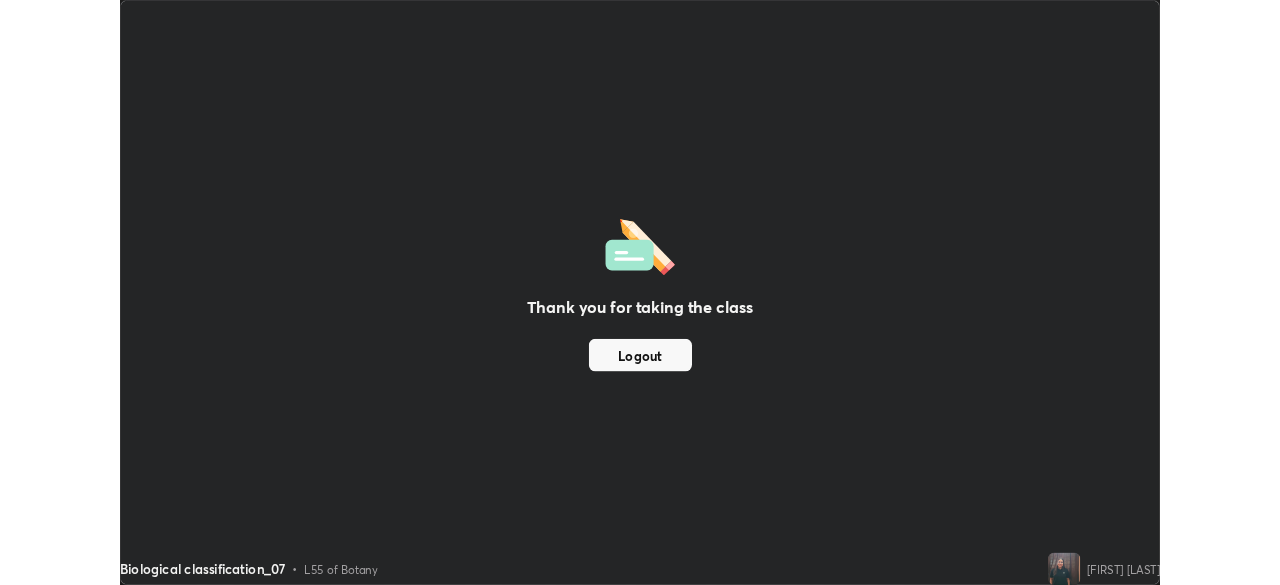 scroll, scrollTop: 585, scrollLeft: 1280, axis: both 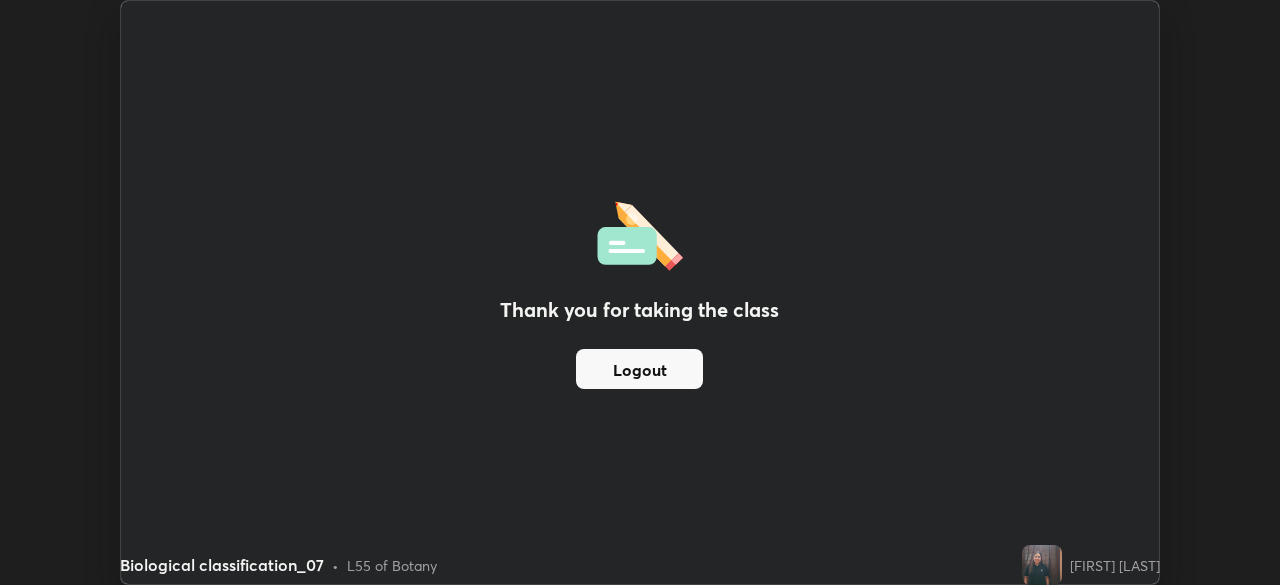 click on "Thank you for taking the class Logout" at bounding box center [640, 292] 